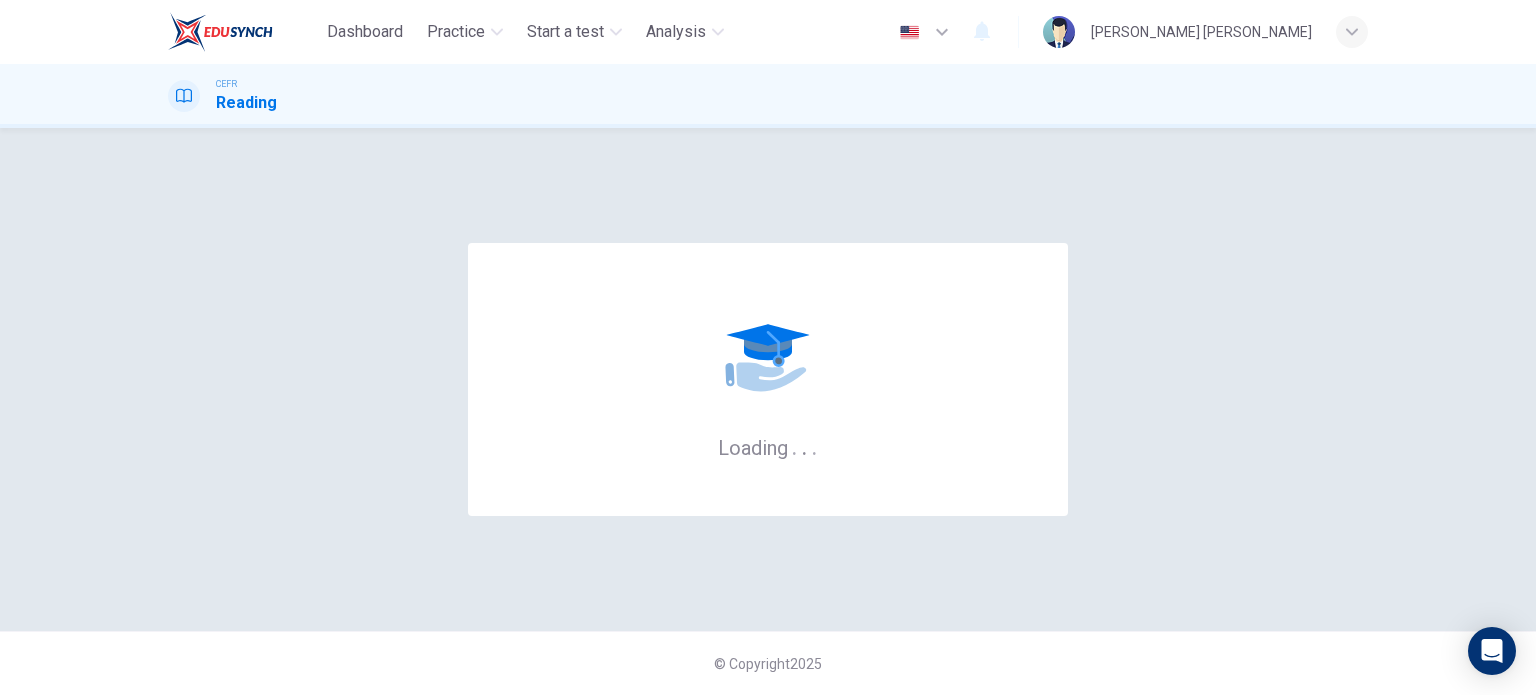 scroll, scrollTop: 0, scrollLeft: 0, axis: both 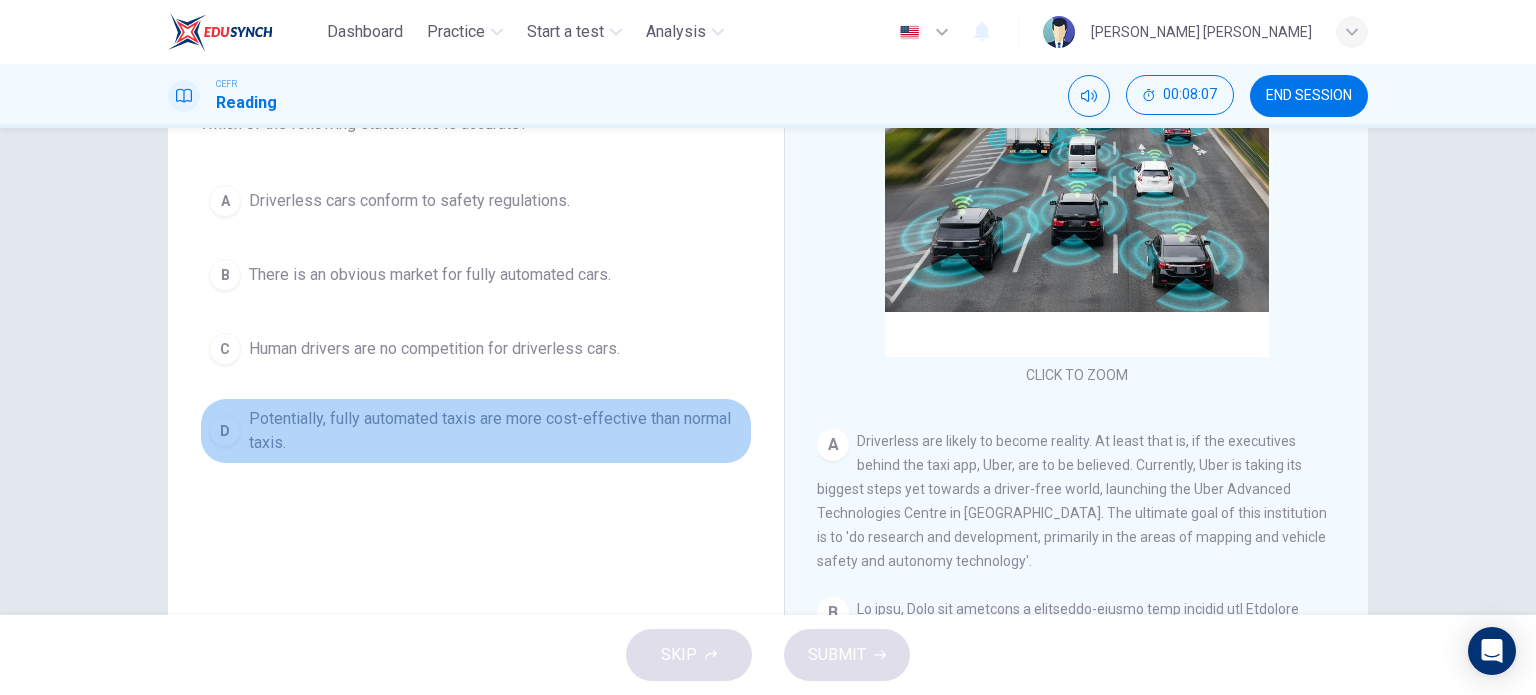 click on "Potentially, fully automated taxis are more cost-effective than normal taxis." at bounding box center [496, 431] 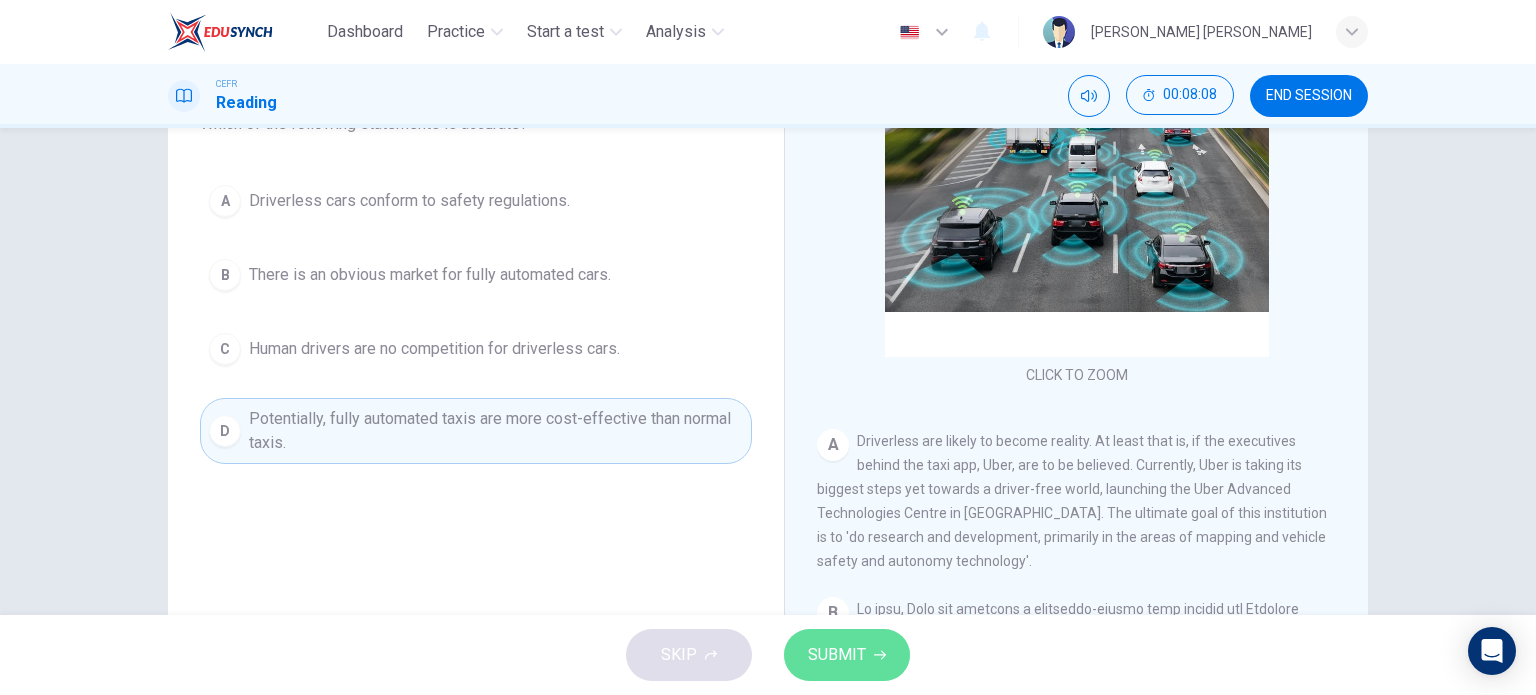 click on "SUBMIT" at bounding box center [847, 655] 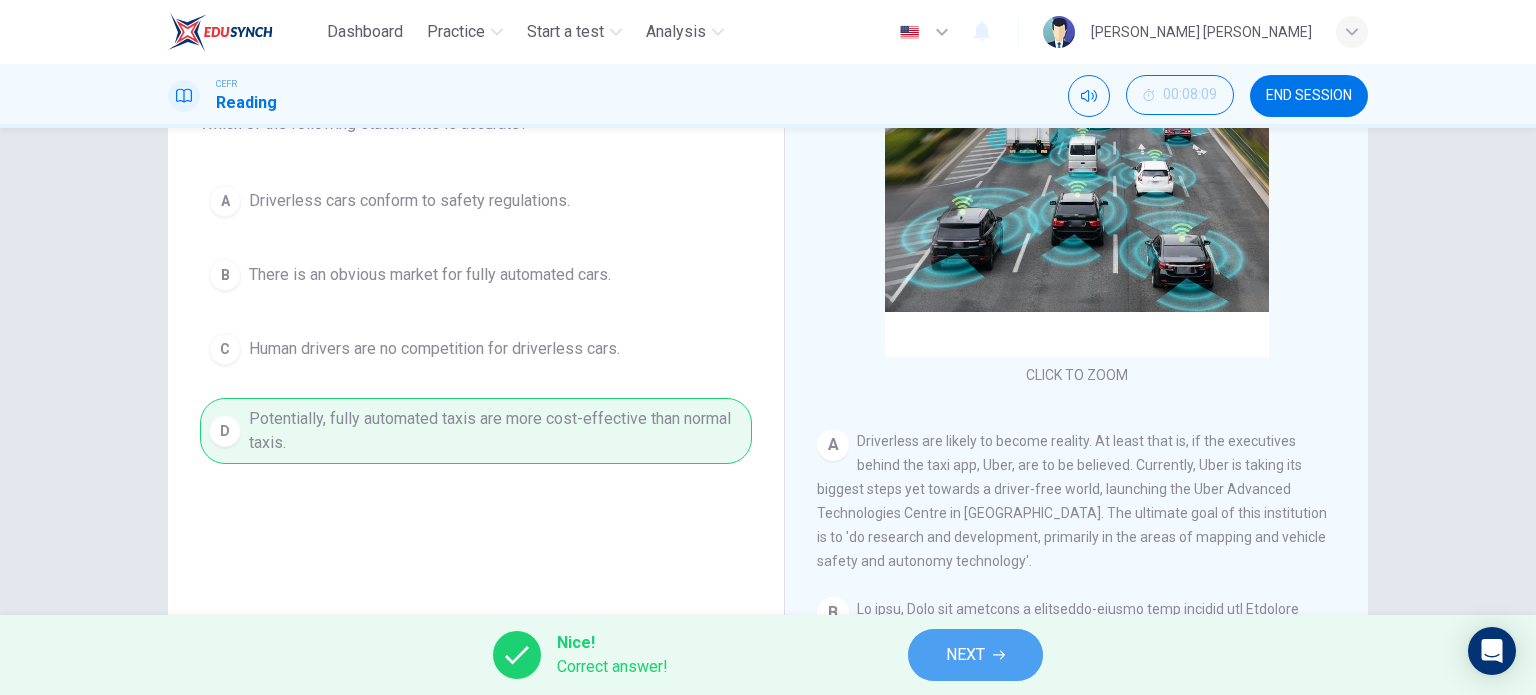 click on "NEXT" at bounding box center (975, 655) 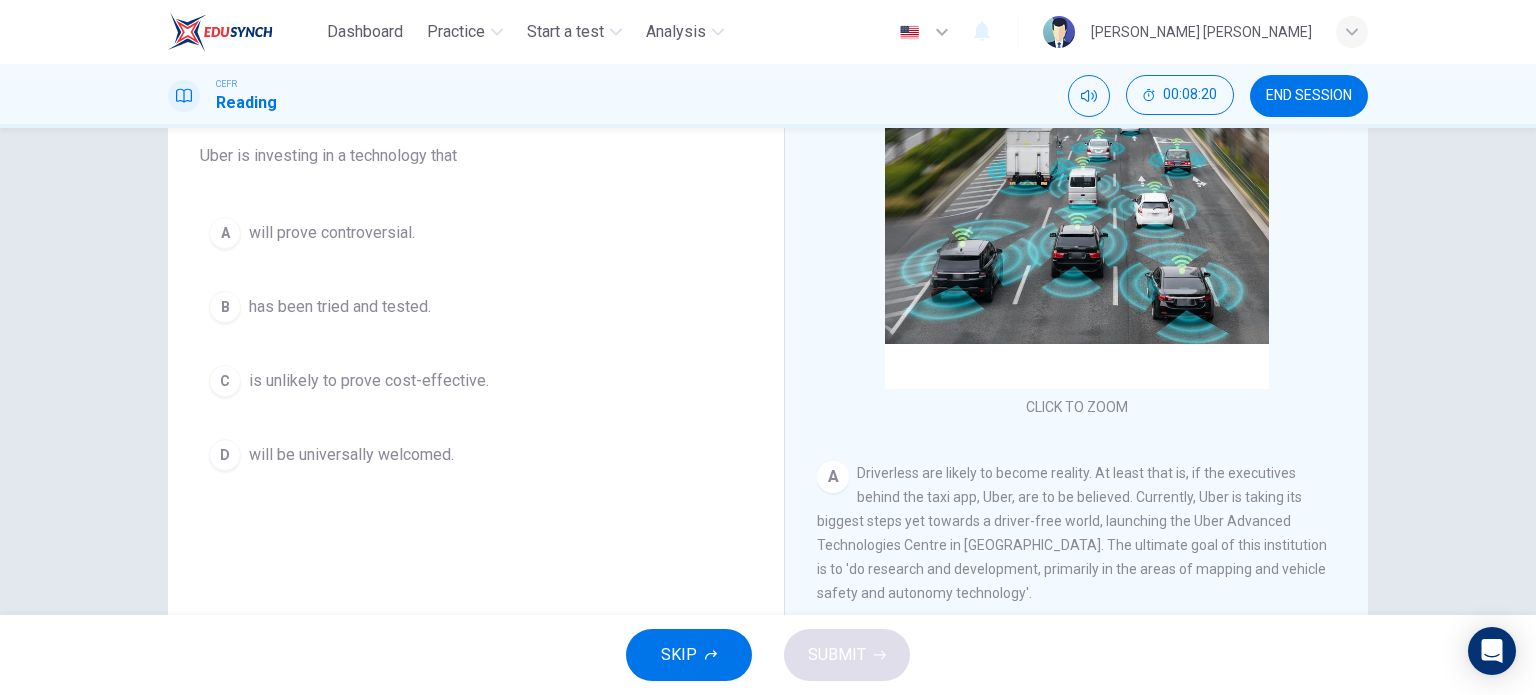 scroll, scrollTop: 170, scrollLeft: 0, axis: vertical 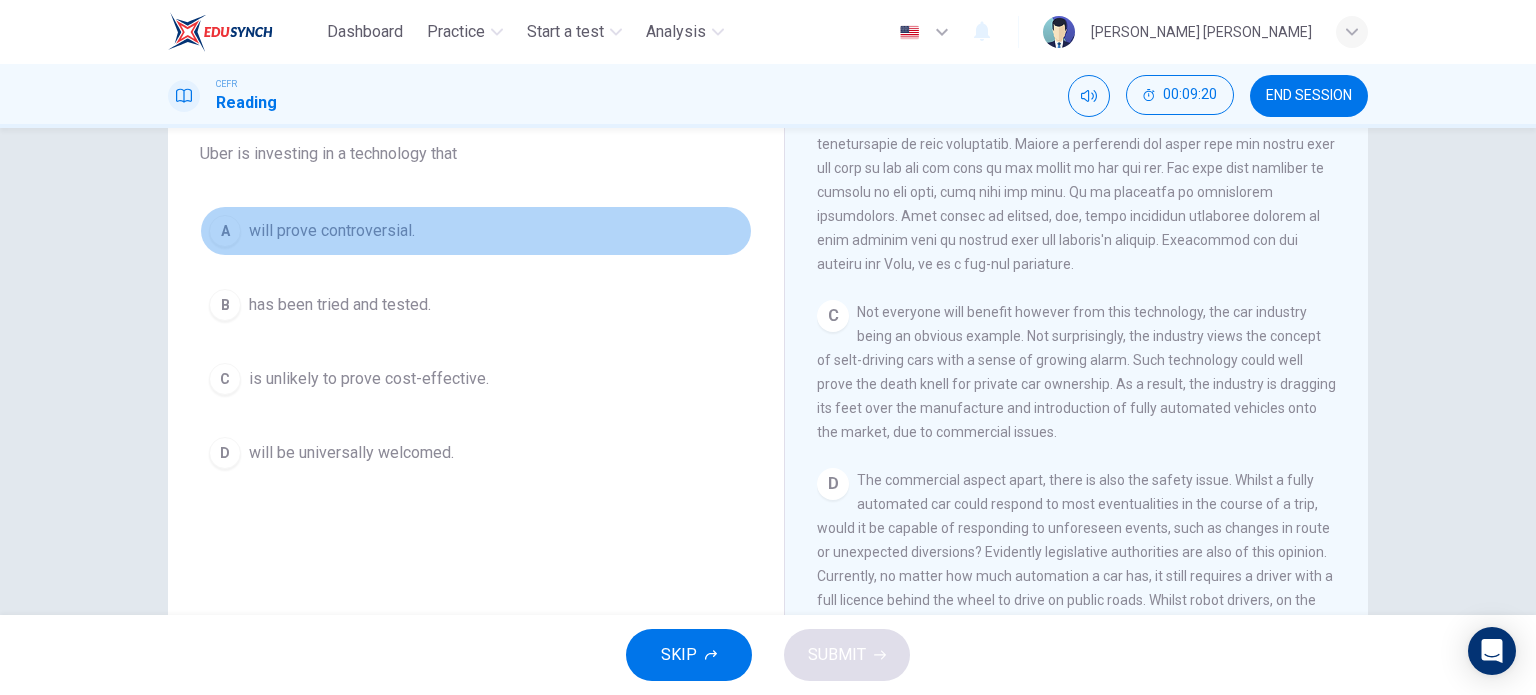 click on "A will prove controversial." at bounding box center [476, 231] 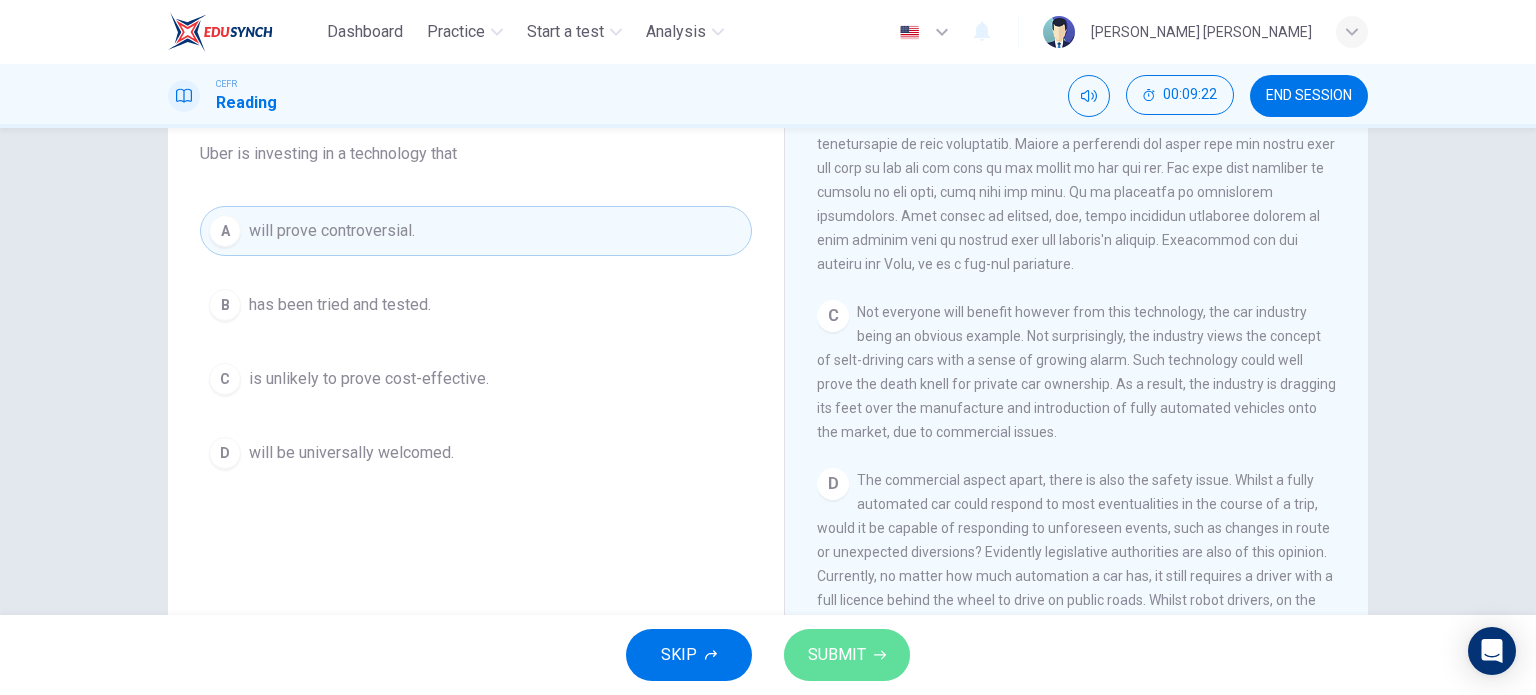 click on "SUBMIT" at bounding box center (837, 655) 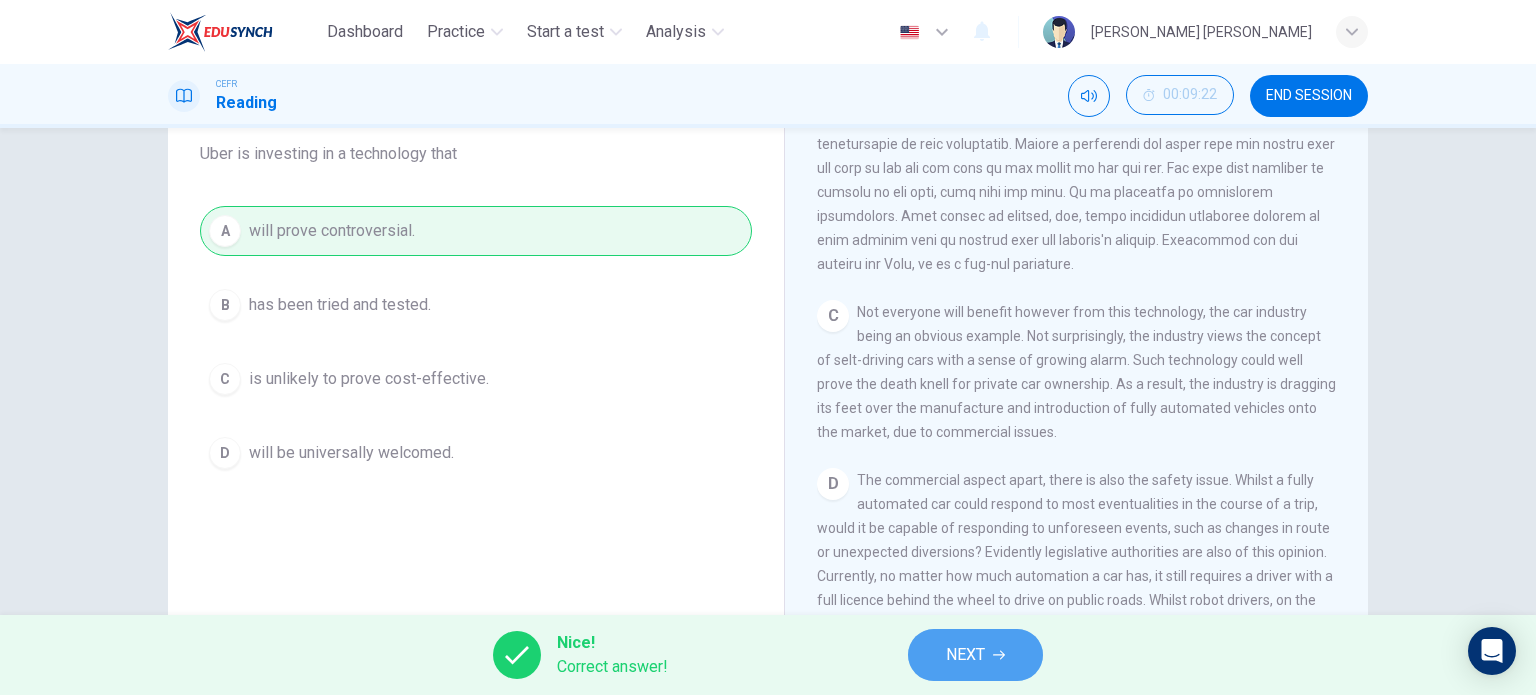 click on "NEXT" at bounding box center (975, 655) 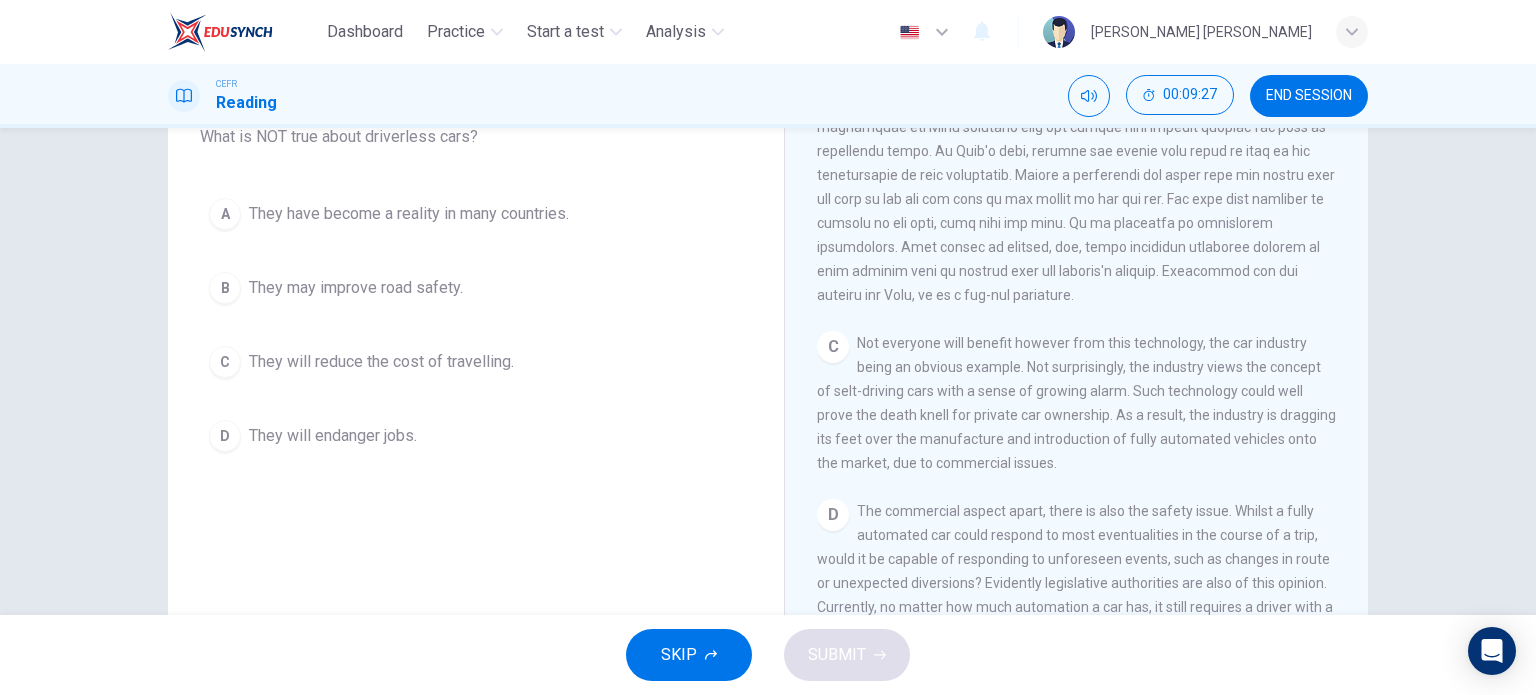scroll, scrollTop: 139, scrollLeft: 0, axis: vertical 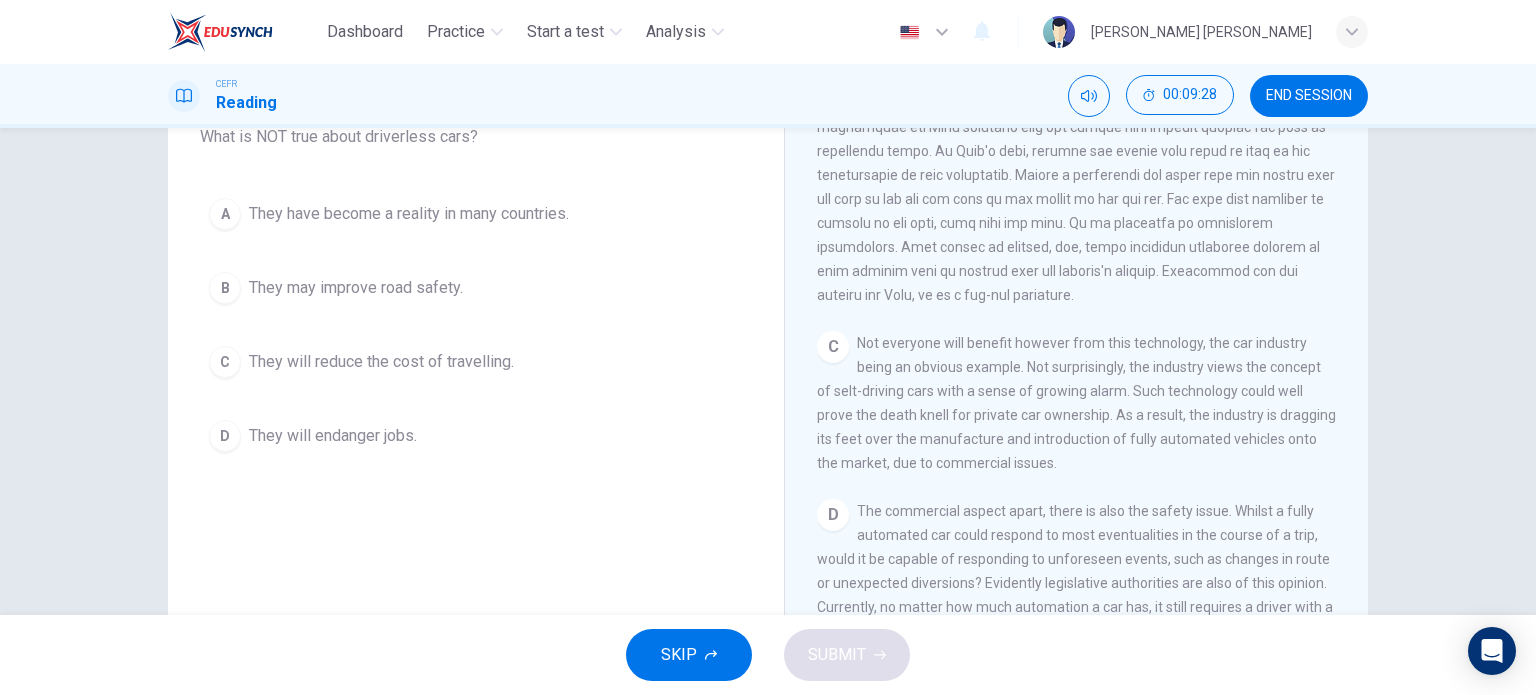 click on "A They have become a reality in many countries. B They may improve road safety. C They will reduce the cost of travelling. D They will endanger jobs." at bounding box center [476, 325] 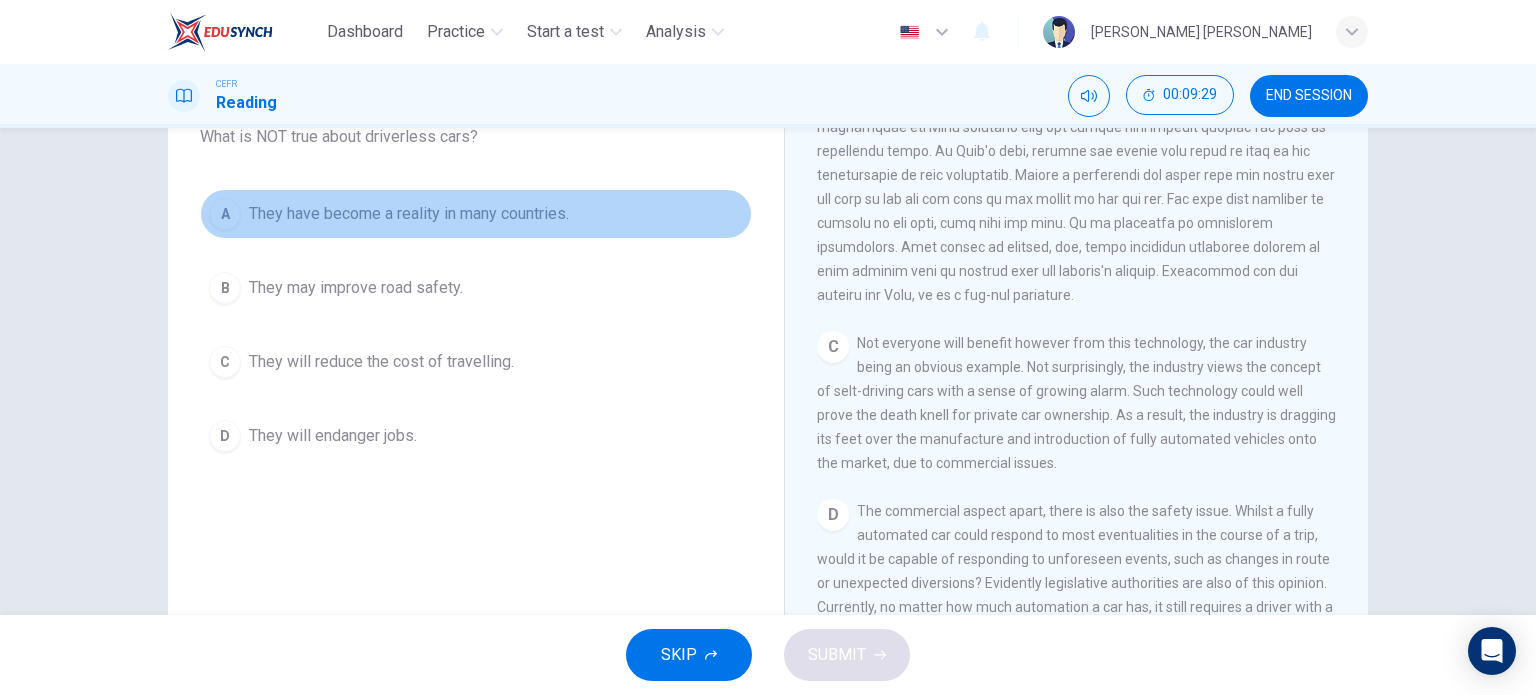 click on "They have become a reality in many countries." at bounding box center [409, 214] 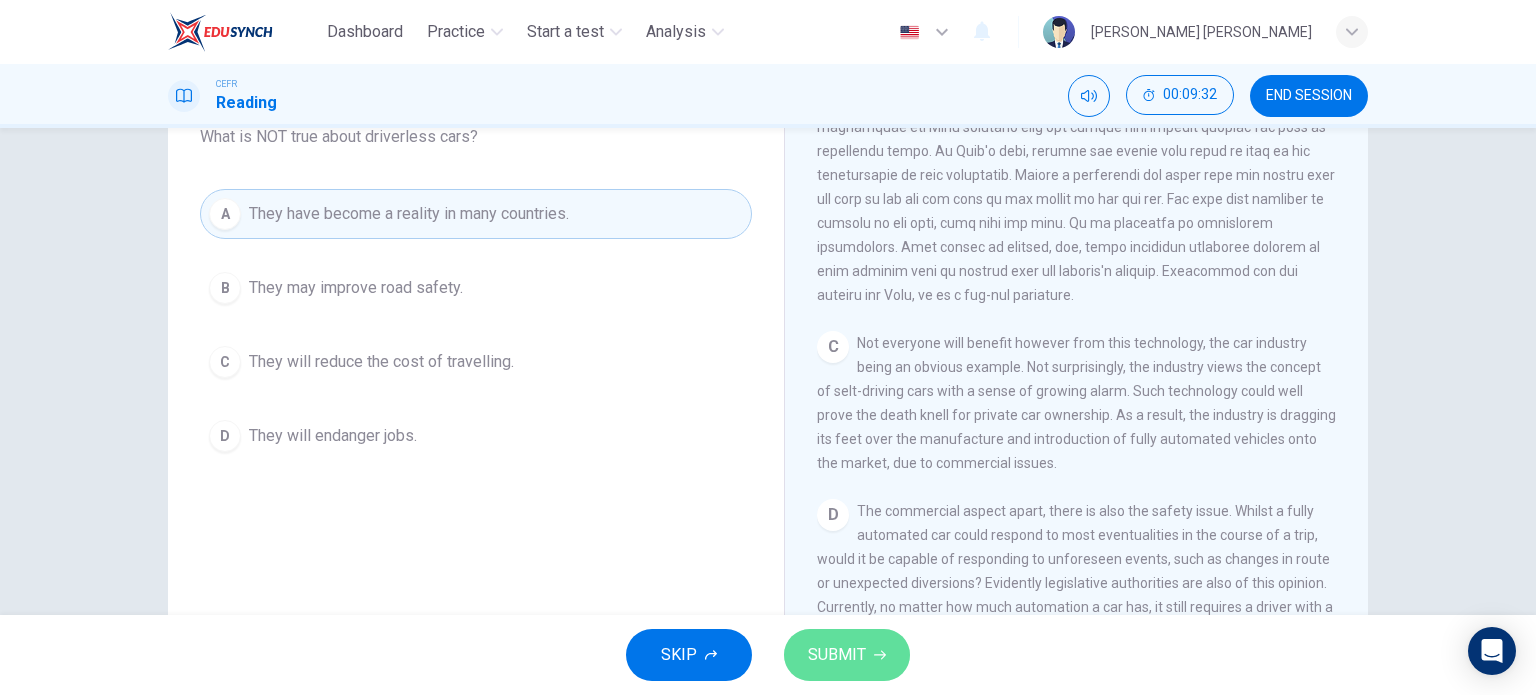 click 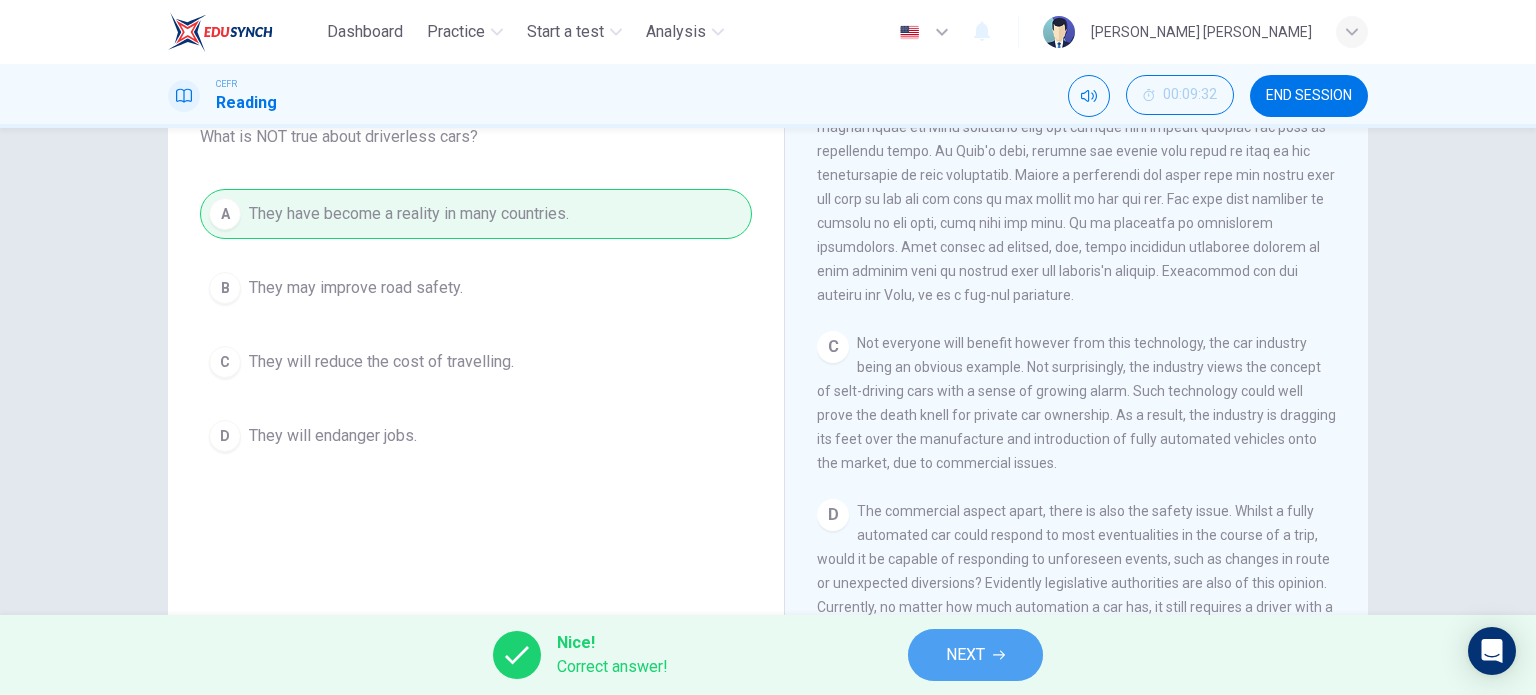click on "NEXT" at bounding box center [965, 655] 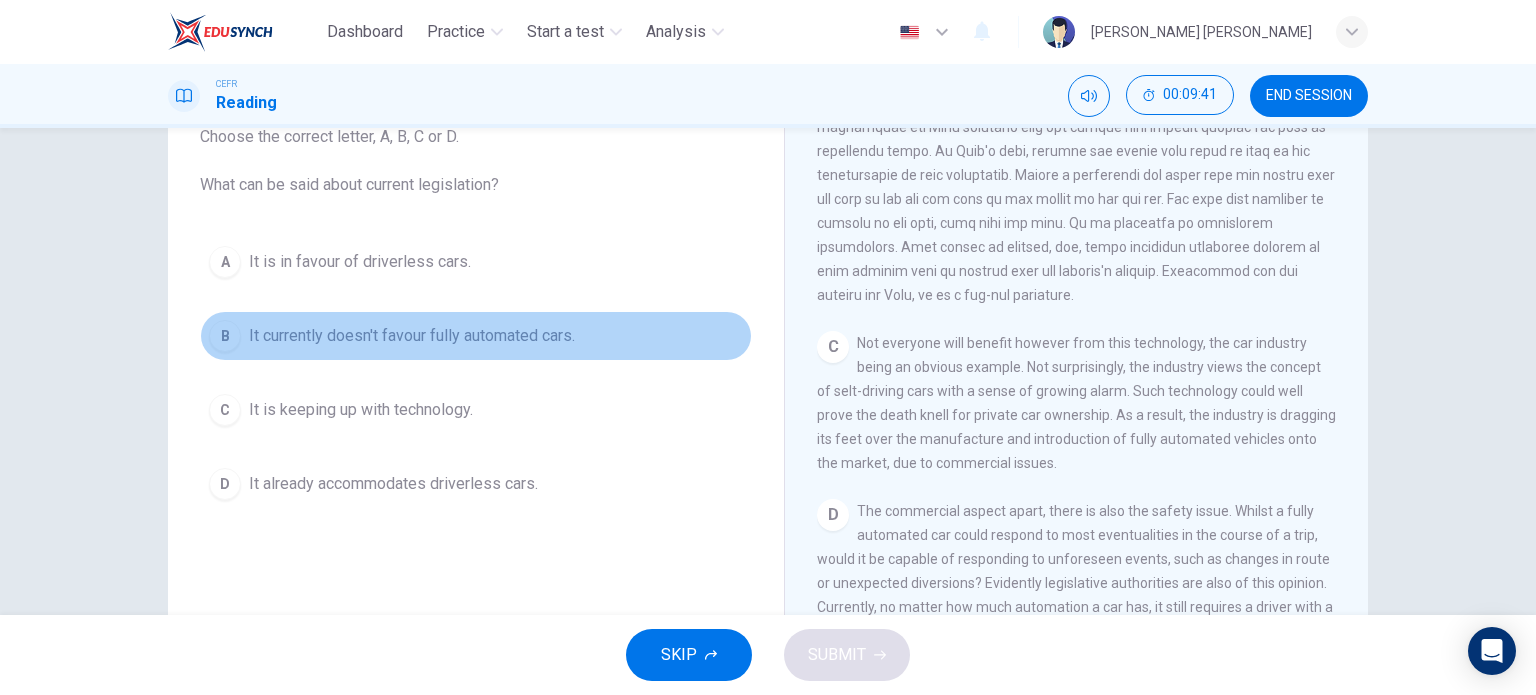 click on "B It currently doesn't favour fully automated cars." at bounding box center (476, 336) 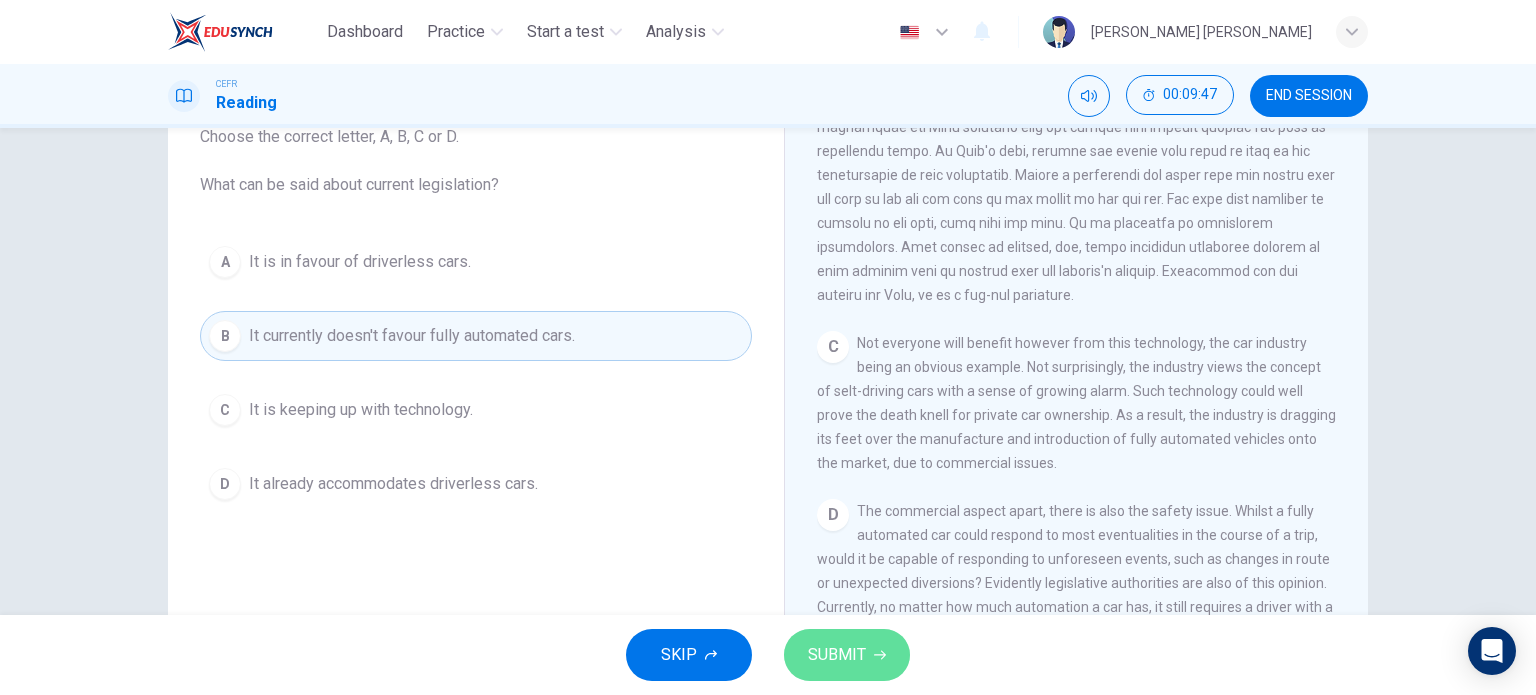 click on "SUBMIT" at bounding box center [837, 655] 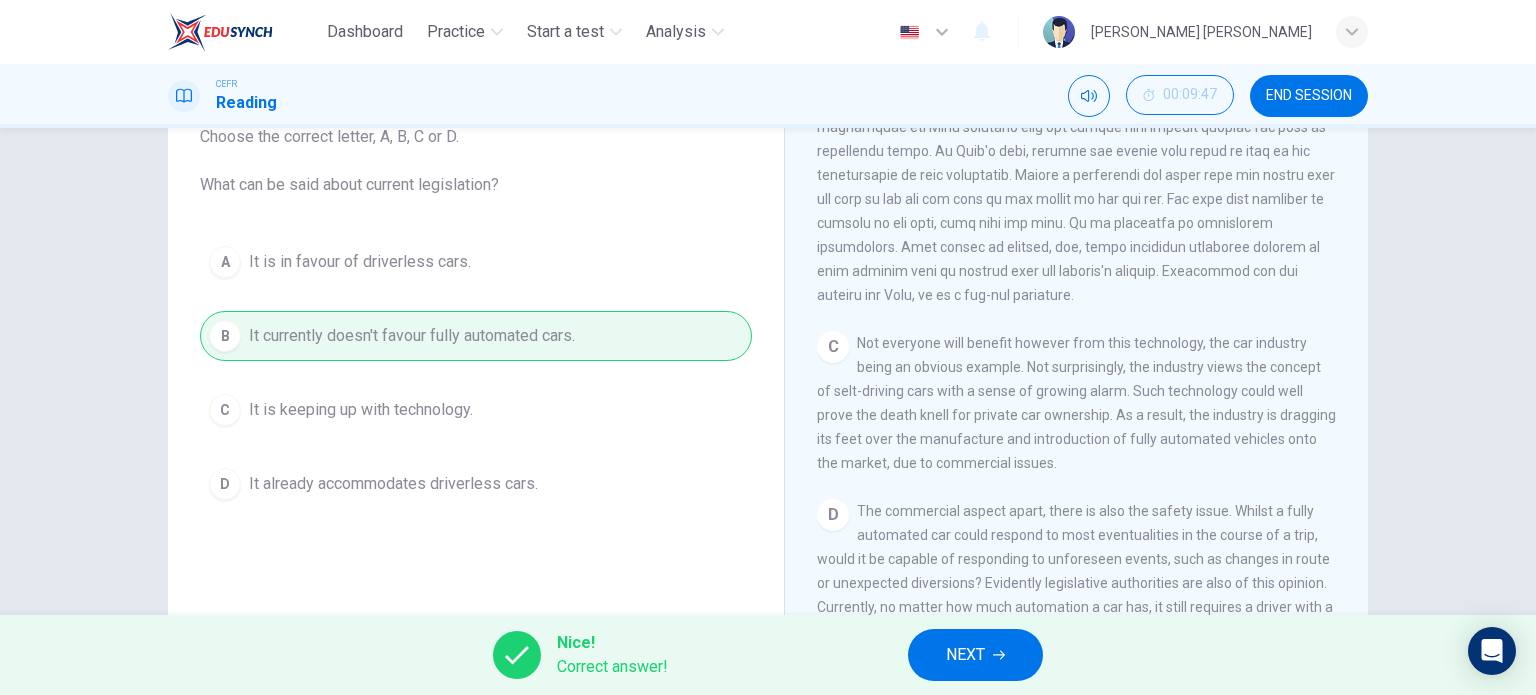 click on "NEXT" at bounding box center [965, 655] 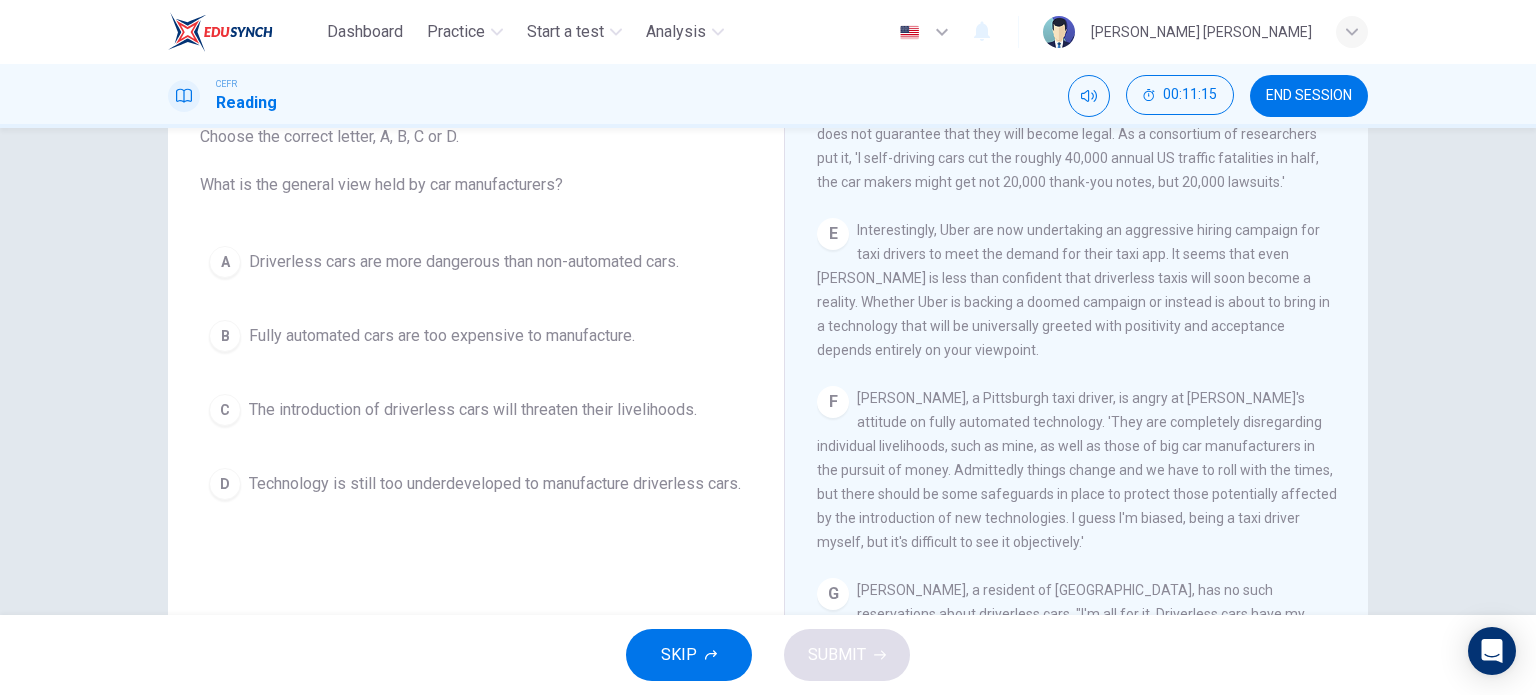 scroll, scrollTop: 1280, scrollLeft: 0, axis: vertical 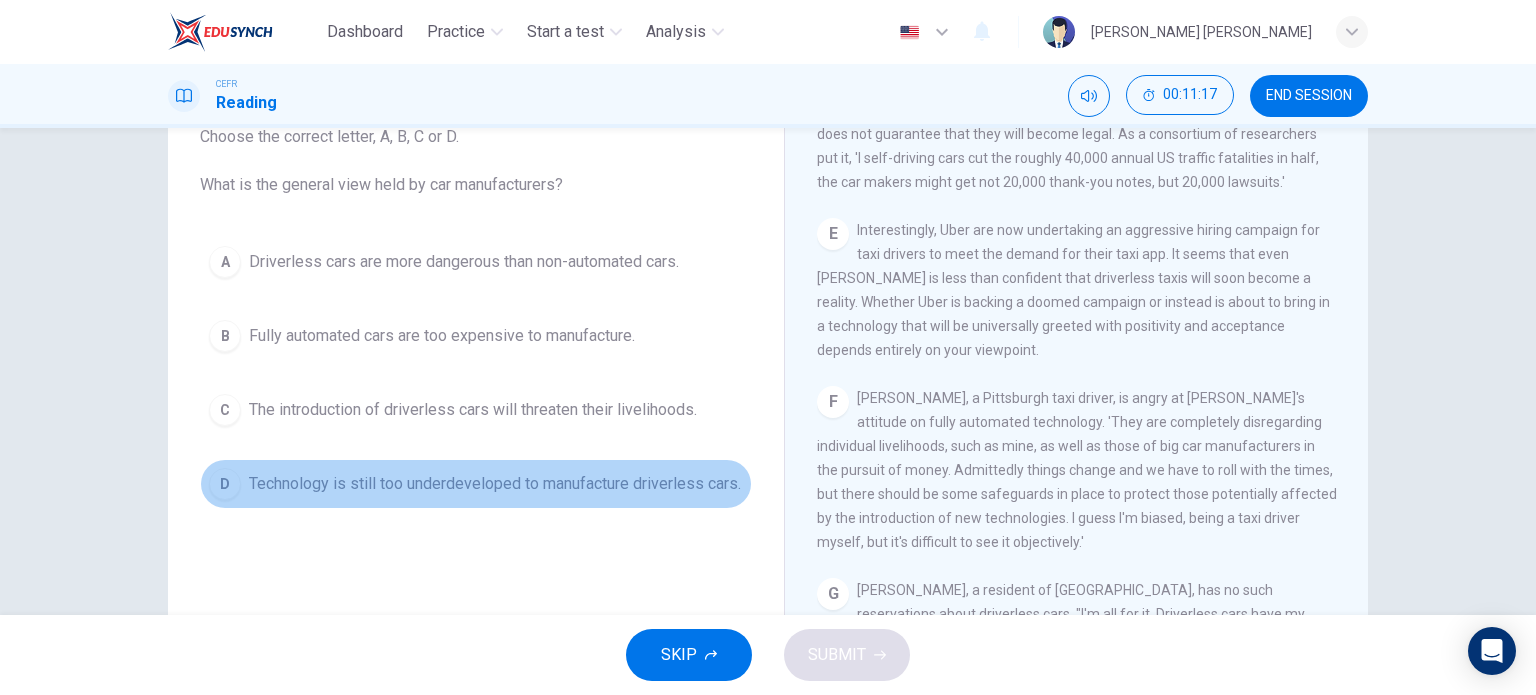 click on "Technology is still too underdeveloped to manufacture driverless cars." at bounding box center [495, 484] 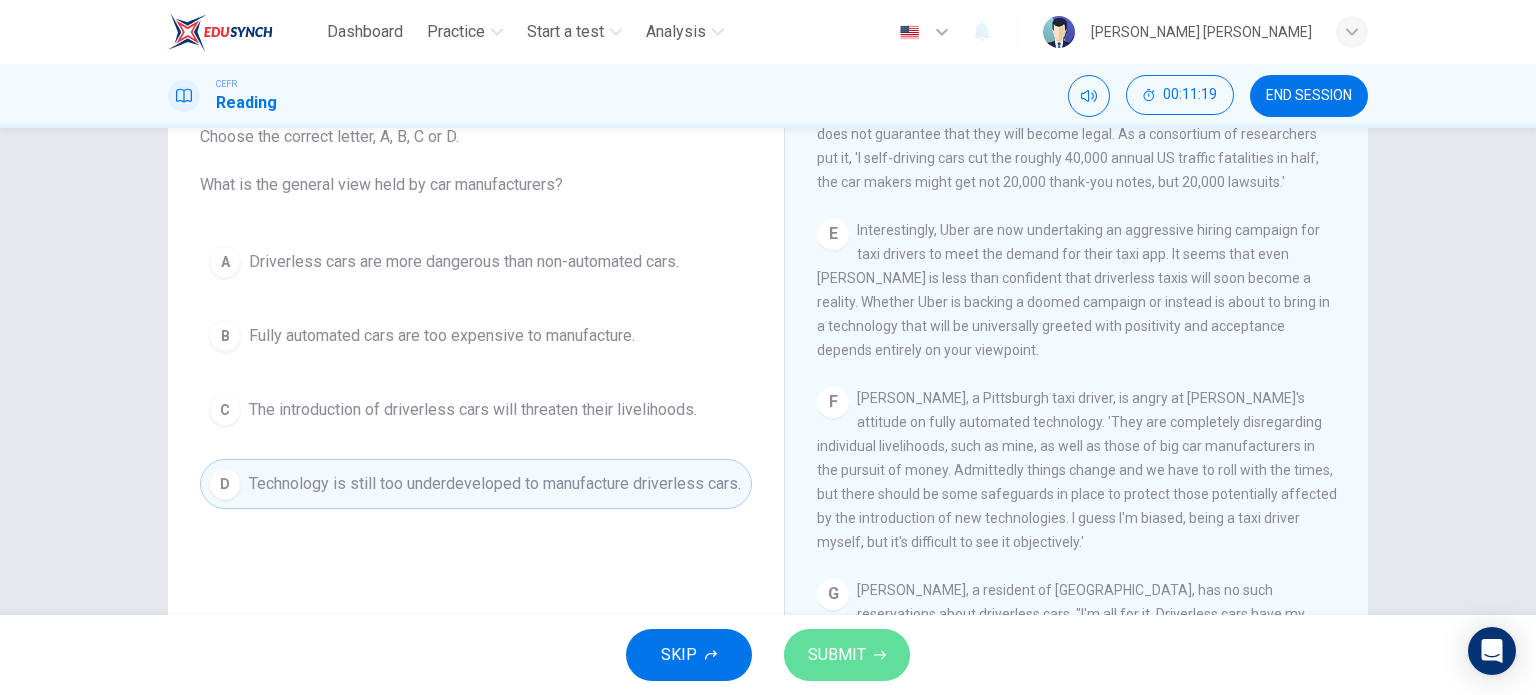 click on "SUBMIT" at bounding box center [837, 655] 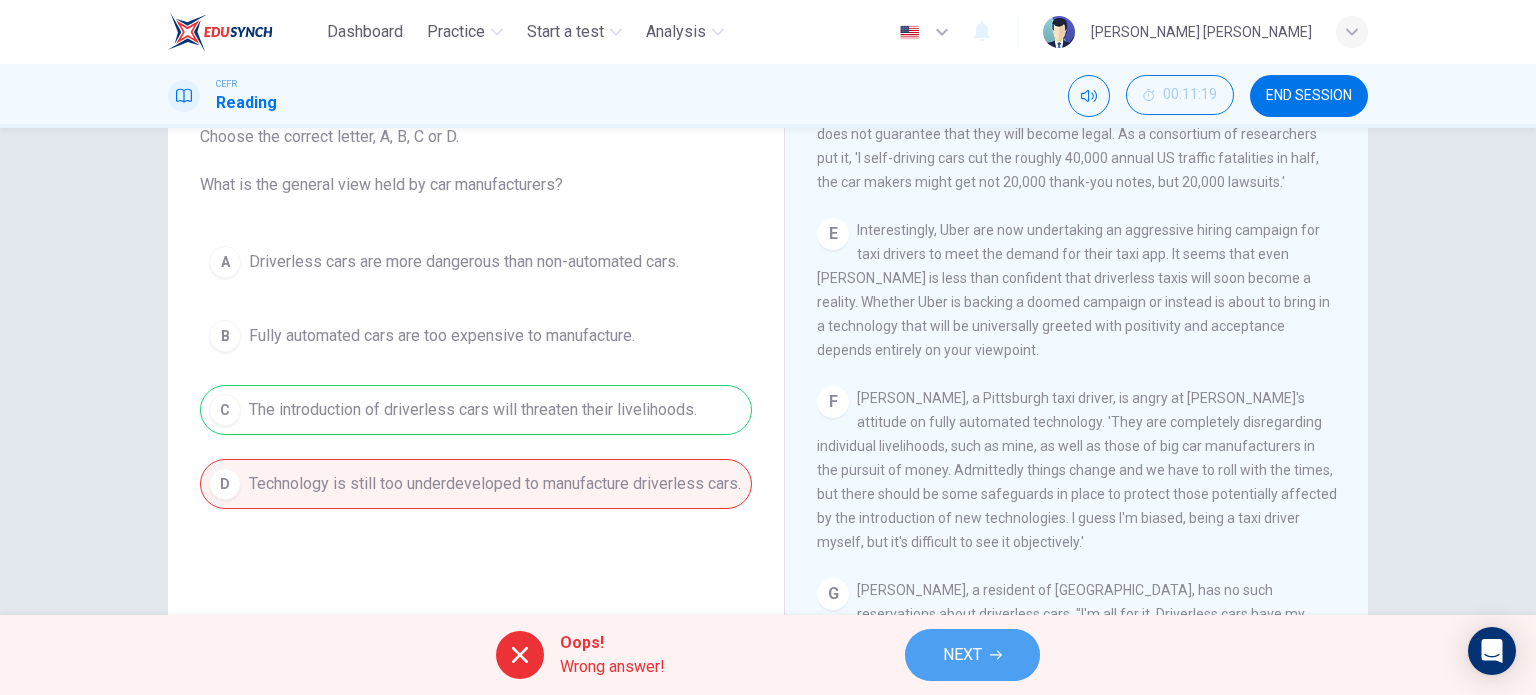click on "NEXT" at bounding box center (962, 655) 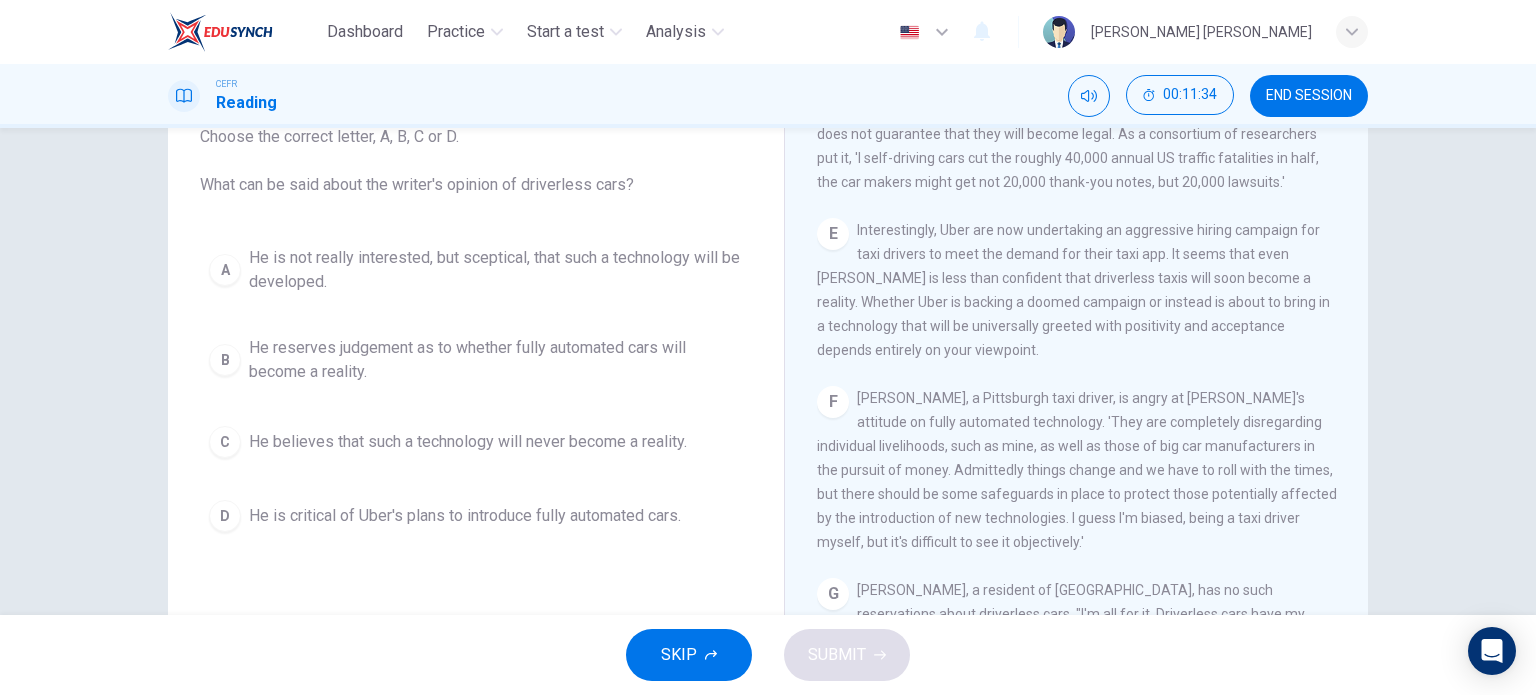 scroll, scrollTop: 1468, scrollLeft: 0, axis: vertical 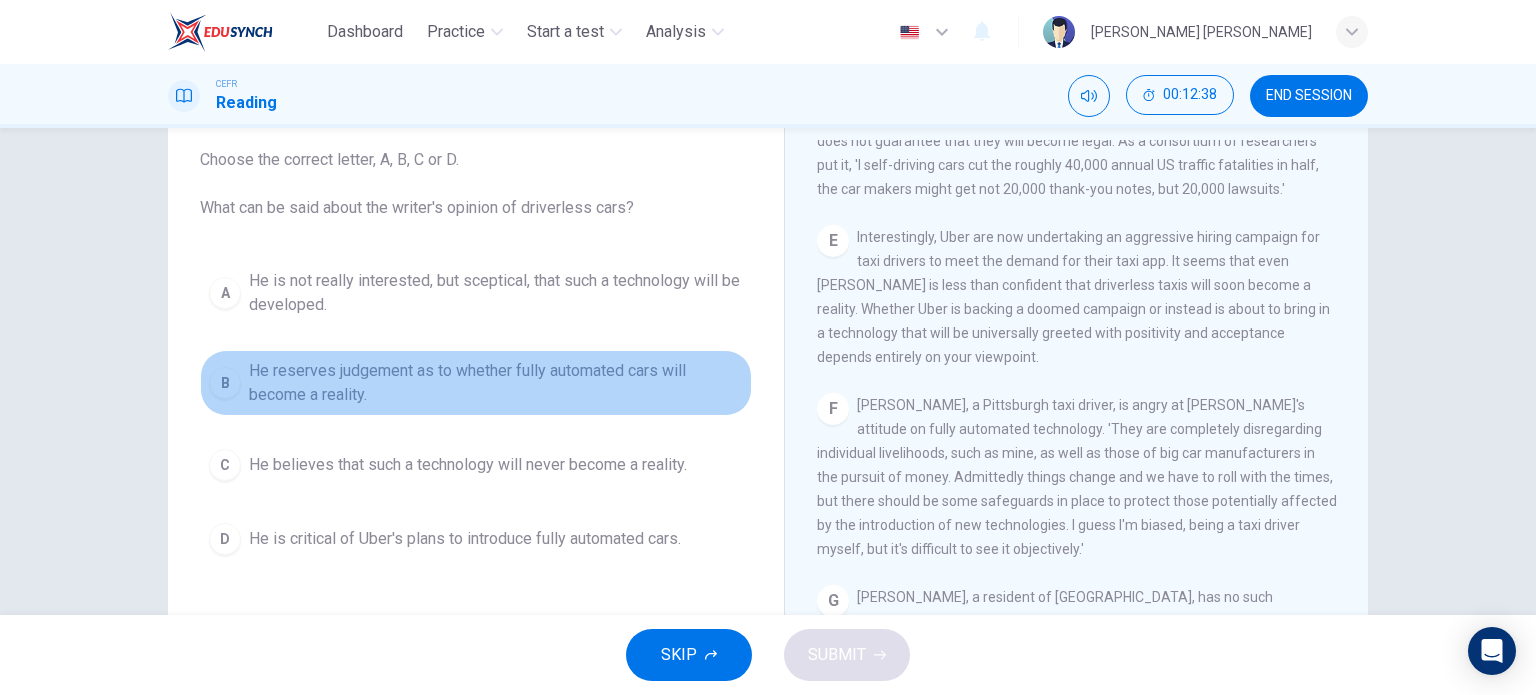 click on "He reserves judgement as to whether fully automated cars will become a reality." at bounding box center [496, 383] 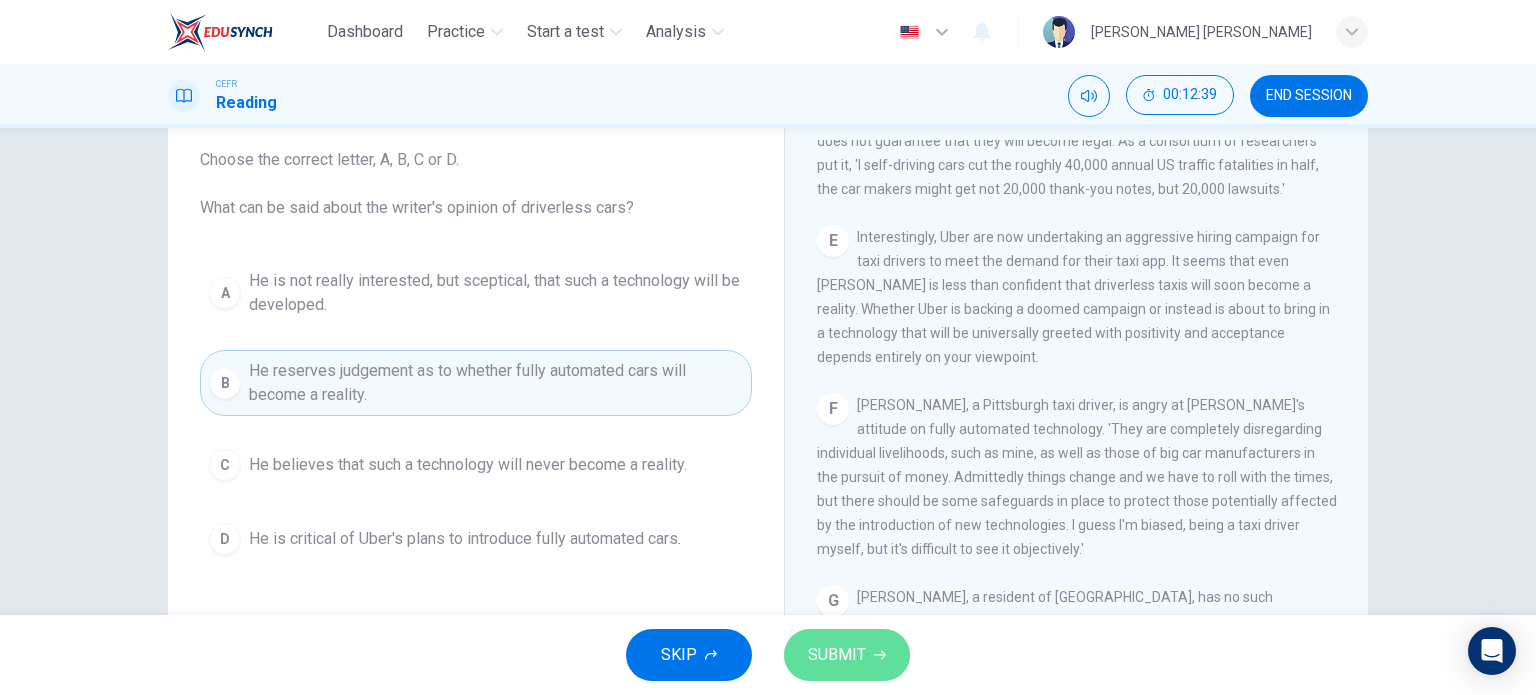 click on "SUBMIT" at bounding box center (837, 655) 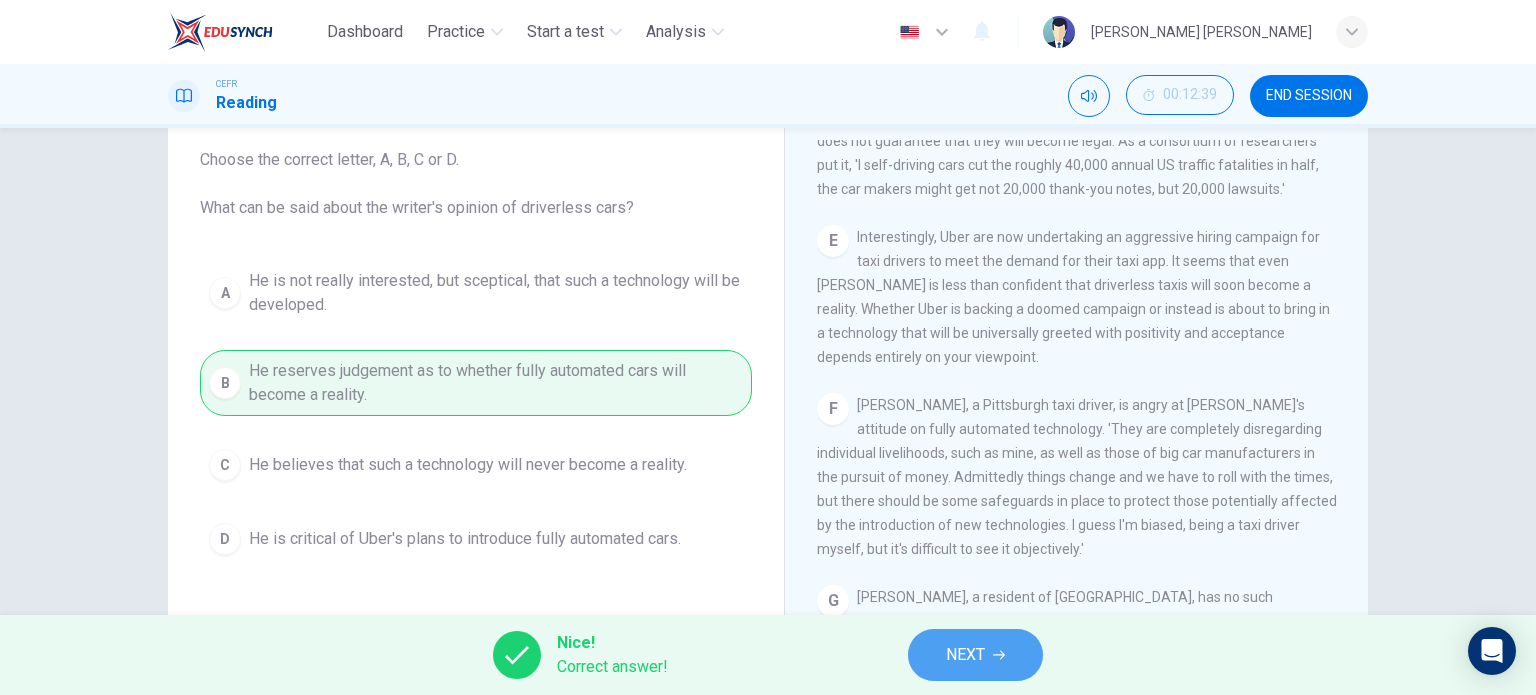 click on "NEXT" at bounding box center [975, 655] 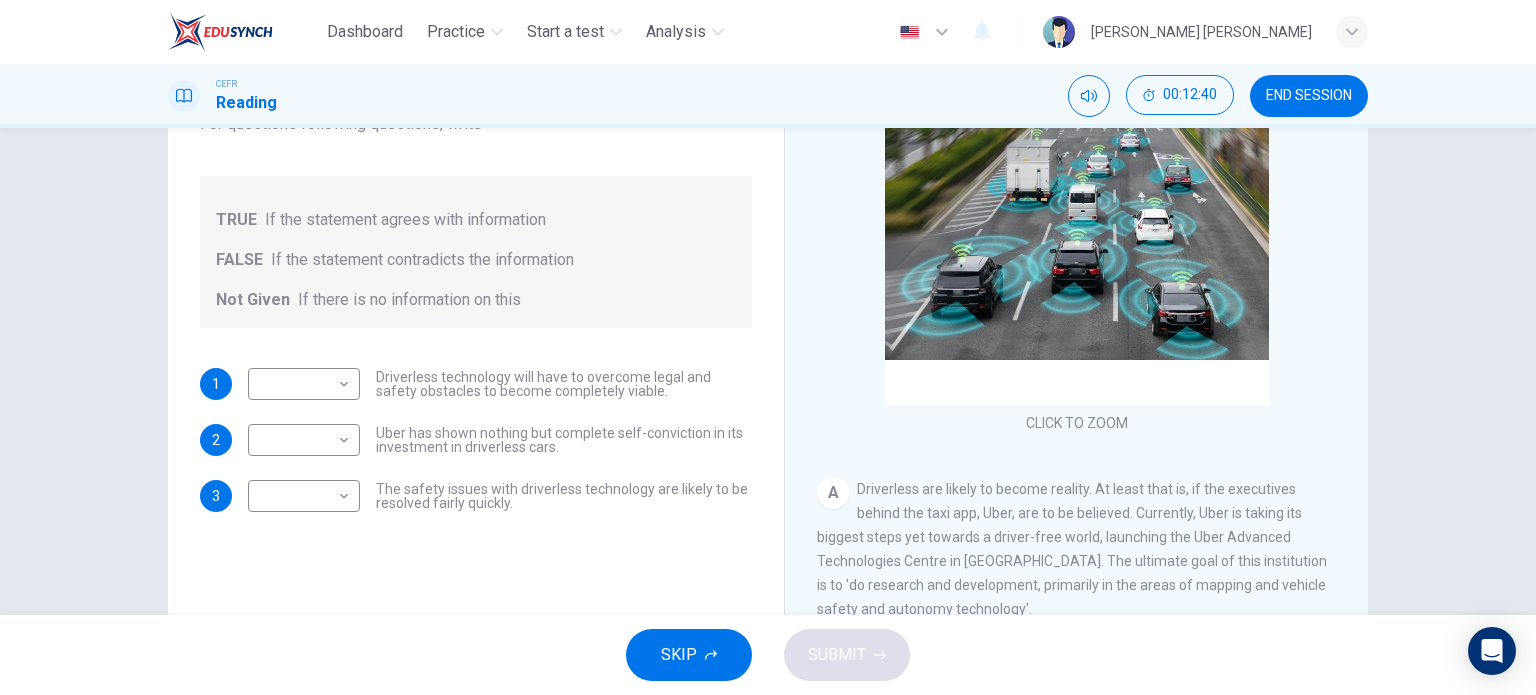 scroll, scrollTop: 235, scrollLeft: 0, axis: vertical 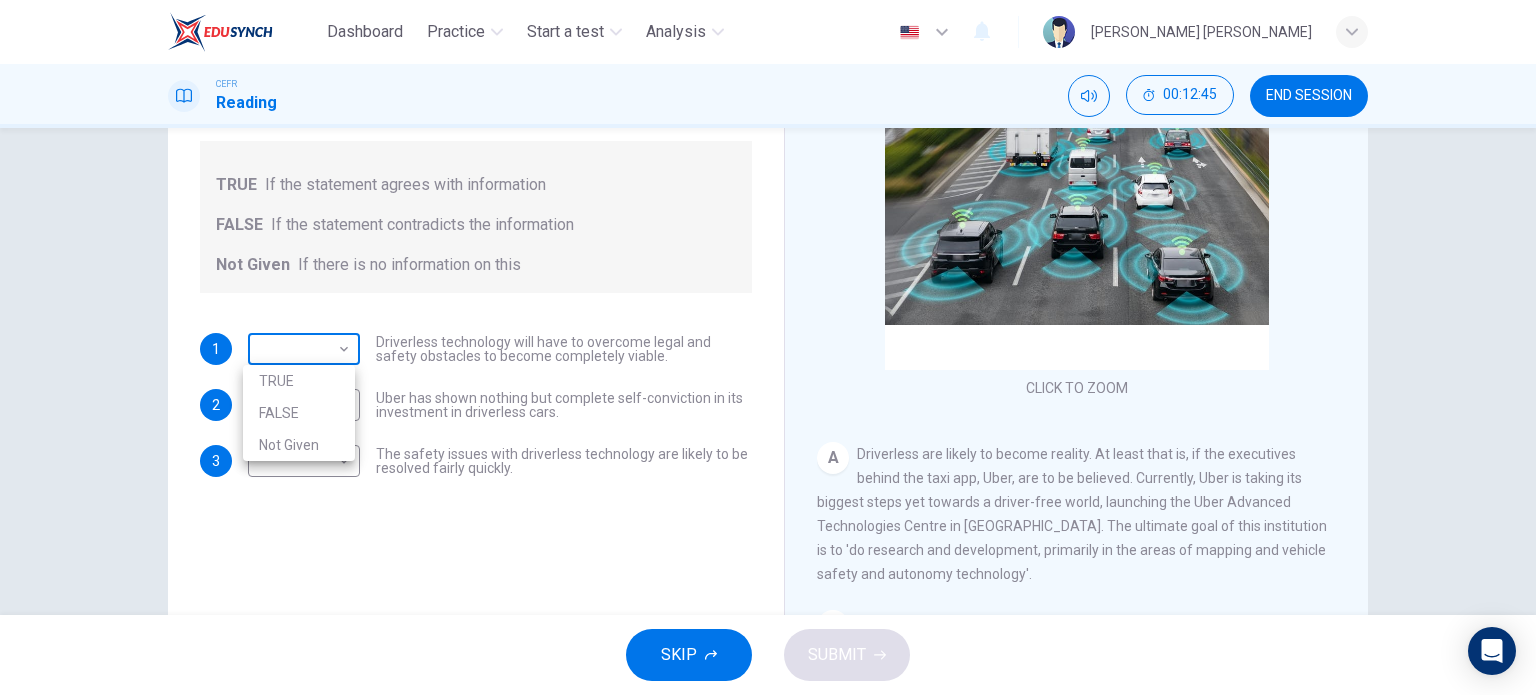 click on "Dashboard Practice Start a test Analysis English en ​ SAKINAH NUR BATRISYA BINTI KAMAL BAHARIN CEFR Reading 00:12:45 END SESSION Question 7 Do the following statements agree with the information given in the text? For questions following questions, write TRUE If the statement agrees with information FALSE If the statement contradicts the information Not Given If there is no information on this 1 ​ ​ Driverless technology will have to overcome legal and safety obstacles to become completely viable. 2 ​ ​ Uber has shown nothing but complete self-conviction in its investment in driverless cars. 3 ​ ​ The safety issues with driverless technology are likely to be resolved fairly quickly. Driverless cars CLICK TO ZOOM Click to Zoom A B C D E F G H SKIP SUBMIT EduSynch - Online Language Proficiency Testing
Dashboard Practice Start a test Analysis Notifications © Copyright  2025 TRUE FALSE Not Given" at bounding box center (768, 347) 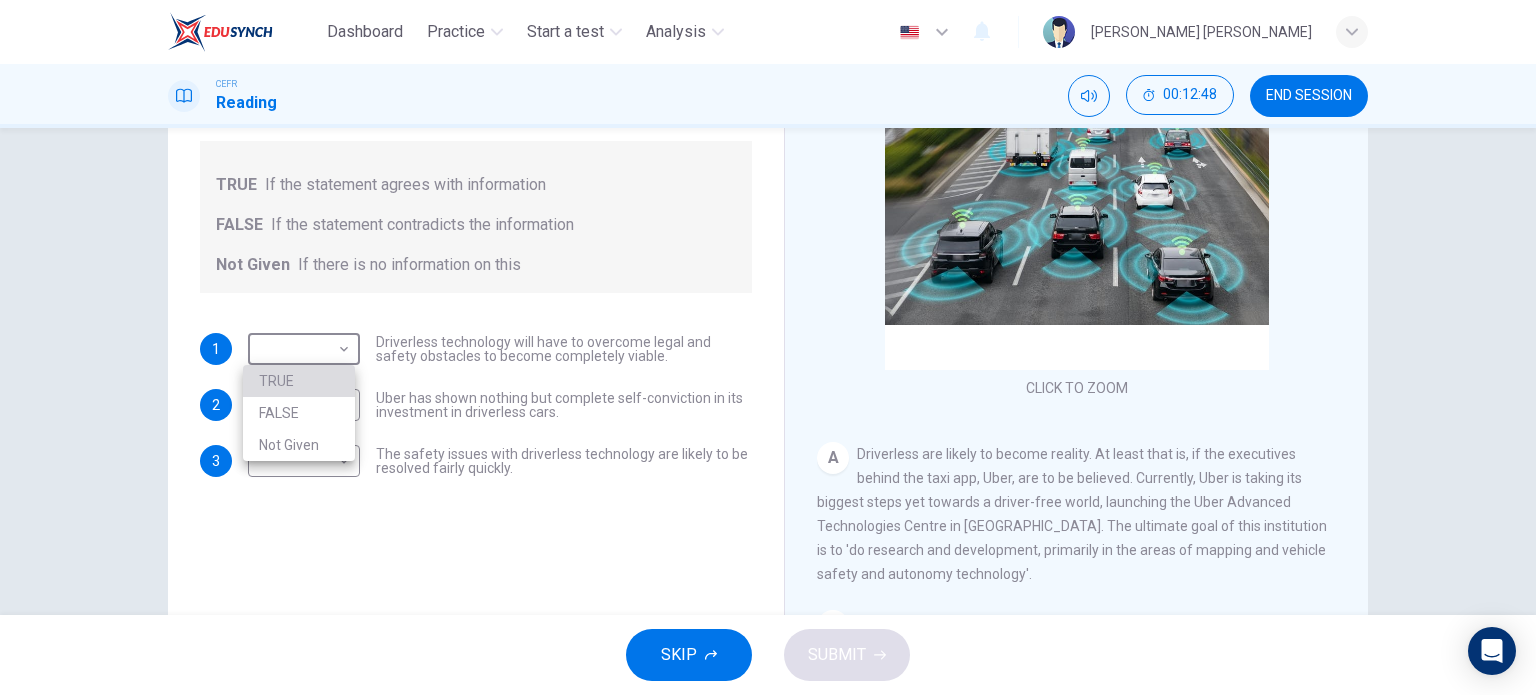 click on "TRUE" at bounding box center [299, 381] 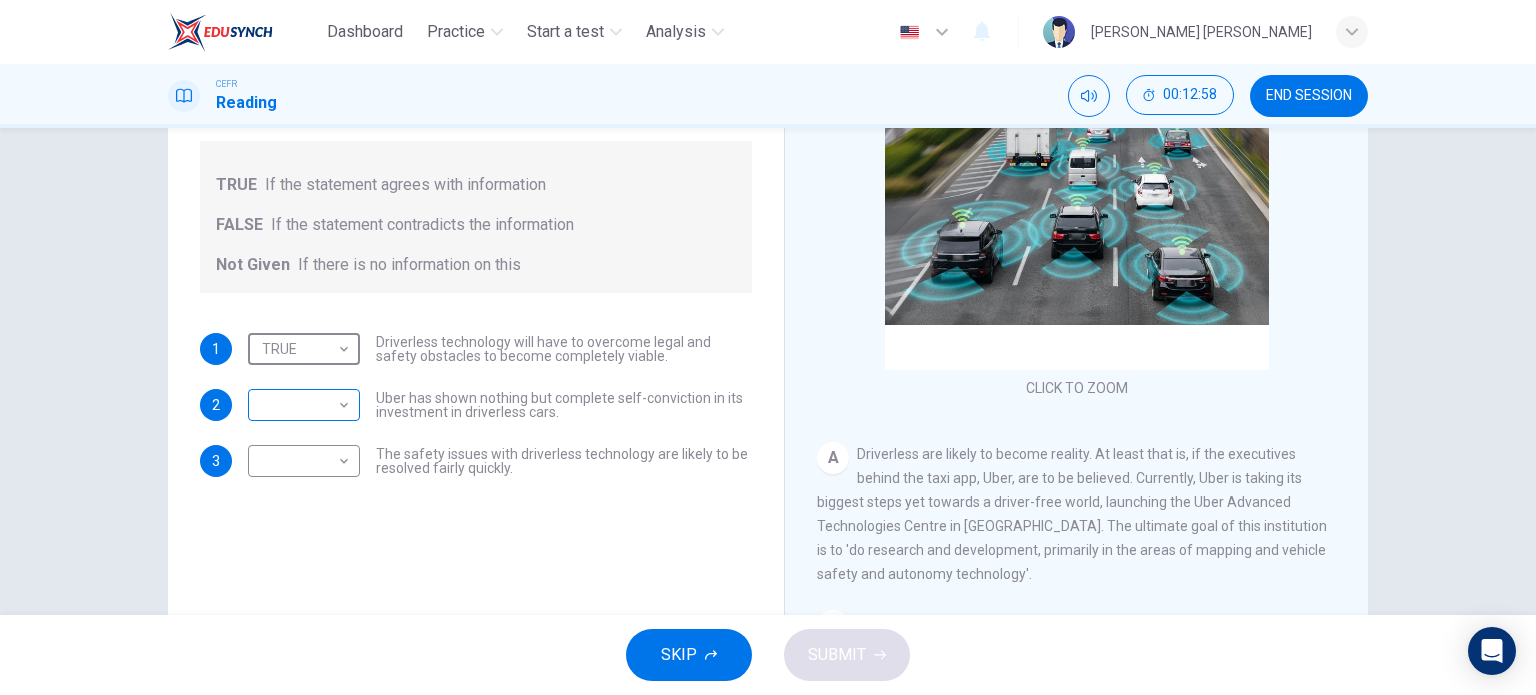 click on "Dashboard Practice Start a test Analysis English en ​ SAKINAH NUR BATRISYA BINTI KAMAL BAHARIN CEFR Reading 00:12:58 END SESSION Question 7 Do the following statements agree with the information given in the text? For questions following questions, write TRUE If the statement agrees with information FALSE If the statement contradicts the information Not Given If there is no information on this 1 TRUE TRUE ​ Driverless technology will have to overcome legal and safety obstacles to become completely viable. 2 ​ ​ Uber has shown nothing but complete self-conviction in its investment in driverless cars. 3 ​ ​ The safety issues with driverless technology are likely to be resolved fairly quickly. Driverless cars CLICK TO ZOOM Click to Zoom A B C D E F G H SKIP SUBMIT EduSynch - Online Language Proficiency Testing
Dashboard Practice Start a test Analysis Notifications © Copyright  2025" at bounding box center (768, 347) 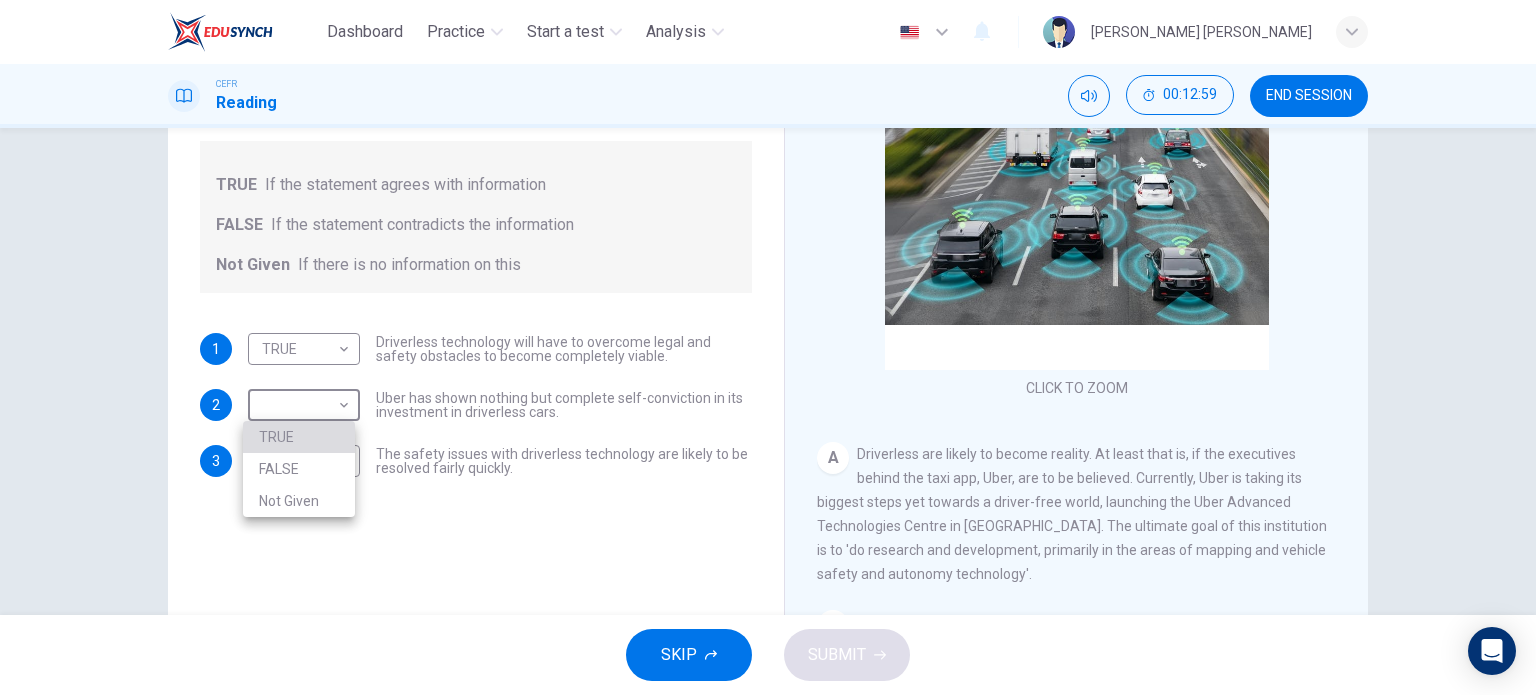 click on "TRUE" at bounding box center [299, 437] 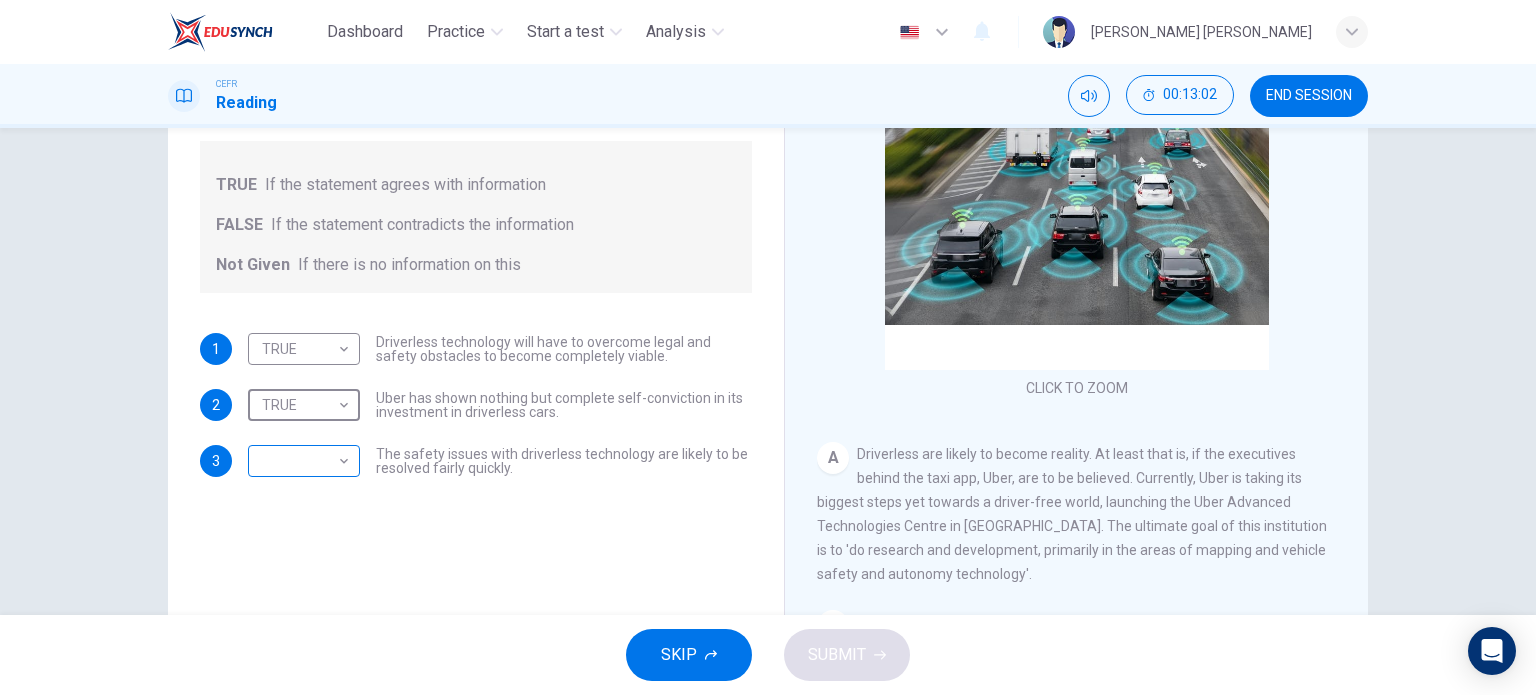click on "Dashboard Practice Start a test Analysis English en ​ SAKINAH NUR BATRISYA BINTI KAMAL BAHARIN CEFR Reading 00:13:02 END SESSION Question 7 Do the following statements agree with the information given in the text? For questions following questions, write TRUE If the statement agrees with information FALSE If the statement contradicts the information Not Given If there is no information on this 1 TRUE TRUE ​ Driverless technology will have to overcome legal and safety obstacles to become completely viable. 2 TRUE TRUE ​ Uber has shown nothing but complete self-conviction in its investment in driverless cars. 3 ​ ​ The safety issues with driverless technology are likely to be resolved fairly quickly. Driverless cars CLICK TO ZOOM Click to Zoom A B C D E F G H SKIP SUBMIT EduSynch - Online Language Proficiency Testing
Dashboard Practice Start a test Analysis Notifications © Copyright  2025" at bounding box center (768, 347) 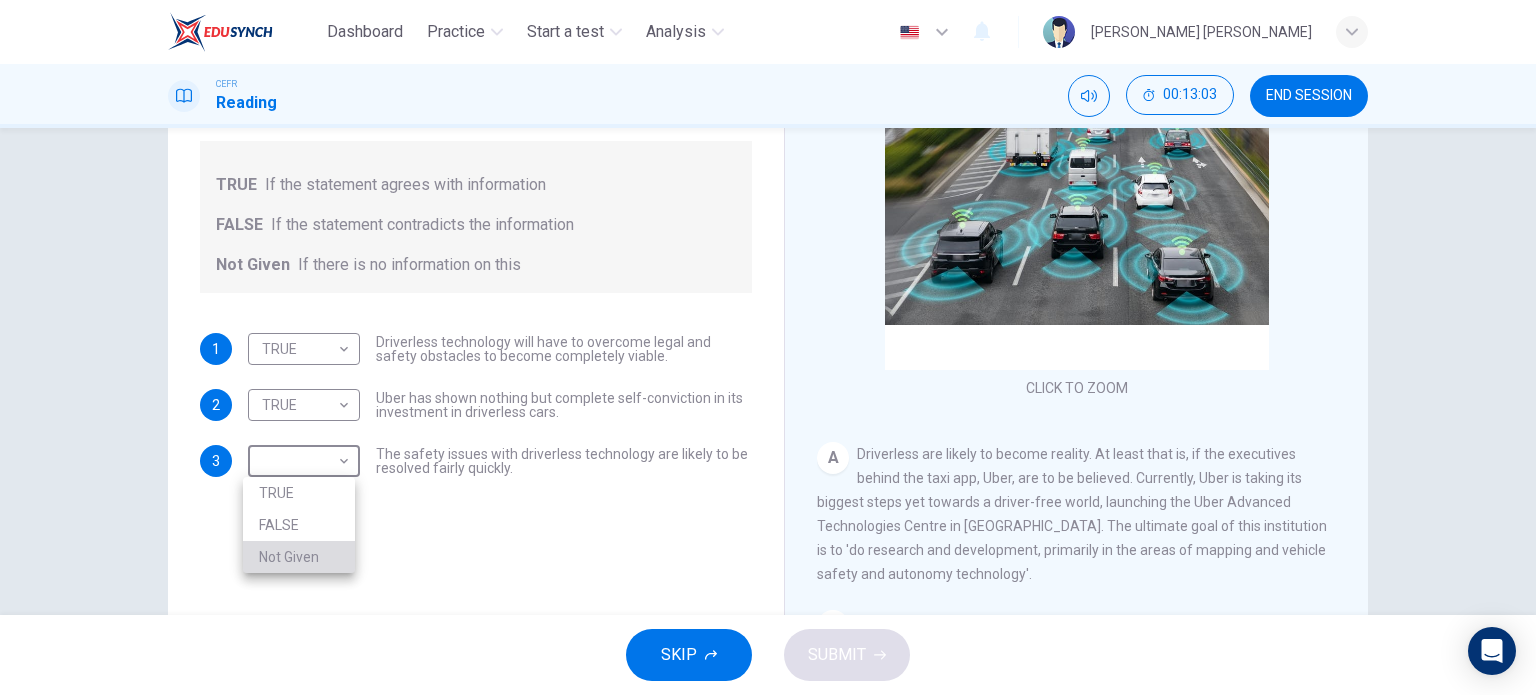 click on "Not Given" at bounding box center [299, 557] 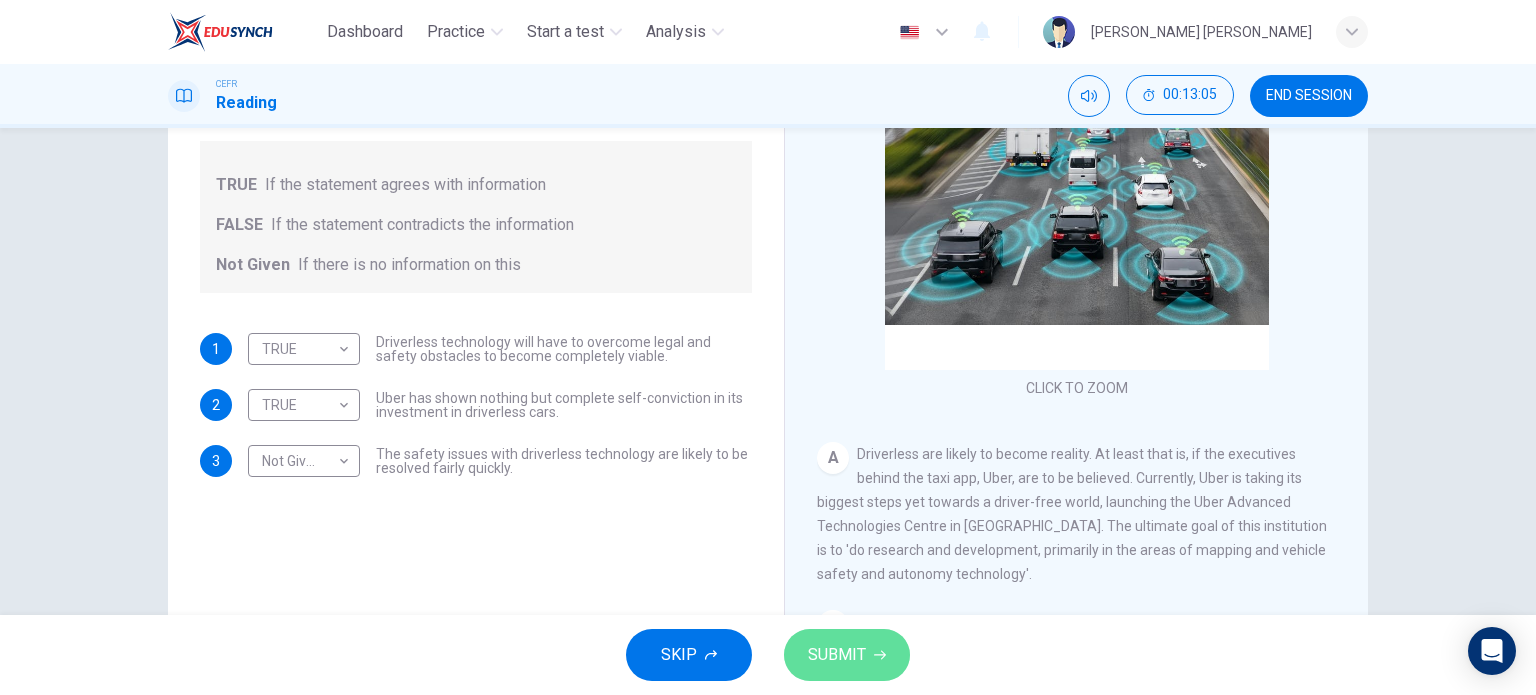 click on "SUBMIT" at bounding box center (837, 655) 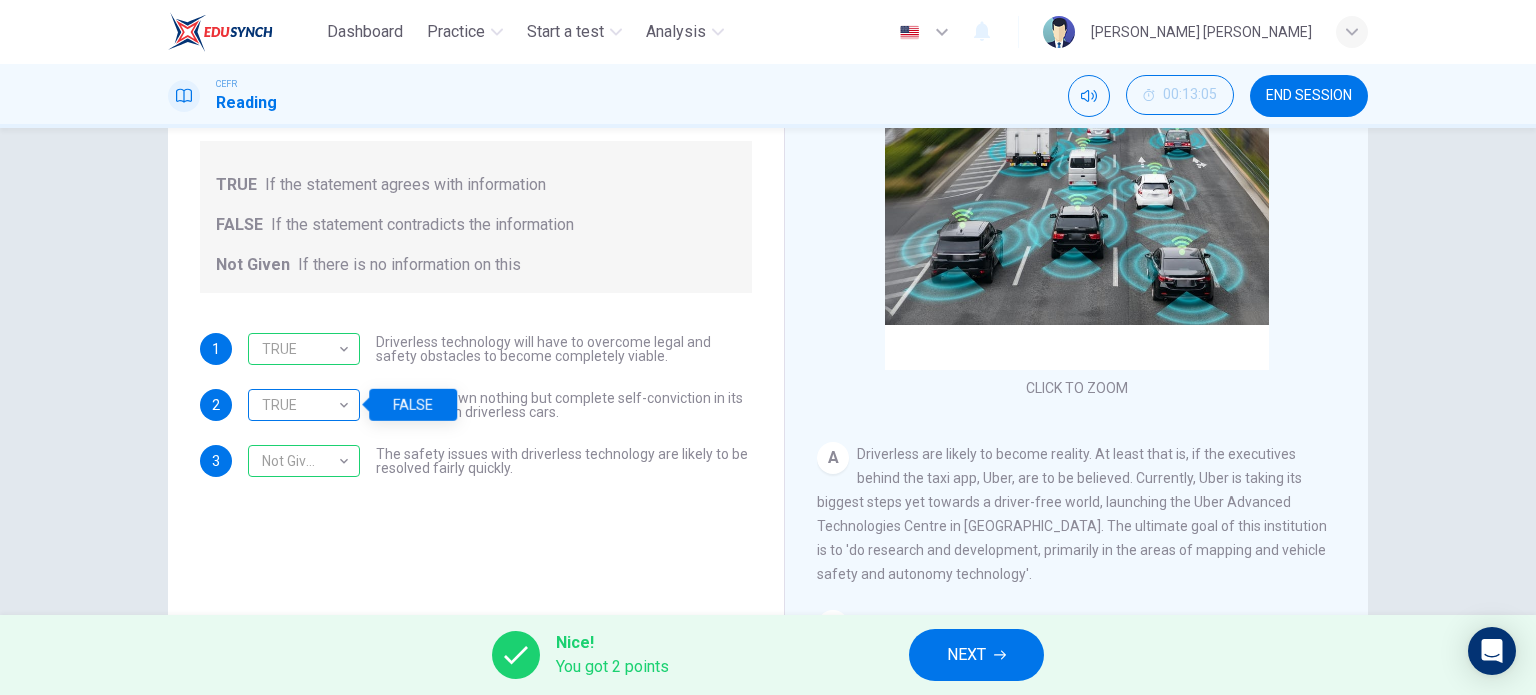 click on "TRUE" at bounding box center (300, 405) 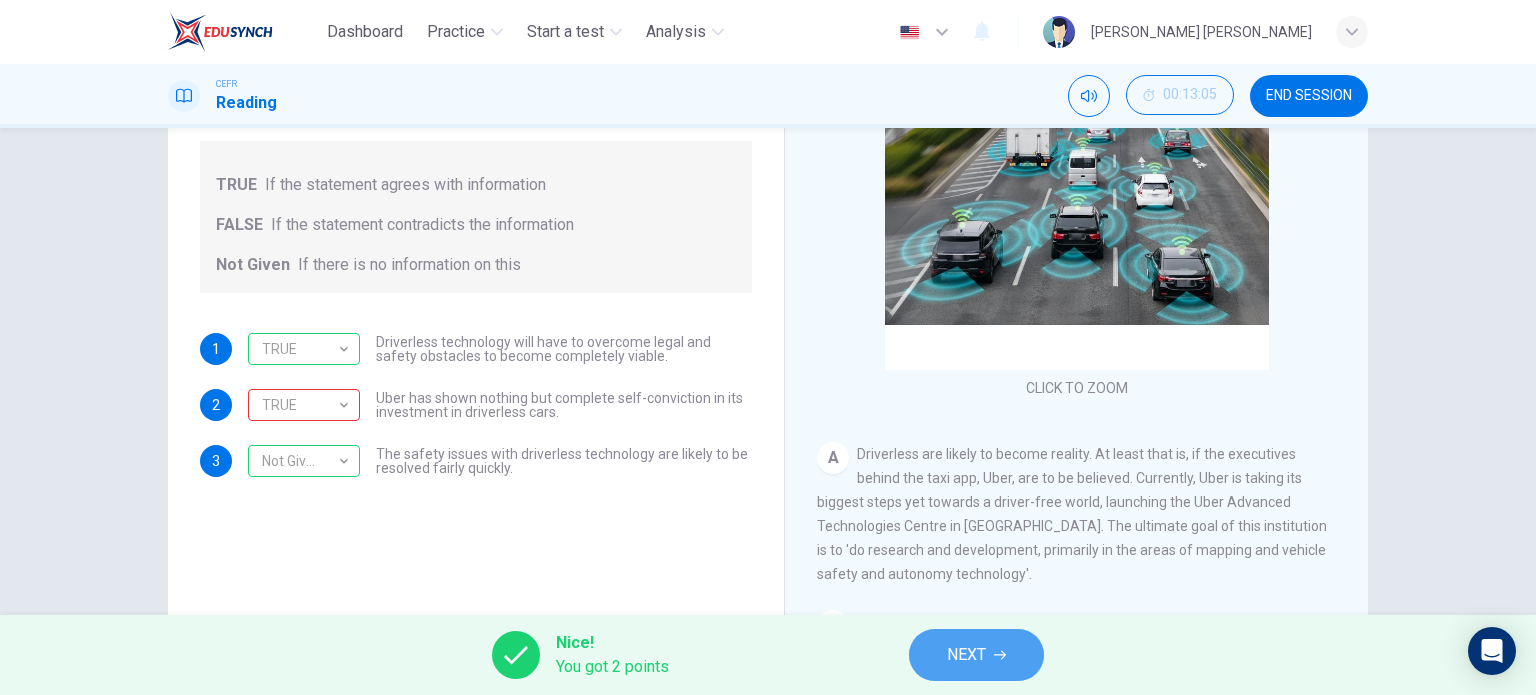 click on "NEXT" at bounding box center (966, 655) 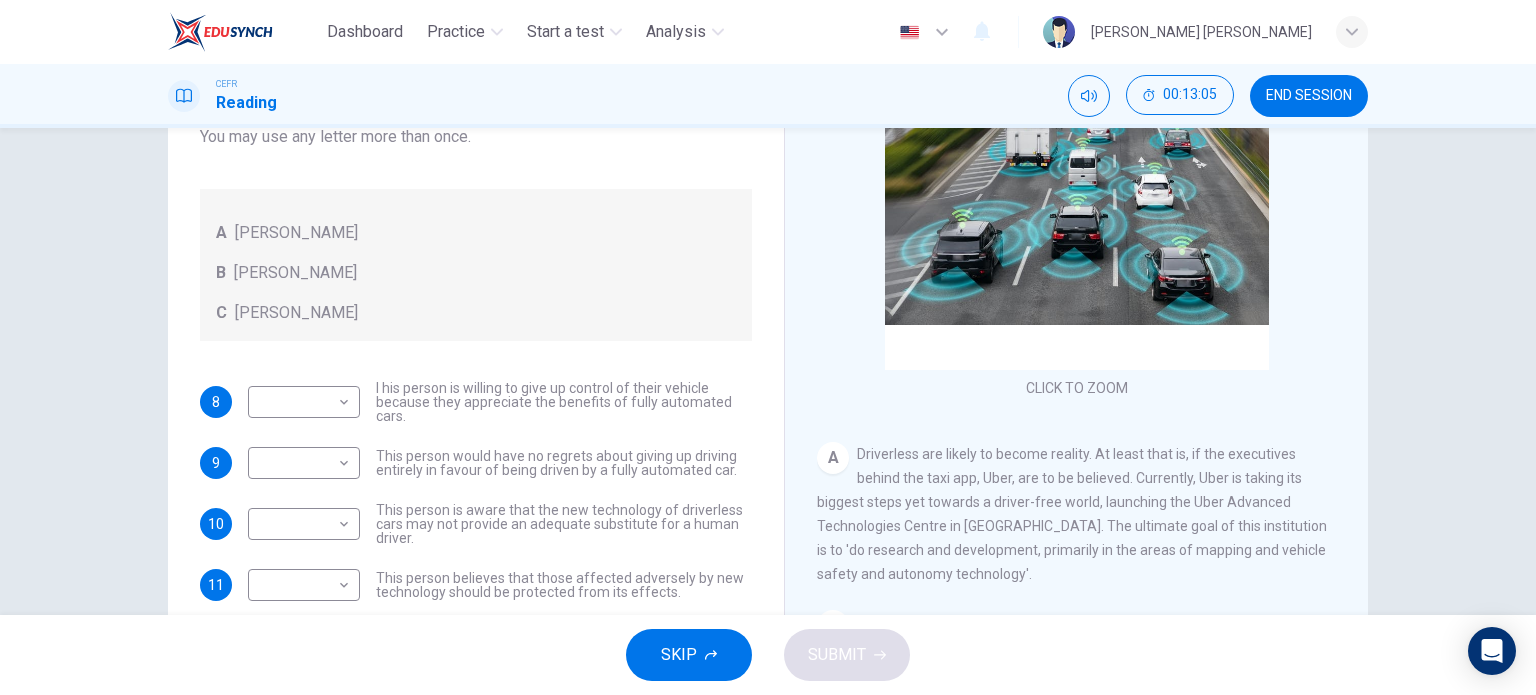 scroll, scrollTop: 283, scrollLeft: 0, axis: vertical 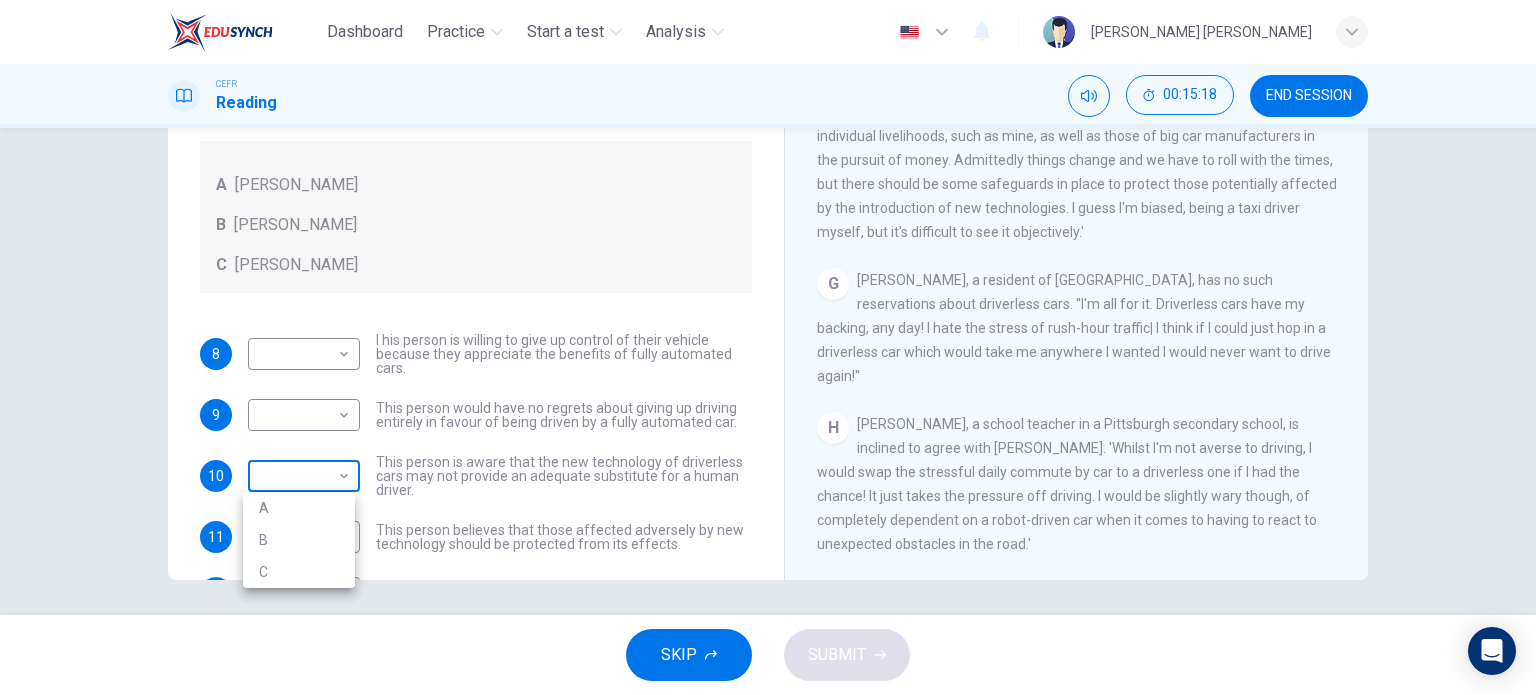 click on "Dashboard Practice Start a test Analysis English en ​ SAKINAH NUR BATRISYA BINTI KAMAL BAHARIN CEFR Reading 00:15:18 END SESSION Questions 8 - 12 Look at the following statements, and the list of people. Match each statement to the correct person, A-C. You may use any letter more than once.
A John Reynolds B Susie Greenacre C Jason Steiner 8 ​ ​ I his person is willing to give up control of their vehicle because they appreciate the benefits of fully automated cars. 9 ​ ​ This person would have no regrets about giving up driving entirely in favour of being driven by a fully automated car. 10 ​ ​ This person is aware that the new technology of driverless cars may not provide an adequate substitute for a human driver. 11 ​ ​ This person believes that those affected adversely by new technology should be protected from its effects. 12 ​ ​ This person enjoys driving but only under favourable conditions. Driverless cars CLICK TO ZOOM Click to Zoom A B C D E F G H SKIP SUBMIT
Dashboard" at bounding box center [768, 347] 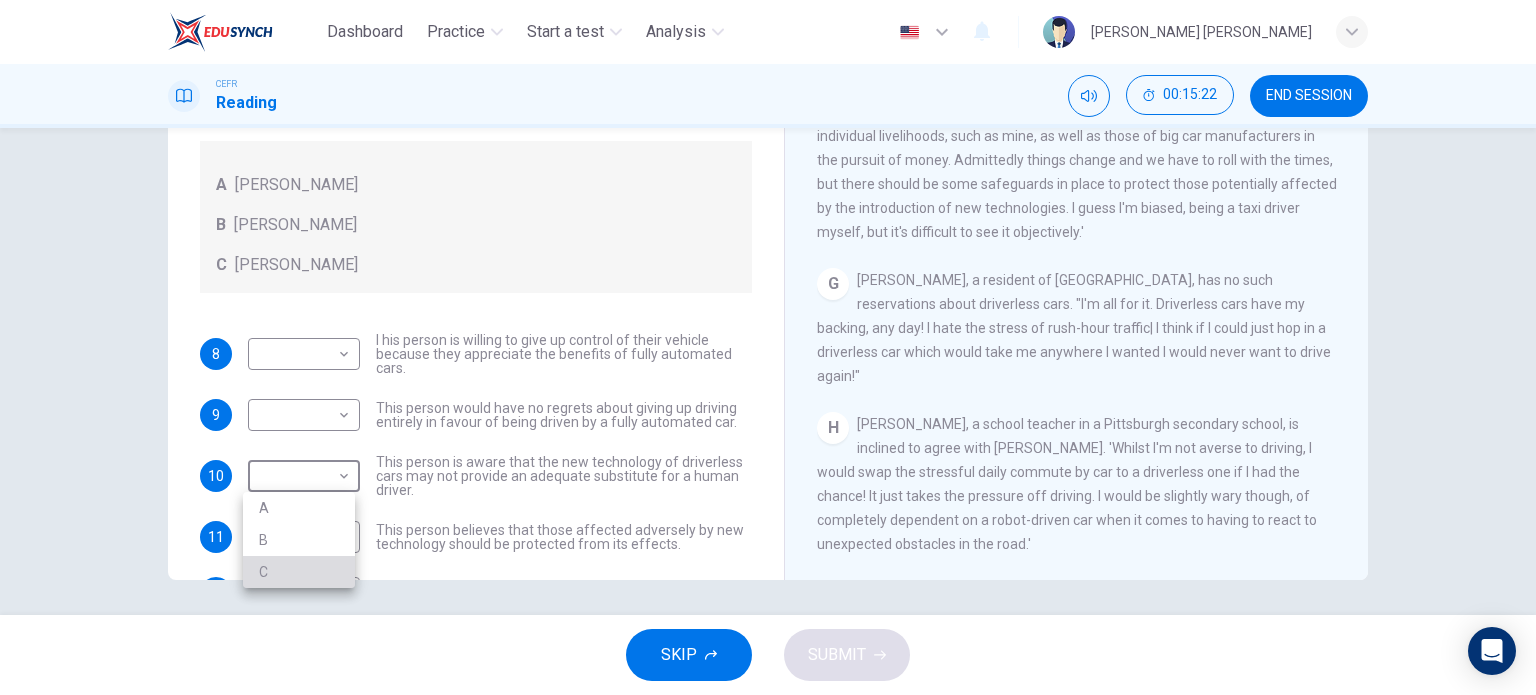 click on "C" at bounding box center (299, 572) 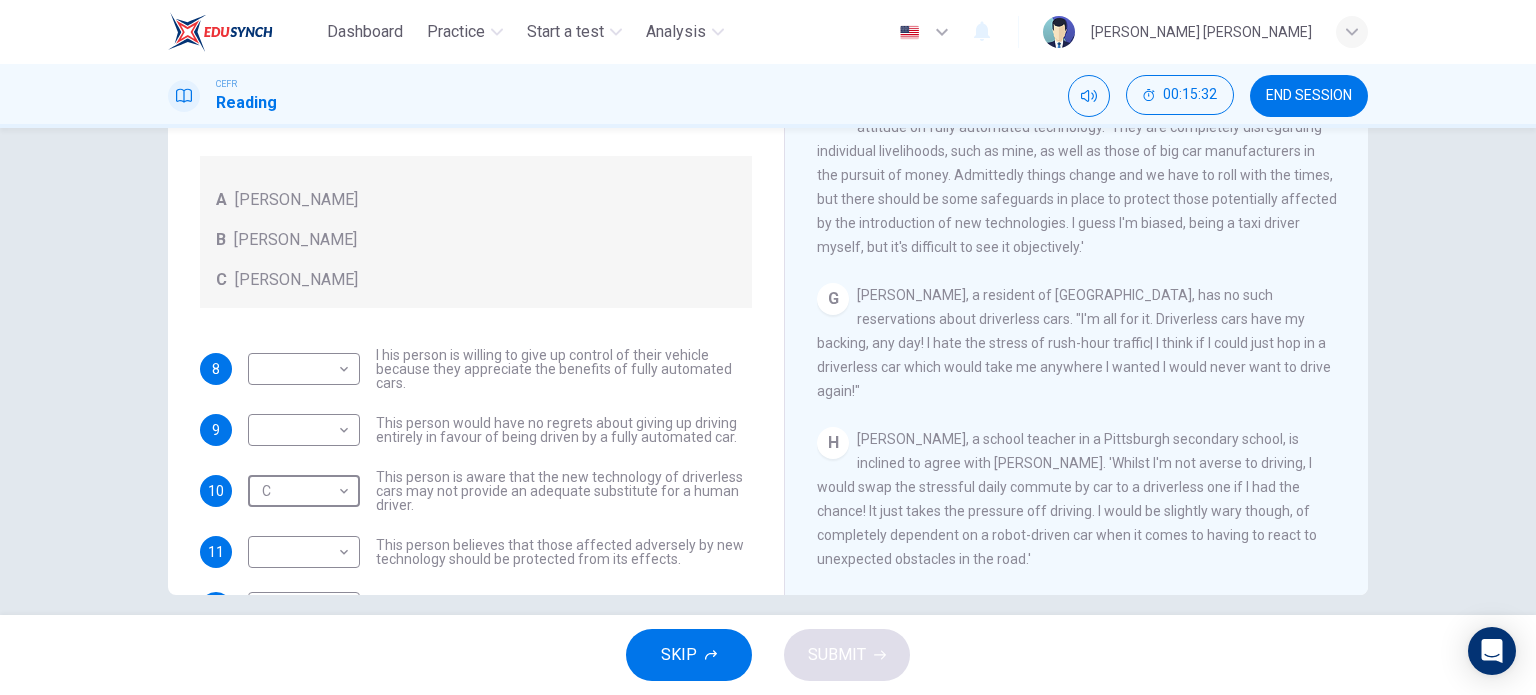 scroll, scrollTop: 288, scrollLeft: 0, axis: vertical 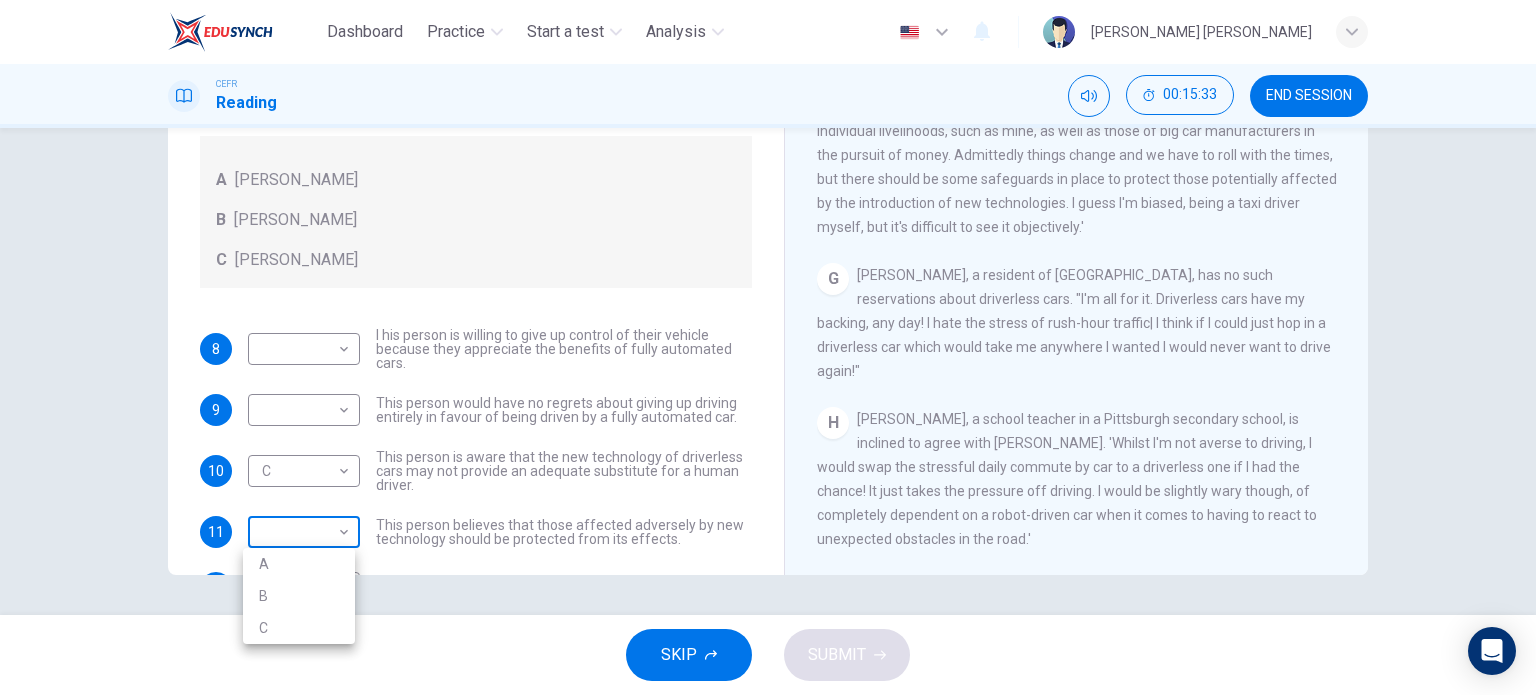 click on "Dashboard Practice Start a test Analysis English en ​ SAKINAH NUR BATRISYA BINTI KAMAL BAHARIN CEFR Reading 00:15:33 END SESSION Questions 8 - 12 Look at the following statements, and the list of people. Match each statement to the correct person, A-C. You may use any letter more than once.
A John Reynolds B Susie Greenacre C Jason Steiner 8 ​ ​ I his person is willing to give up control of their vehicle because they appreciate the benefits of fully automated cars. 9 ​ ​ This person would have no regrets about giving up driving entirely in favour of being driven by a fully automated car. 10 C C ​ This person is aware that the new technology of driverless cars may not provide an adequate substitute for a human driver. 11 ​ ​ This person believes that those affected adversely by new technology should be protected from its effects. 12 ​ ​ This person enjoys driving but only under favourable conditions. Driverless cars CLICK TO ZOOM Click to Zoom A B C D E F G H SKIP SUBMIT
Dashboard" at bounding box center [768, 347] 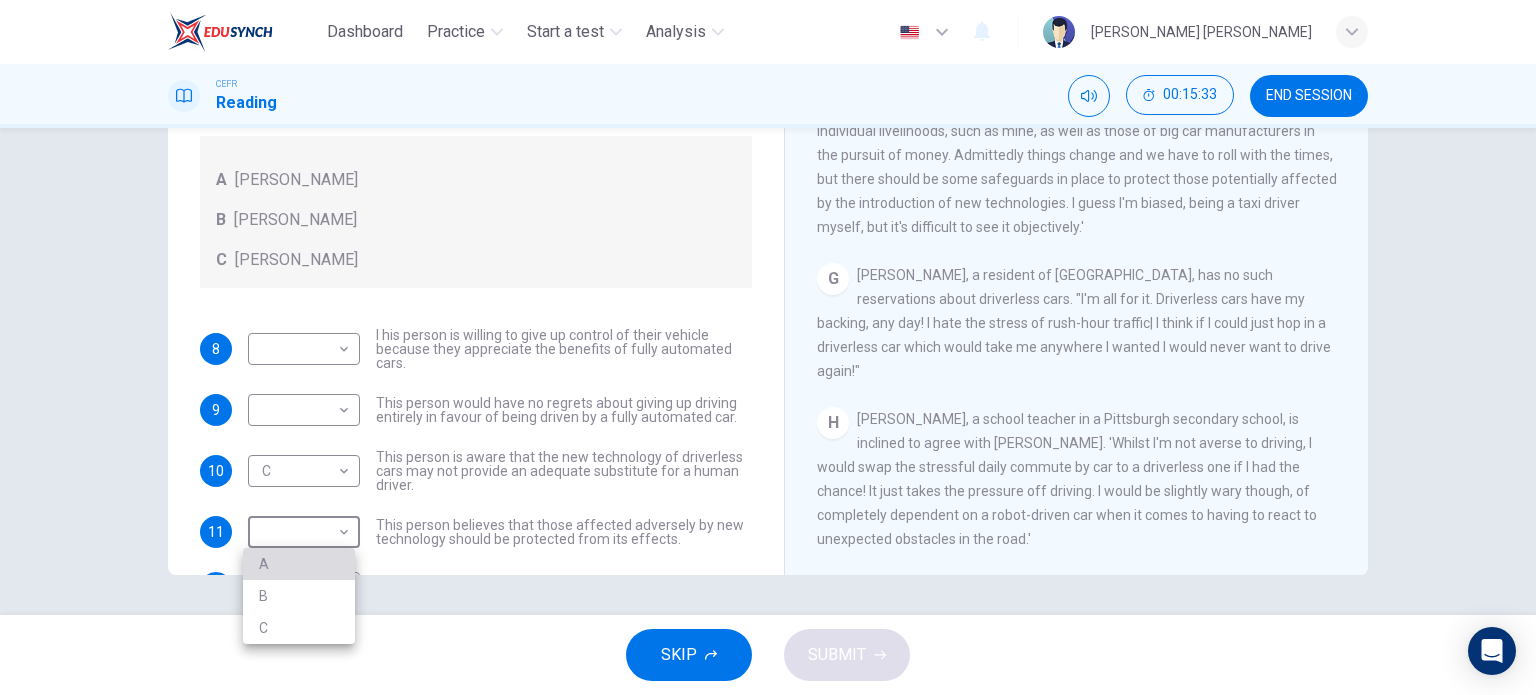 click on "A" at bounding box center (299, 564) 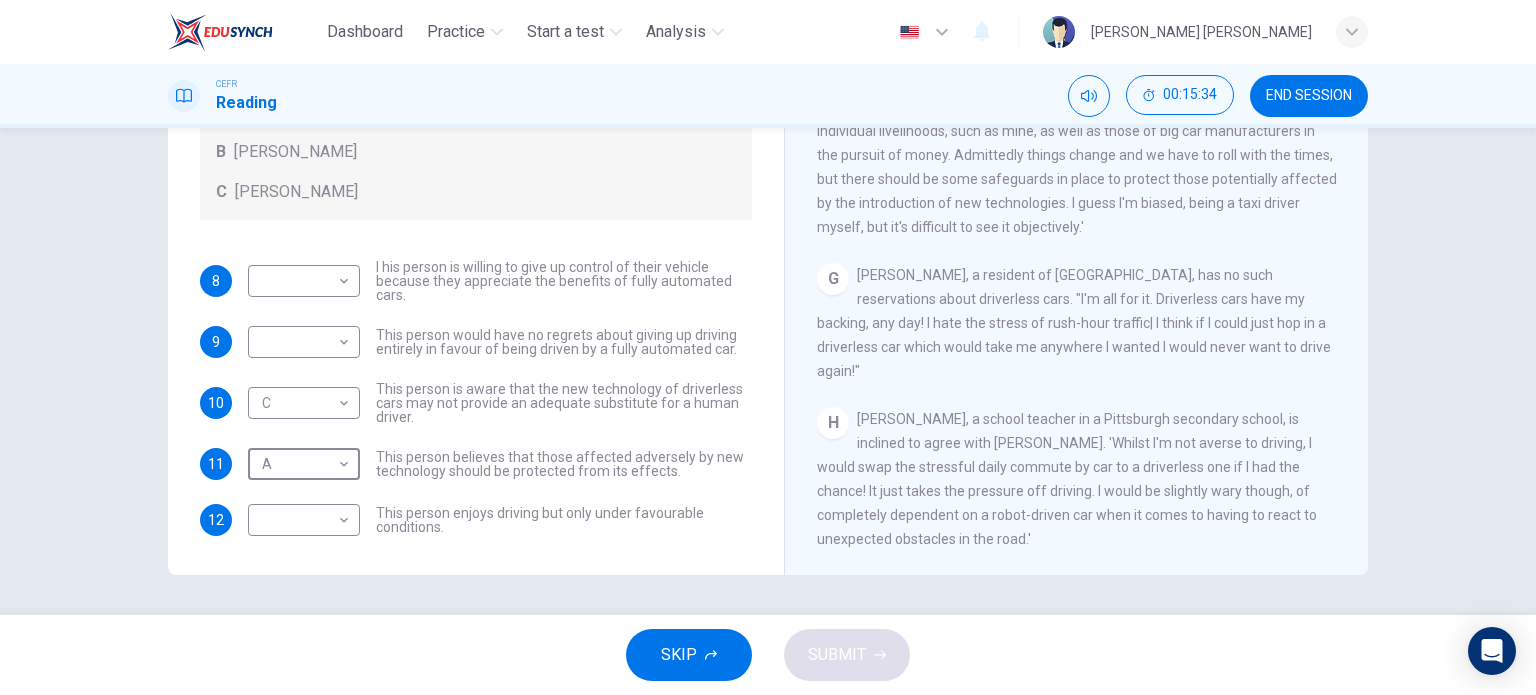 scroll, scrollTop: 68, scrollLeft: 0, axis: vertical 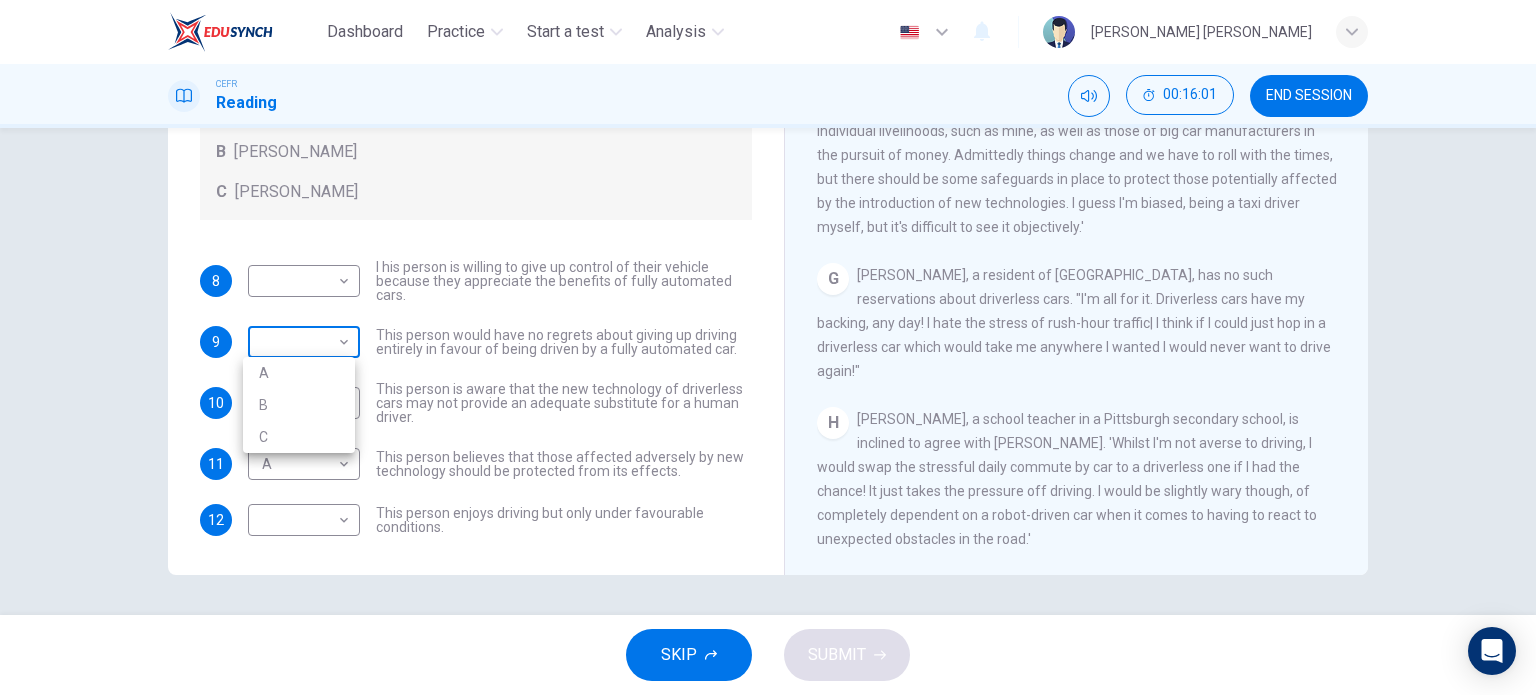 click on "Dashboard Practice Start a test Analysis English en ​ SAKINAH NUR BATRISYA BINTI KAMAL BAHARIN CEFR Reading 00:16:01 END SESSION Questions 8 - 12 Look at the following statements, and the list of people. Match each statement to the correct person, A-C. You may use any letter more than once.
A John Reynolds B Susie Greenacre C Jason Steiner 8 ​ ​ I his person is willing to give up control of their vehicle because they appreciate the benefits of fully automated cars. 9 ​ ​ This person would have no regrets about giving up driving entirely in favour of being driven by a fully automated car. 10 C C ​ This person is aware that the new technology of driverless cars may not provide an adequate substitute for a human driver. 11 A A ​ This person believes that those affected adversely by new technology should be protected from its effects. 12 ​ ​ This person enjoys driving but only under favourable conditions. Driverless cars CLICK TO ZOOM Click to Zoom A B C D E F G H SKIP SUBMIT
Dashboard" at bounding box center (768, 347) 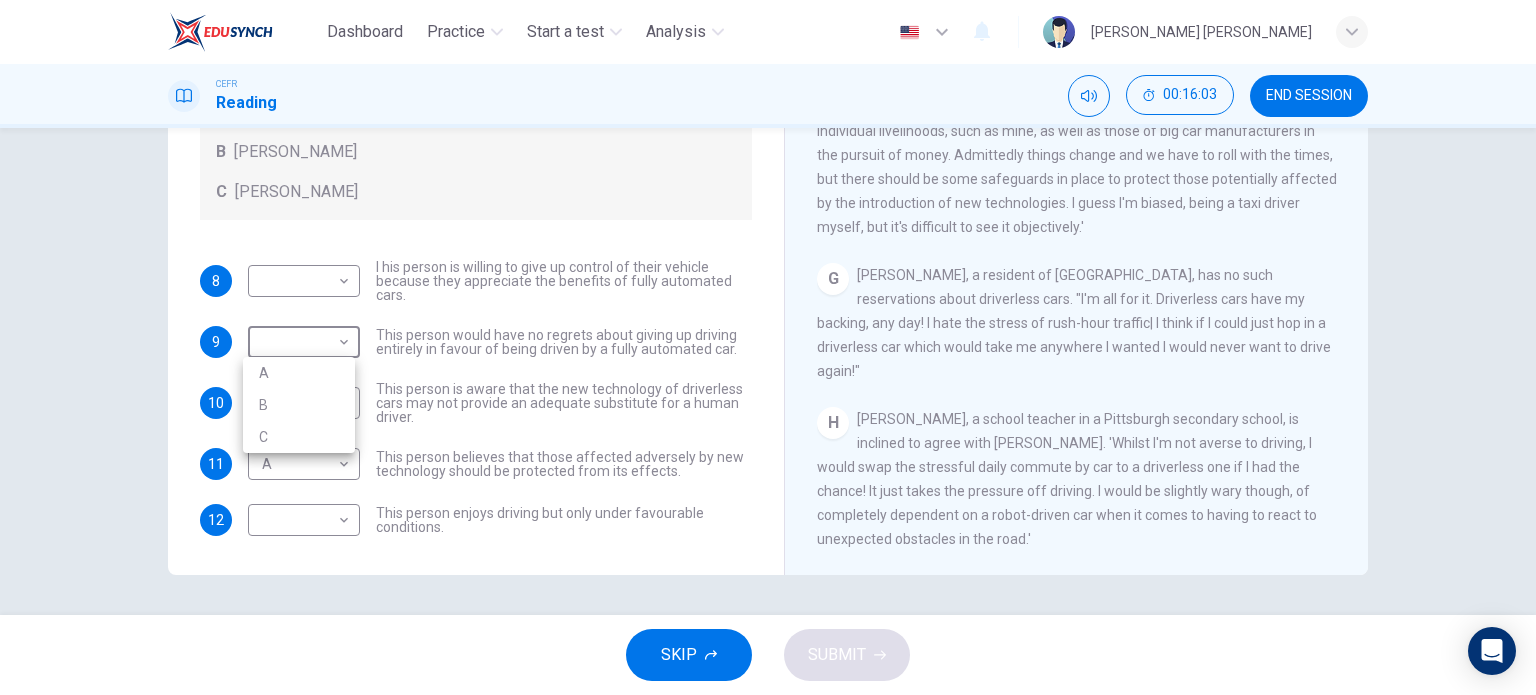 click on "B" at bounding box center [299, 405] 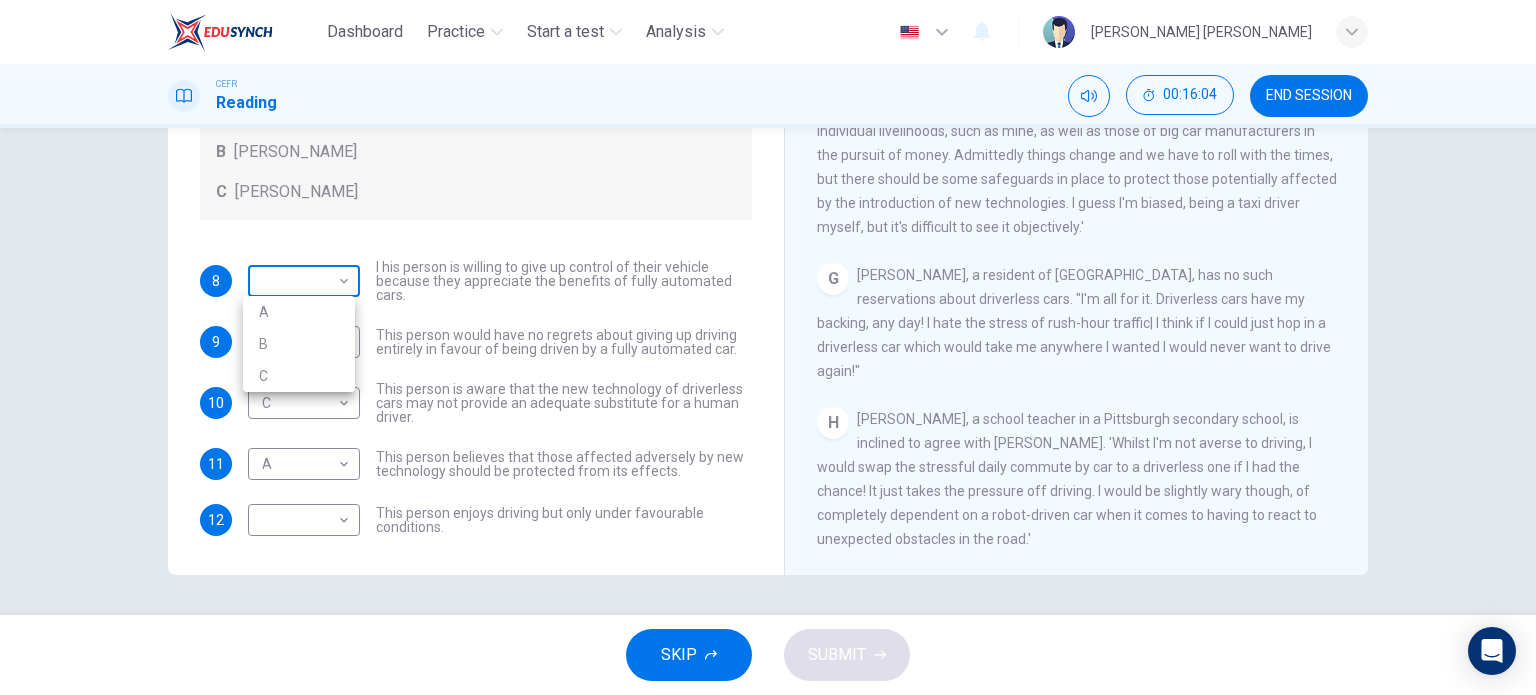 click on "Dashboard Practice Start a test Analysis English en ​ SAKINAH NUR BATRISYA BINTI KAMAL BAHARIN CEFR Reading 00:16:04 END SESSION Questions 8 - 12 Look at the following statements, and the list of people. Match each statement to the correct person, A-C. You may use any letter more than once.
A John Reynolds B Susie Greenacre C Jason Steiner 8 ​ ​ I his person is willing to give up control of their vehicle because they appreciate the benefits of fully automated cars. 9 B B ​ This person would have no regrets about giving up driving entirely in favour of being driven by a fully automated car. 10 C C ​ This person is aware that the new technology of driverless cars may not provide an adequate substitute for a human driver. 11 A A ​ This person believes that those affected adversely by new technology should be protected from its effects. 12 ​ ​ This person enjoys driving but only under favourable conditions. Driverless cars CLICK TO ZOOM Click to Zoom A B C D E F G H SKIP SUBMIT
Dashboard" at bounding box center [768, 347] 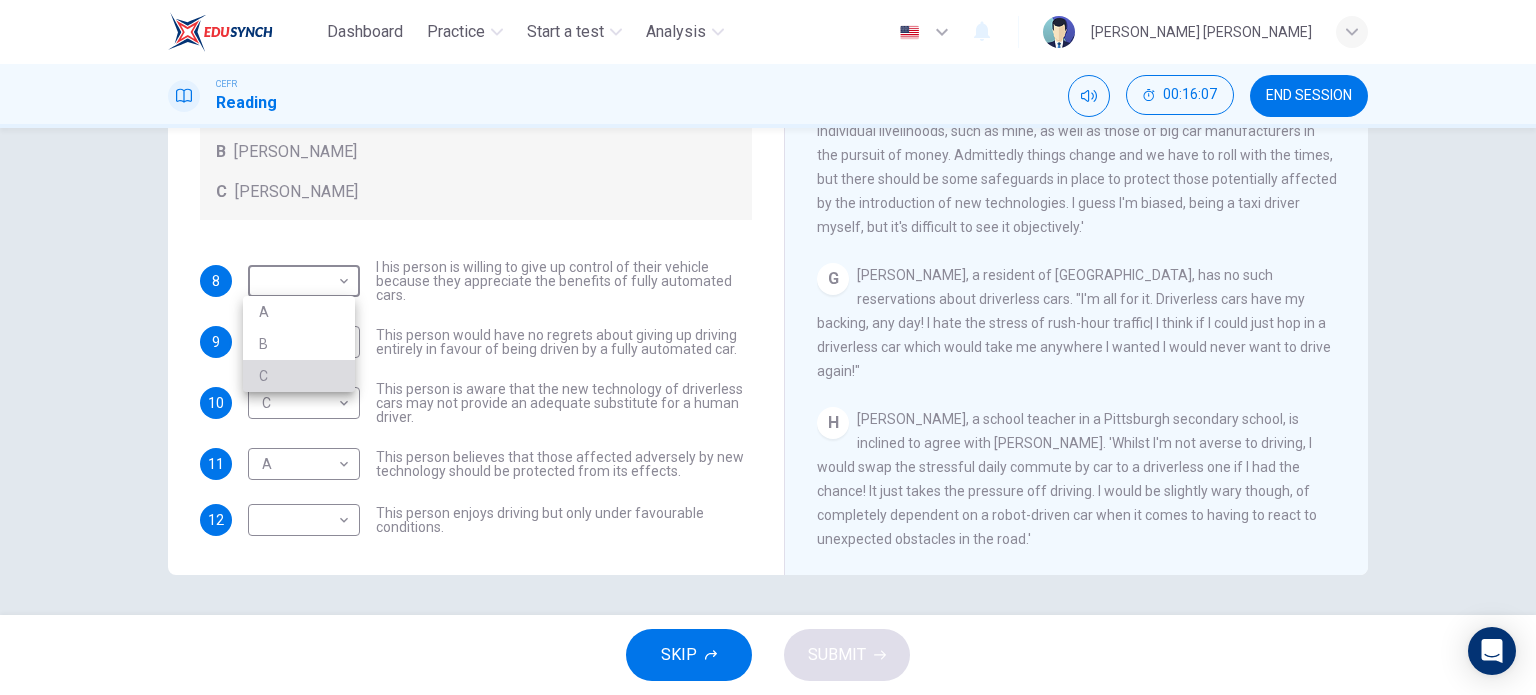 click on "C" at bounding box center [299, 376] 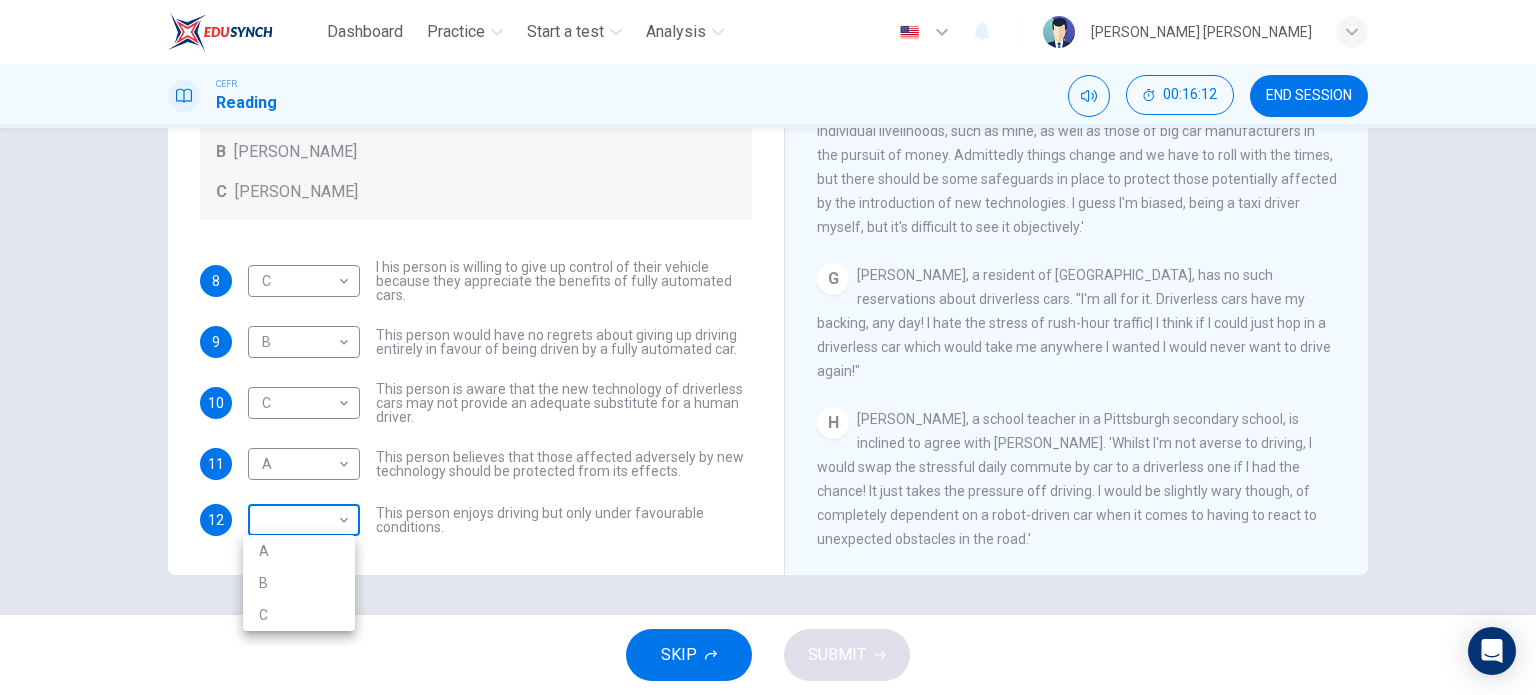 click on "Dashboard Practice Start a test Analysis English en ​ SAKINAH NUR BATRISYA BINTI KAMAL BAHARIN CEFR Reading 00:16:12 END SESSION Questions 8 - 12 Look at the following statements, and the list of people. Match each statement to the correct person, A-C. You may use any letter more than once.
A John Reynolds B Susie Greenacre C Jason Steiner 8 C C ​ I his person is willing to give up control of their vehicle because they appreciate the benefits of fully automated cars. 9 B B ​ This person would have no regrets about giving up driving entirely in favour of being driven by a fully automated car. 10 C C ​ This person is aware that the new technology of driverless cars may not provide an adequate substitute for a human driver. 11 A A ​ This person believes that those affected adversely by new technology should be protected from its effects. 12 ​ ​ This person enjoys driving but only under favourable conditions. Driverless cars CLICK TO ZOOM Click to Zoom A B C D E F G H SKIP SUBMIT
Dashboard" at bounding box center [768, 347] 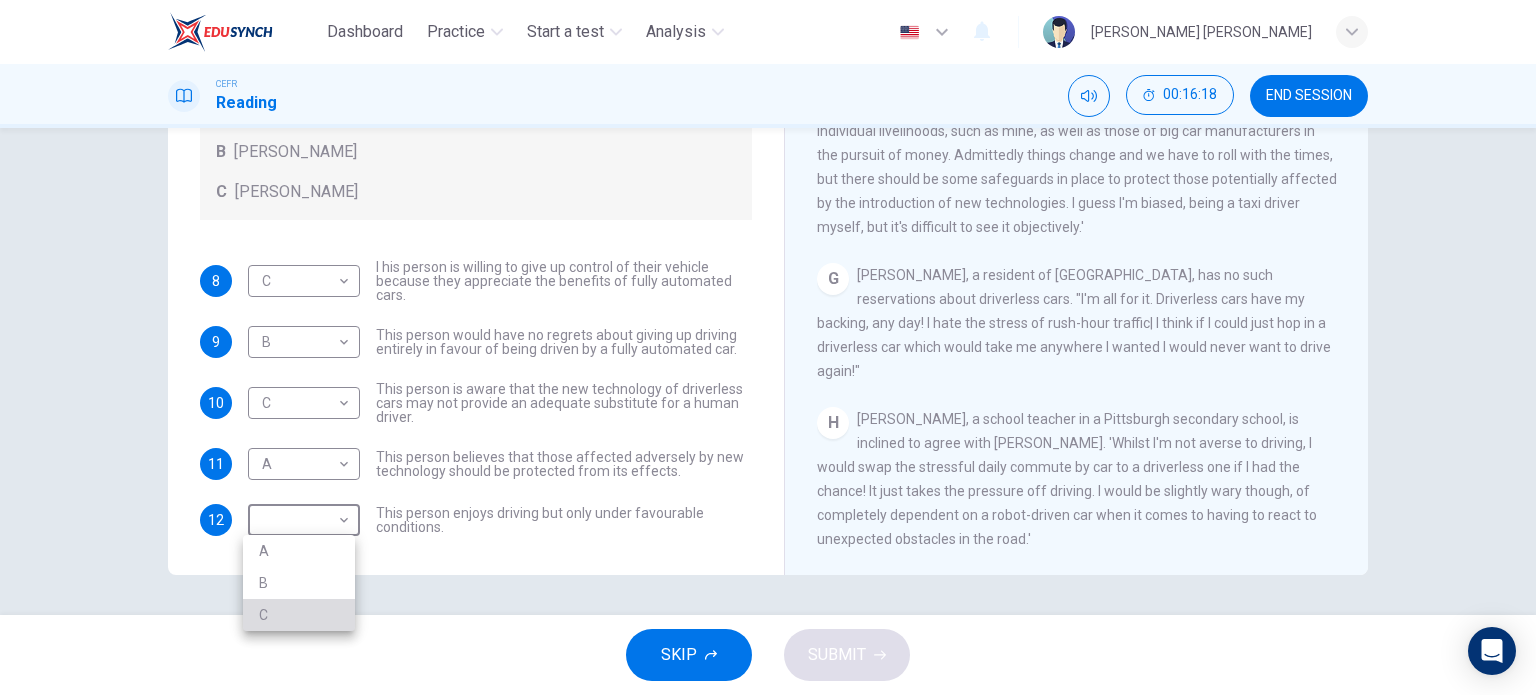click on "C" at bounding box center [299, 615] 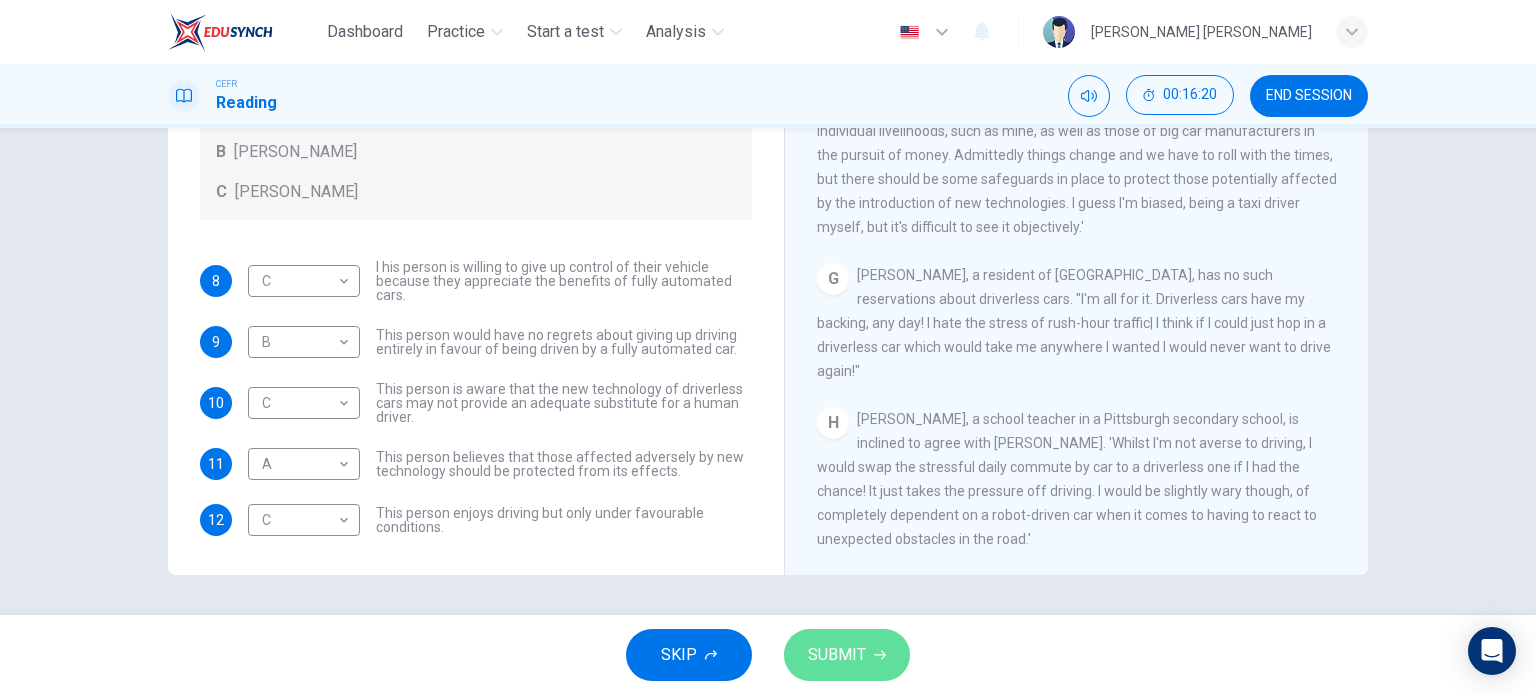 click on "SUBMIT" at bounding box center (837, 655) 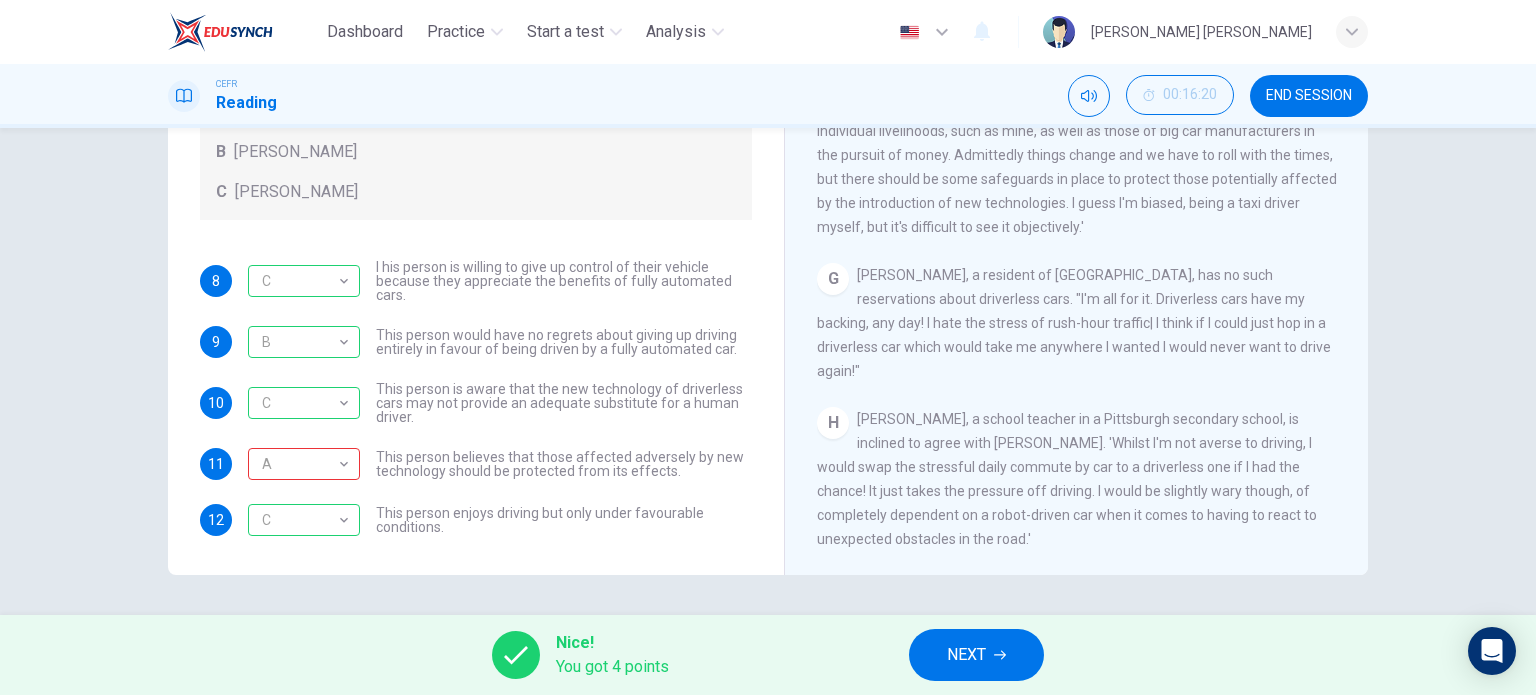 scroll, scrollTop: 0, scrollLeft: 0, axis: both 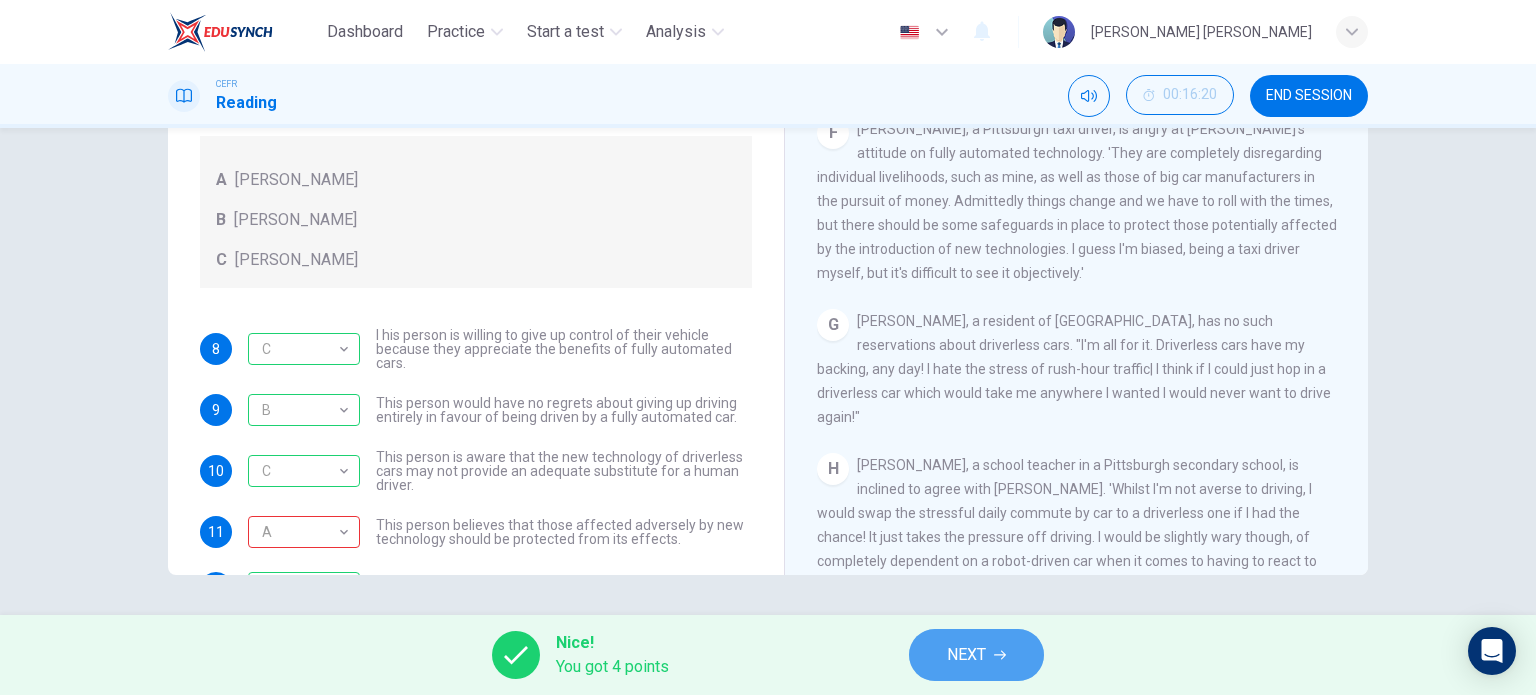 click on "NEXT" at bounding box center [976, 655] 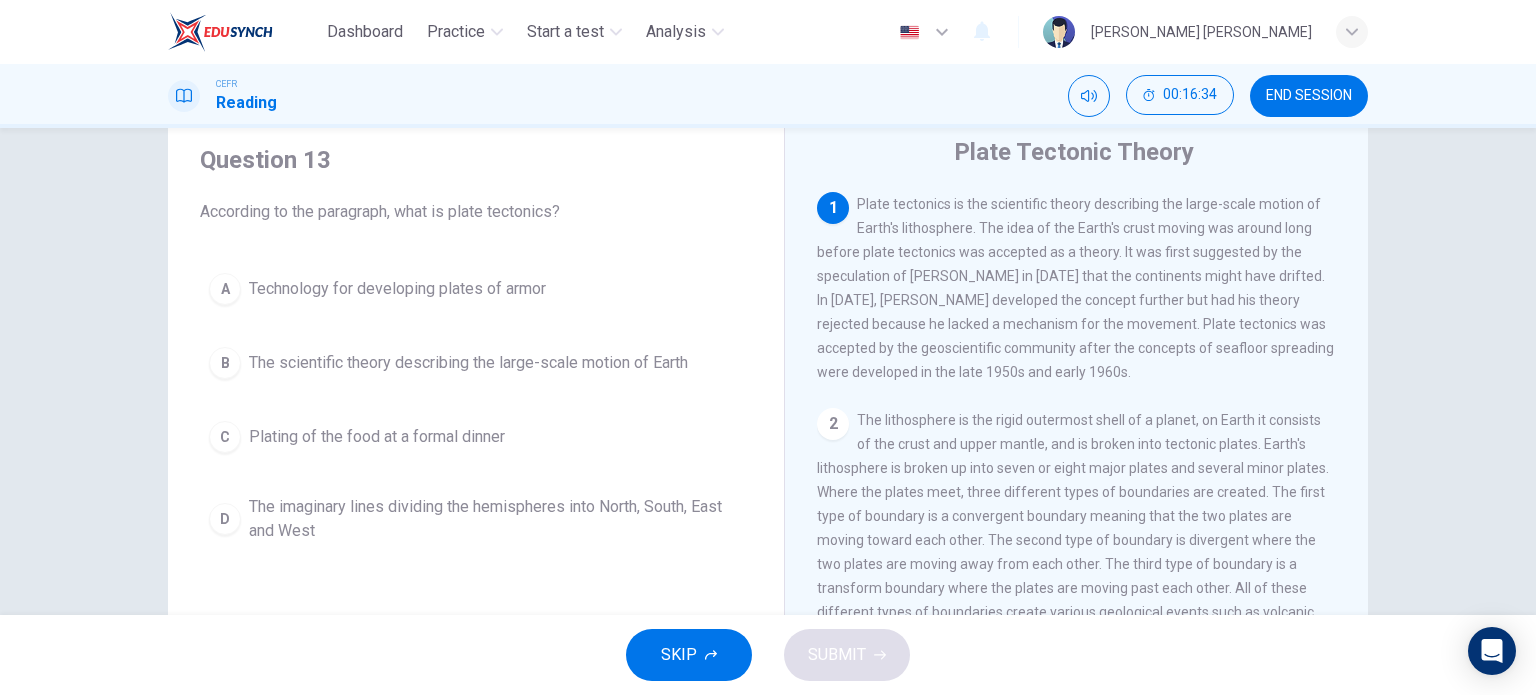scroll, scrollTop: 64, scrollLeft: 0, axis: vertical 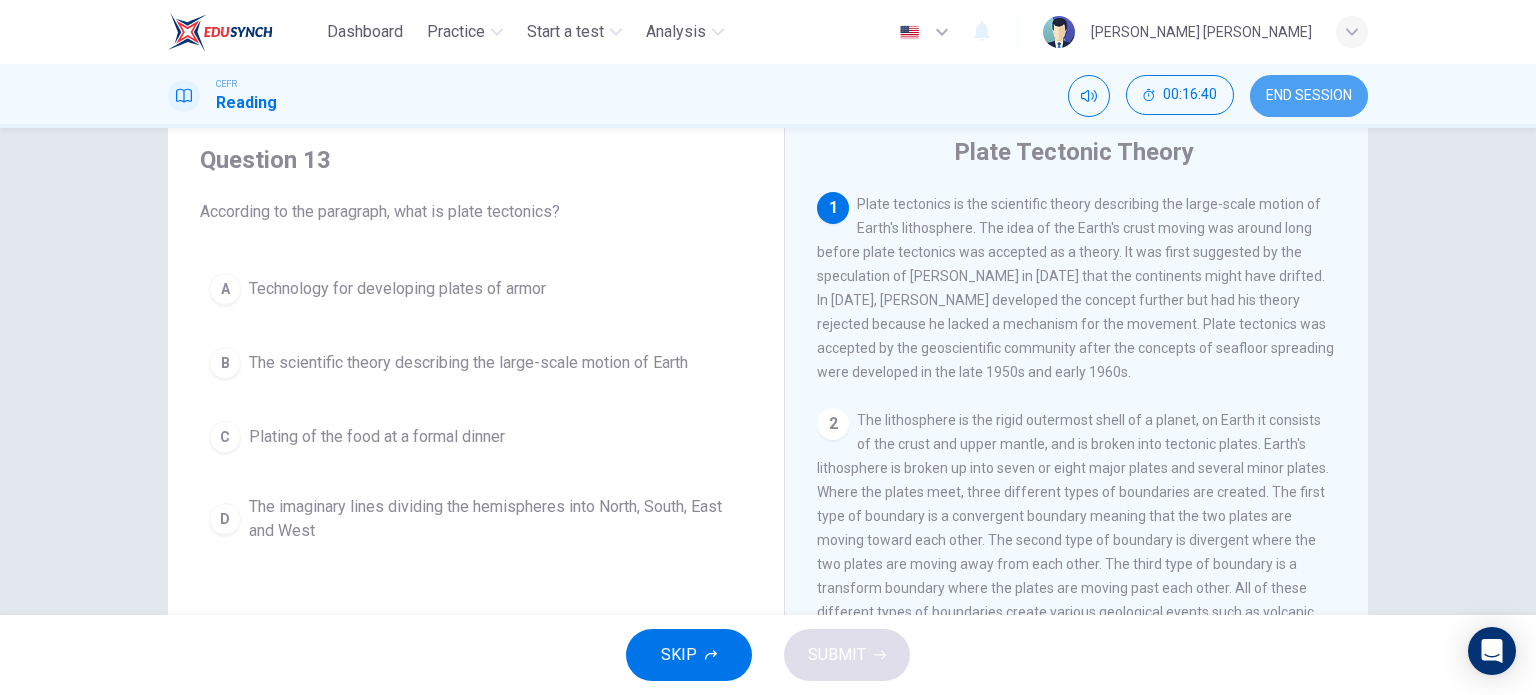 click on "END SESSION" at bounding box center [1309, 96] 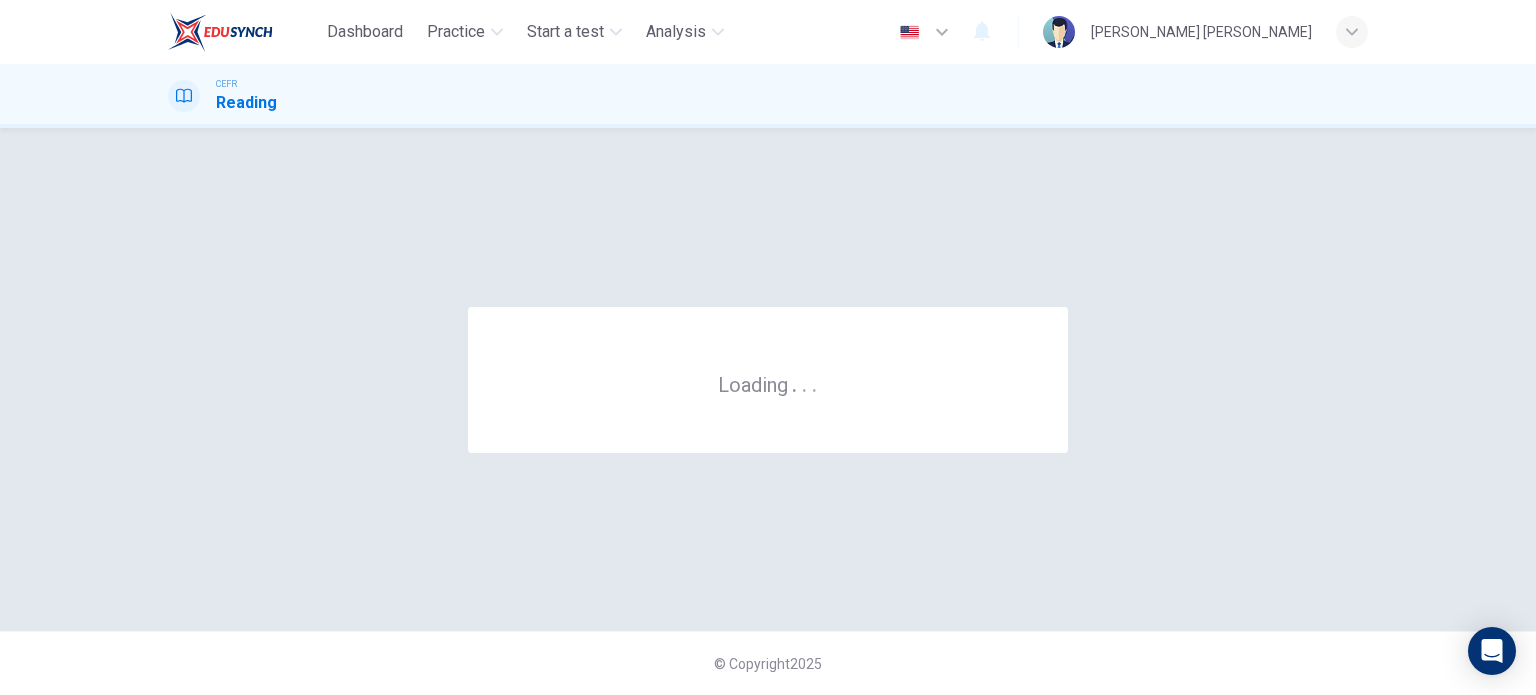 scroll, scrollTop: 0, scrollLeft: 0, axis: both 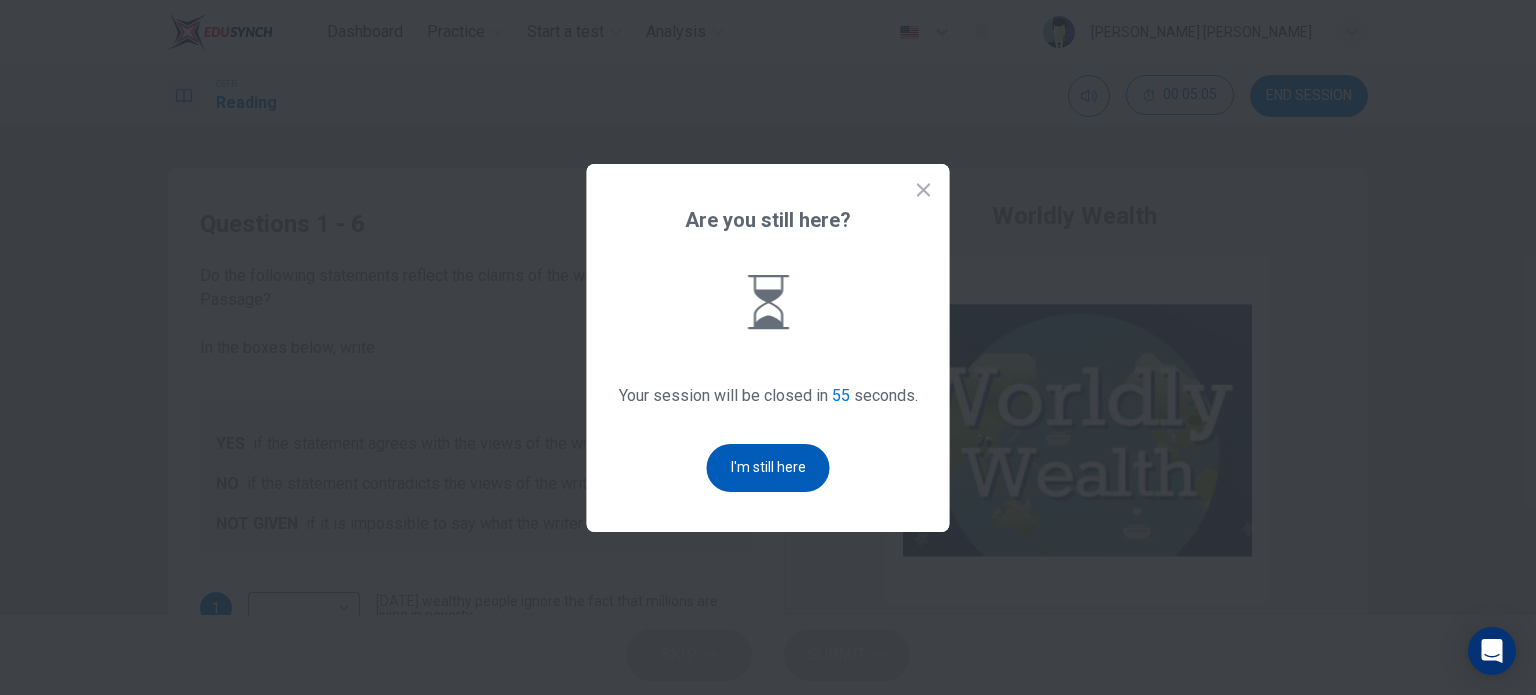 click on "I'm still here" at bounding box center (768, 468) 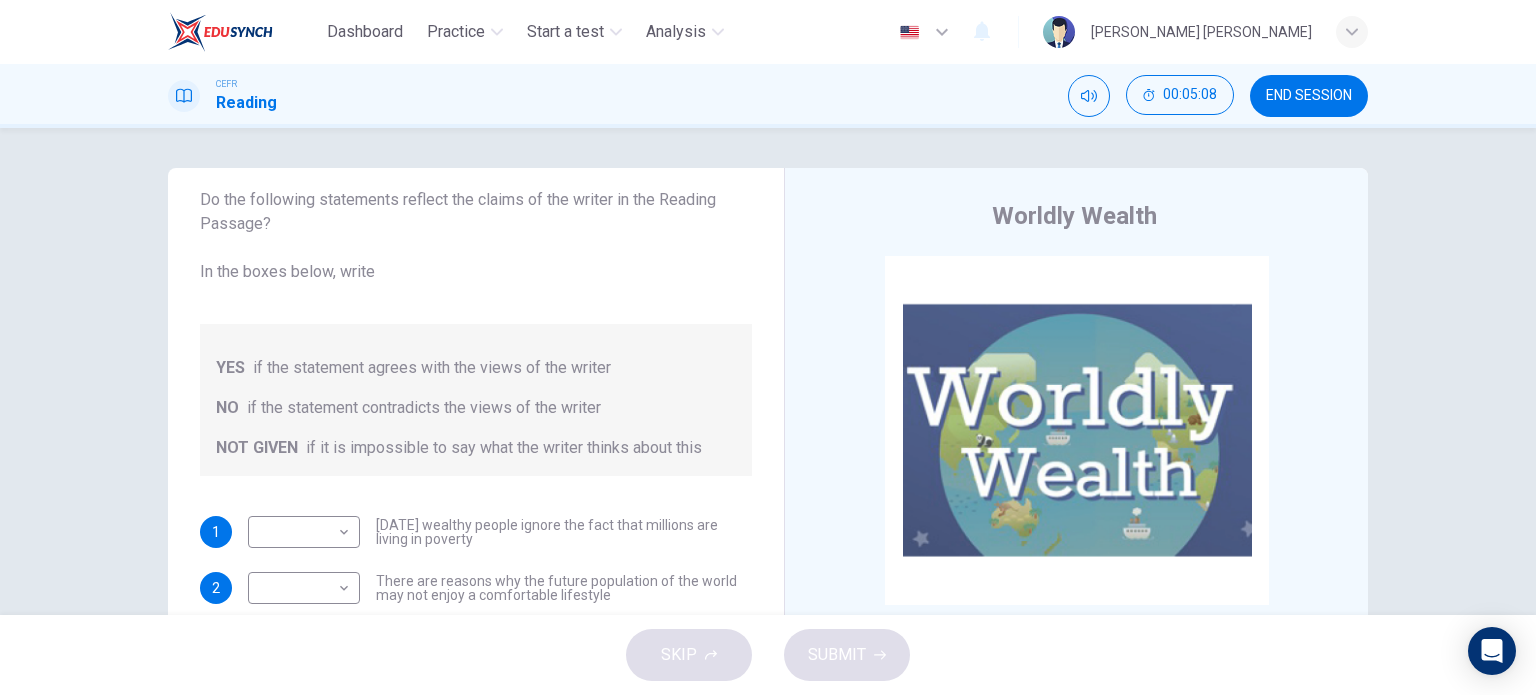 scroll, scrollTop: 80, scrollLeft: 0, axis: vertical 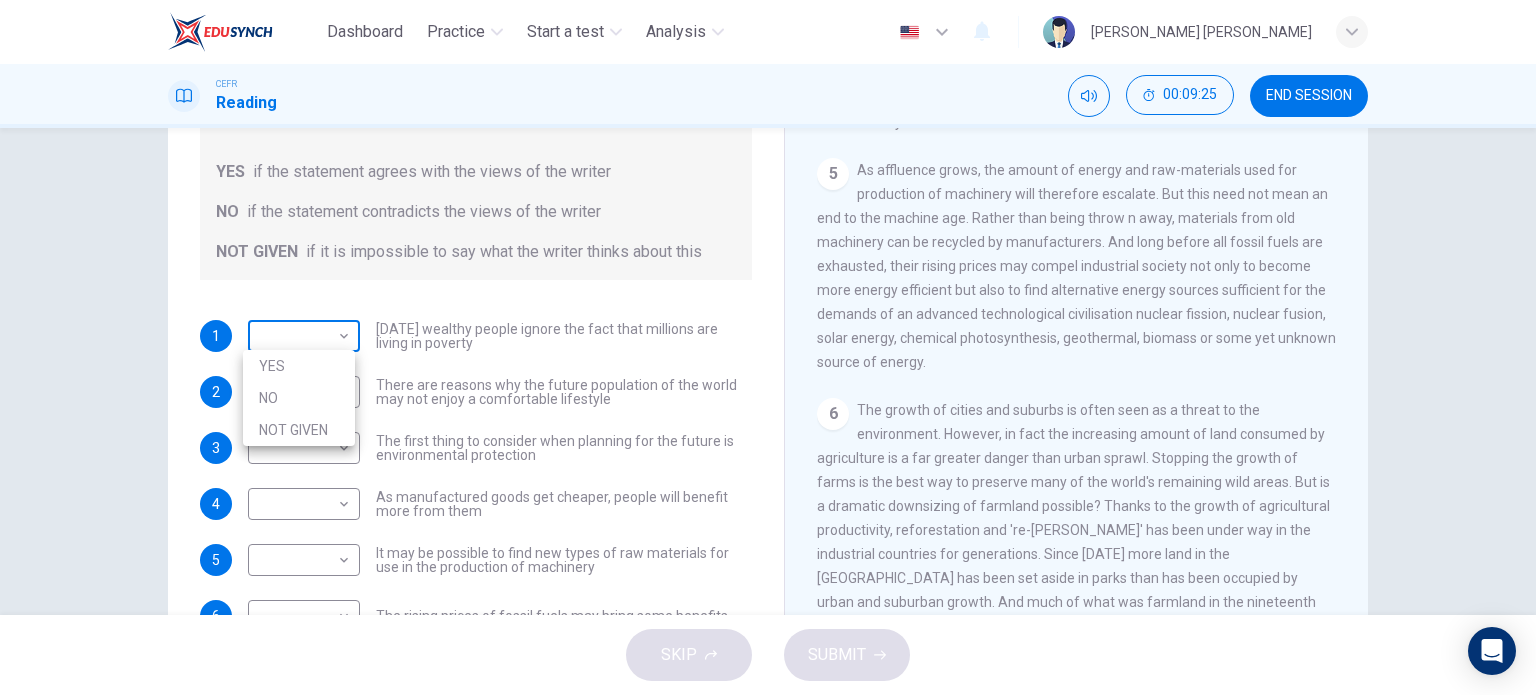 click on "Dashboard Practice Start a test Analysis English en ​ [PERSON_NAME] BATRISYA BINTI [PERSON_NAME] CEFR Reading 00:09:25 END SESSION Questions 1 - 6 Do the following statements reflect the claims of the writer in the Reading Passage?
In the boxes below, write YES if the statement agrees with the views of the writer NO if the statement contradicts the views of the writer NOT GIVEN if it is impossible to say what the writer thinks about this 1 ​ ​ [DATE] wealthy people ignore the fact that millions are living in poverty 2 ​ ​ There are reasons why the future population of the world may not enjoy a comfortable lifestyle 3 ​ ​ The first thing to consider when planning for the future is environmental protection 4 ​ ​ As manufactured goods get cheaper, people will benefit more from them 5 ​ ​ It may be possible to find new types of raw materials for use in the production of machinery 6 ​ ​ The rising prices of fossil fuels may bring some benefits Worldly Wealth CLICK TO ZOOM Click to Zoom 1" at bounding box center (768, 347) 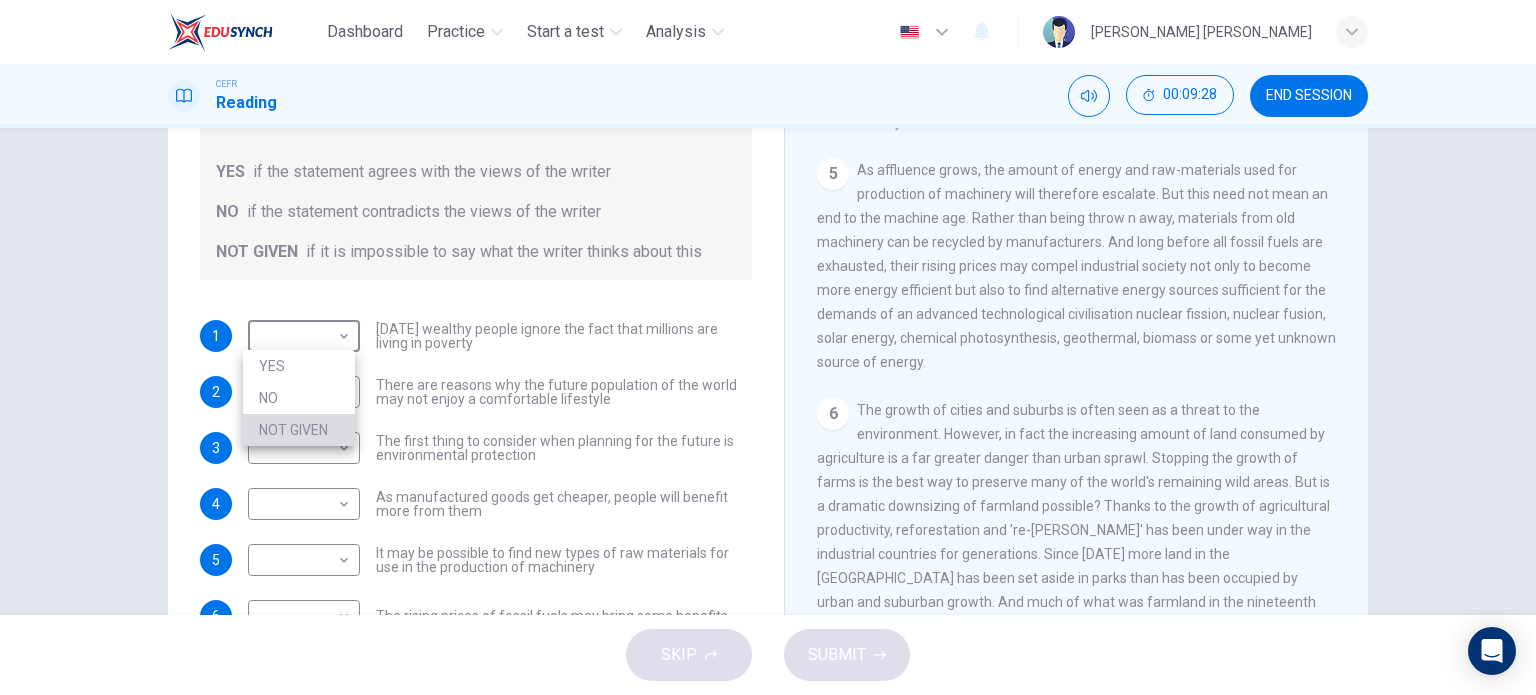 click on "NOT GIVEN" at bounding box center (299, 430) 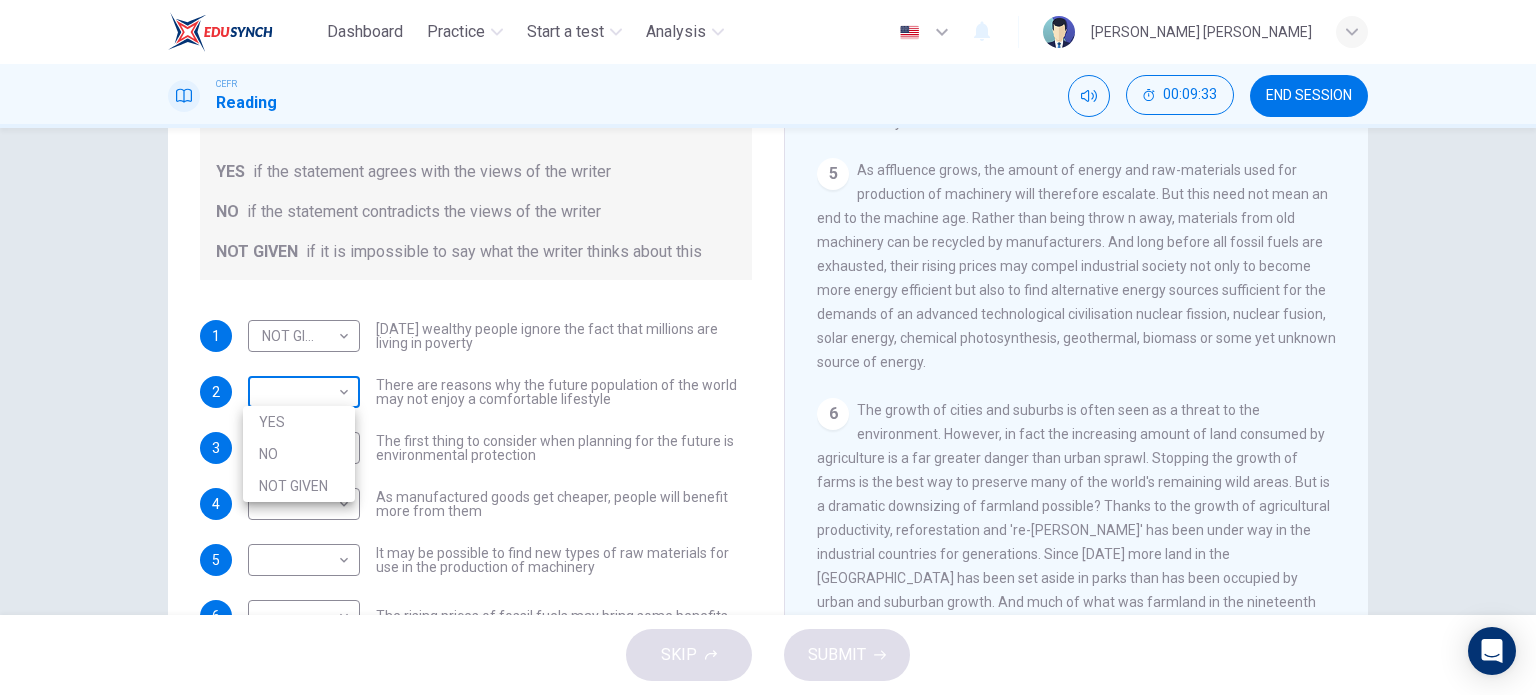 click on "Dashboard Practice Start a test Analysis English en ​ [PERSON_NAME] BATRISYA BINTI [PERSON_NAME] CEFR Reading 00:09:33 END SESSION Questions 1 - 6 Do the following statements reflect the claims of the writer in the Reading Passage?
In the boxes below, write YES if the statement agrees with the views of the writer NO if the statement contradicts the views of the writer NOT GIVEN if it is impossible to say what the writer thinks about this 1 NOT GIVEN NOT GIVEN ​ [DATE] wealthy people ignore the fact that millions are living in poverty 2 ​ ​ There are reasons why the future population of the world may not enjoy a comfortable lifestyle 3 ​ ​ The first thing to consider when planning for the future is environmental protection 4 ​ ​ As manufactured goods get cheaper, people will benefit more from them 5 ​ ​ It may be possible to find new types of raw materials for use in the production of machinery 6 ​ ​ The rising prices of fossil fuels may bring some benefits Worldly Wealth CLICK TO ZOOM" at bounding box center [768, 347] 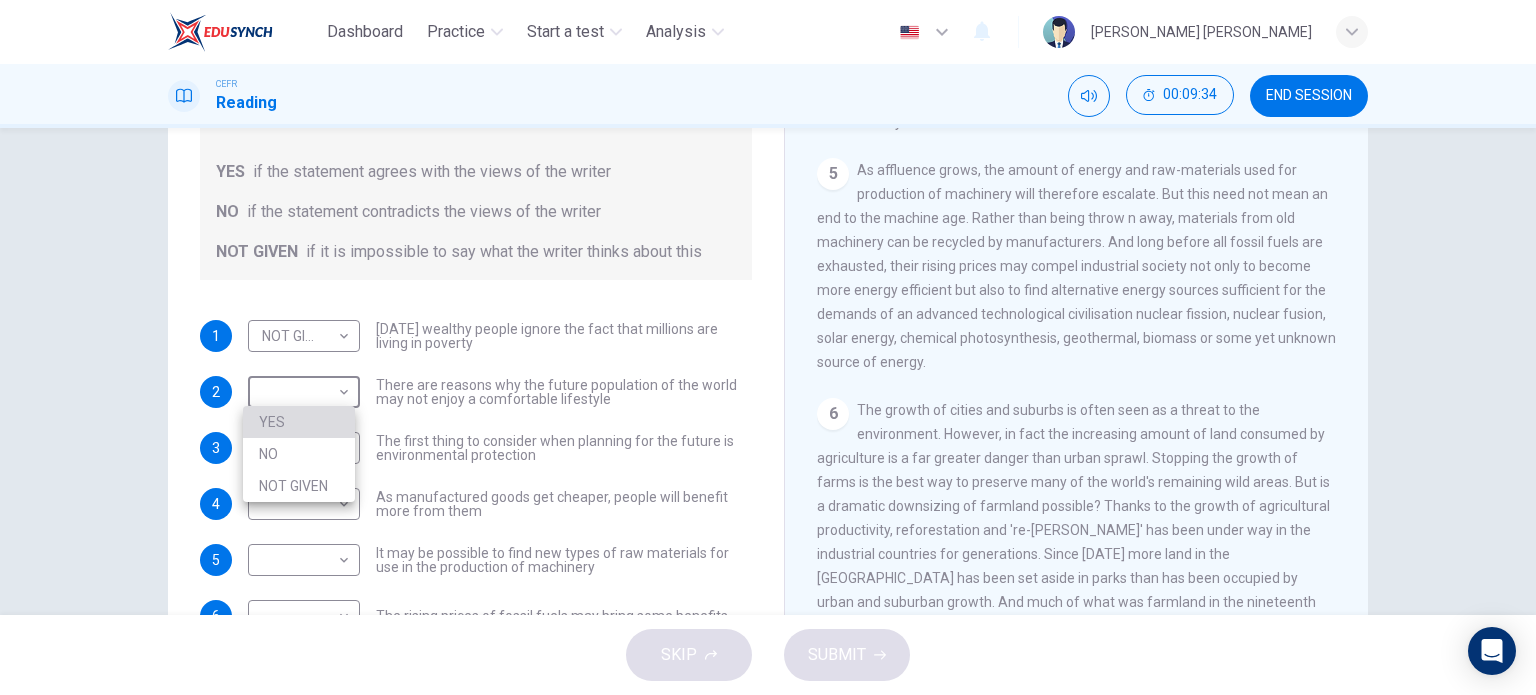 click on "YES" at bounding box center [299, 422] 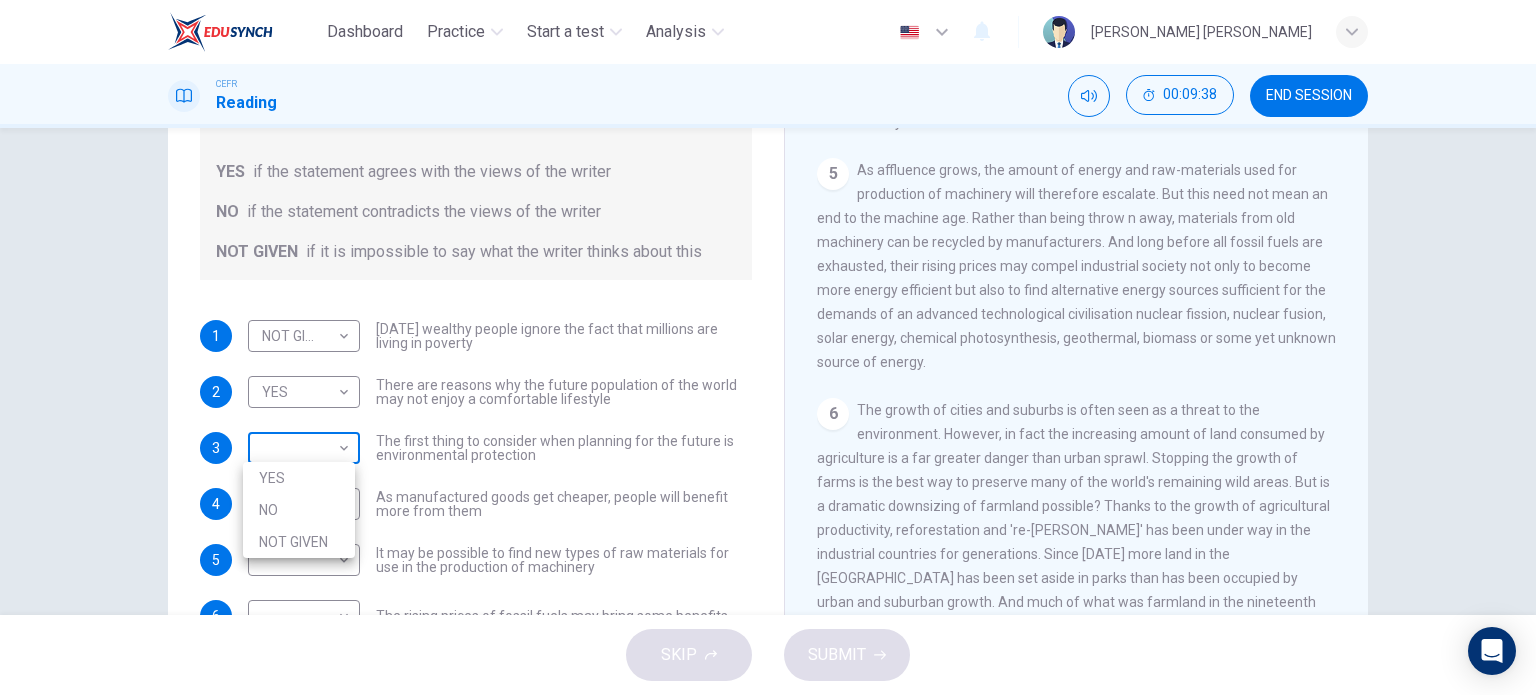 click on "Dashboard Practice Start a test Analysis English en ​ [PERSON_NAME] BATRISYA BINTI [PERSON_NAME] CEFR Reading 00:09:38 END SESSION Questions 1 - 6 Do the following statements reflect the claims of the writer in the Reading Passage?
In the boxes below, write YES if the statement agrees with the views of the writer NO if the statement contradicts the views of the writer NOT GIVEN if it is impossible to say what the writer thinks about this 1 NOT GIVEN NOT GIVEN ​ [DATE] wealthy people ignore the fact that millions are living in poverty 2 YES YES ​ There are reasons why the future population of the world may not enjoy a comfortable lifestyle 3 ​ ​ The first thing to consider when planning for the future is environmental protection 4 ​ ​ As manufactured goods get cheaper, people will benefit more from them 5 ​ ​ It may be possible to find new types of raw materials for use in the production of machinery 6 ​ ​ The rising prices of fossil fuels may bring some benefits Worldly Wealth 1 2 3 4 5" at bounding box center [768, 347] 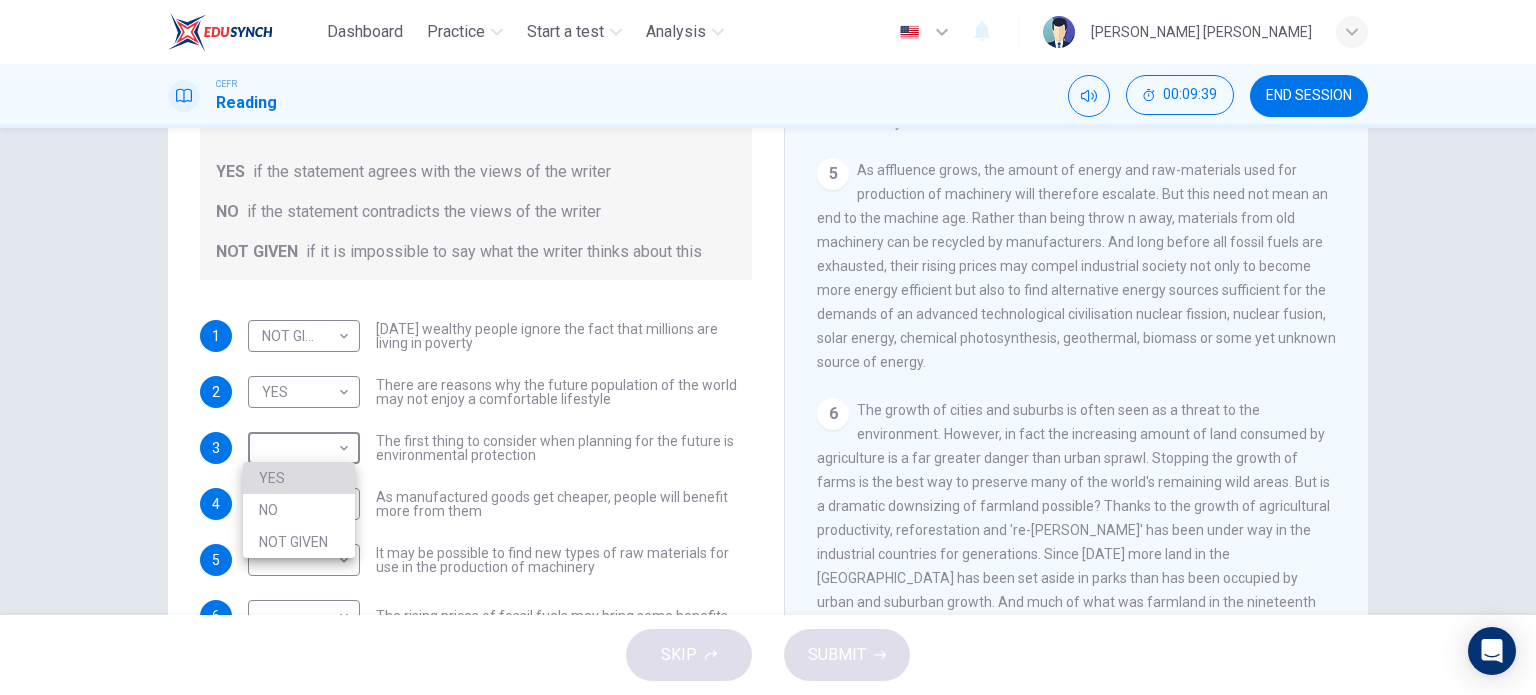click on "YES" at bounding box center (299, 478) 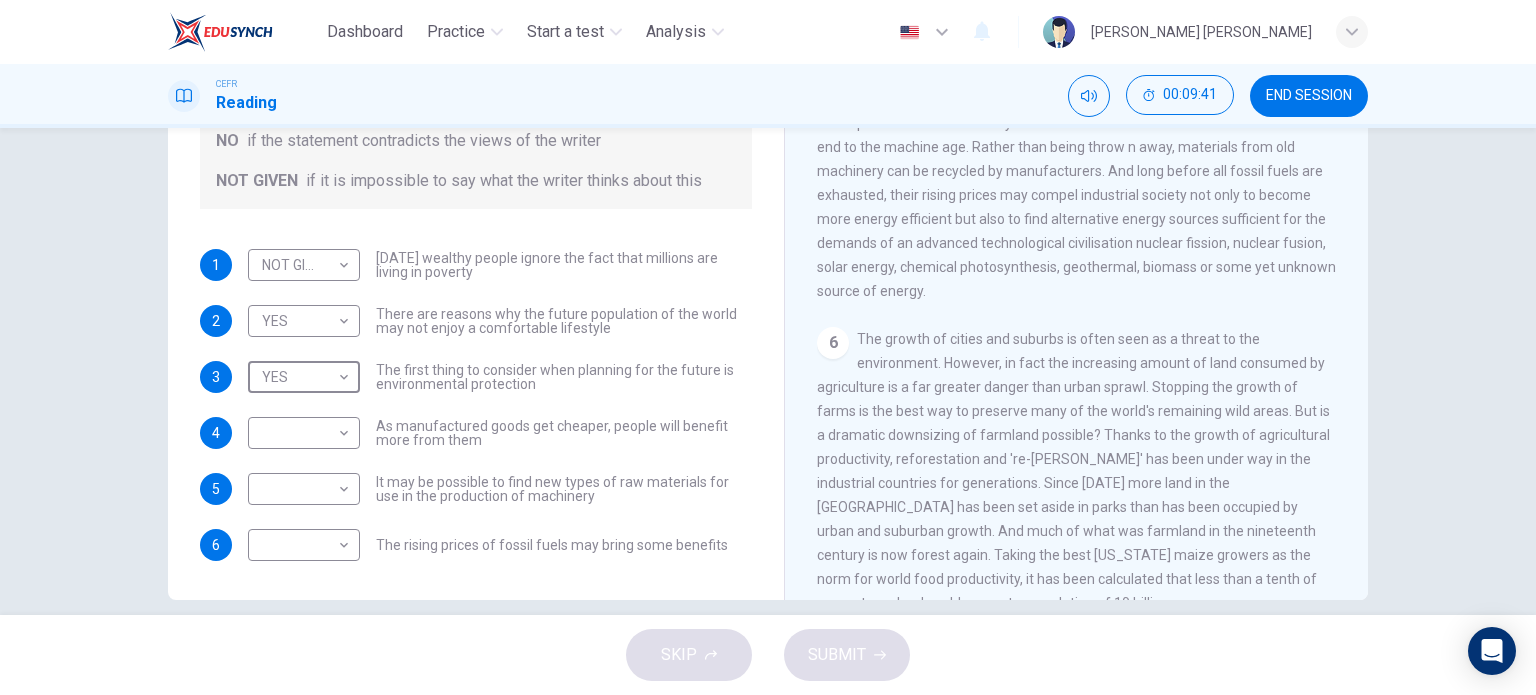 scroll, scrollTop: 288, scrollLeft: 0, axis: vertical 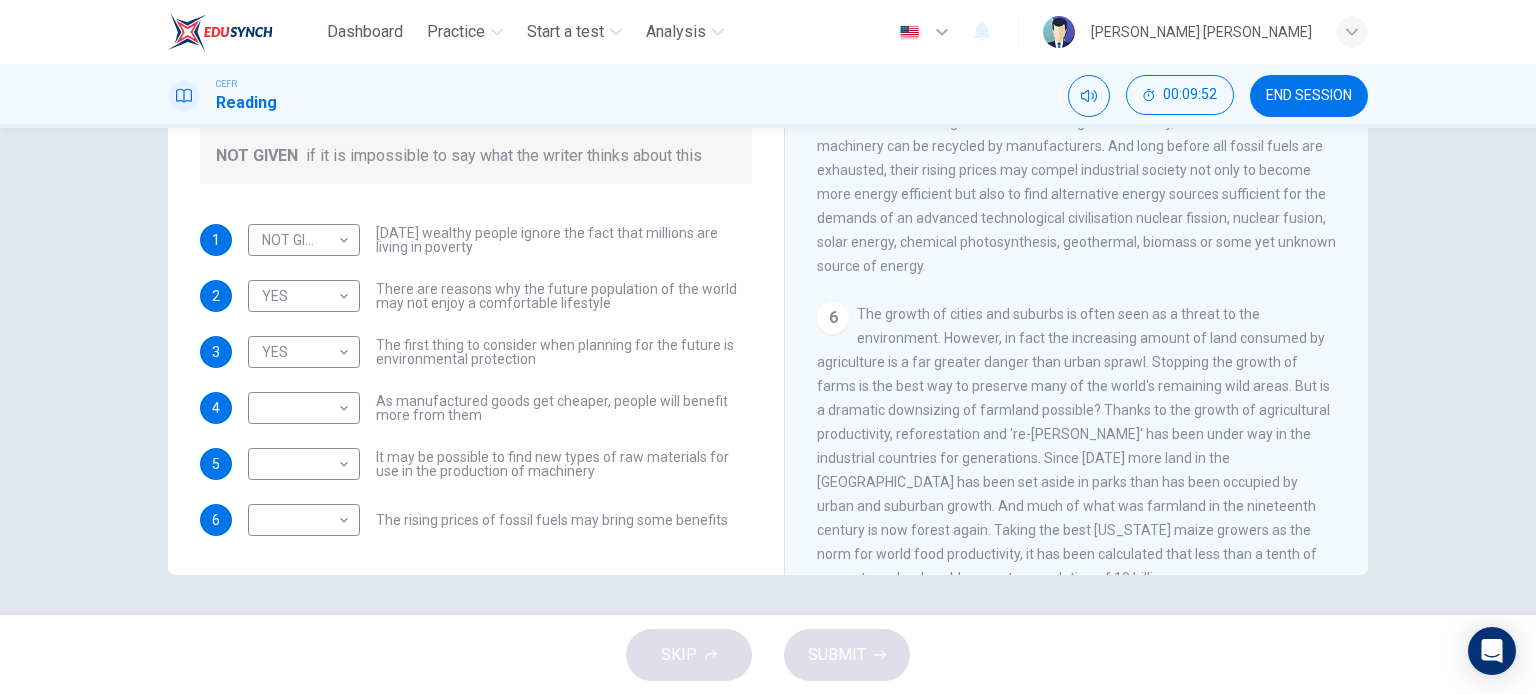 click on "6 The growth of cities and suburbs is often seen as a threat to the environment. However, in fact the increasing amount of land consumed by agriculture is a far greater danger than urban sprawl. Stopping the growth of farms is the best way to preserve many of the world's remaining wild areas. But is a dramatic downsizing of farmland possible? Thanks to the growth of  agricultural productivity, reforestation and 're-[PERSON_NAME]' has been under way in the industrial countries for generations. Since [DATE] more land in the [GEOGRAPHIC_DATA] has been set aside in parks than has been occupied by urban and suburban growth. And much of
what was farmland in the nineteenth century is now forest again. Taking the best [US_STATE] maize growers as the norm for world food productivity, it has been calculated that less than a tenth of present cropland could support a population of 10 billion." at bounding box center [1077, 446] 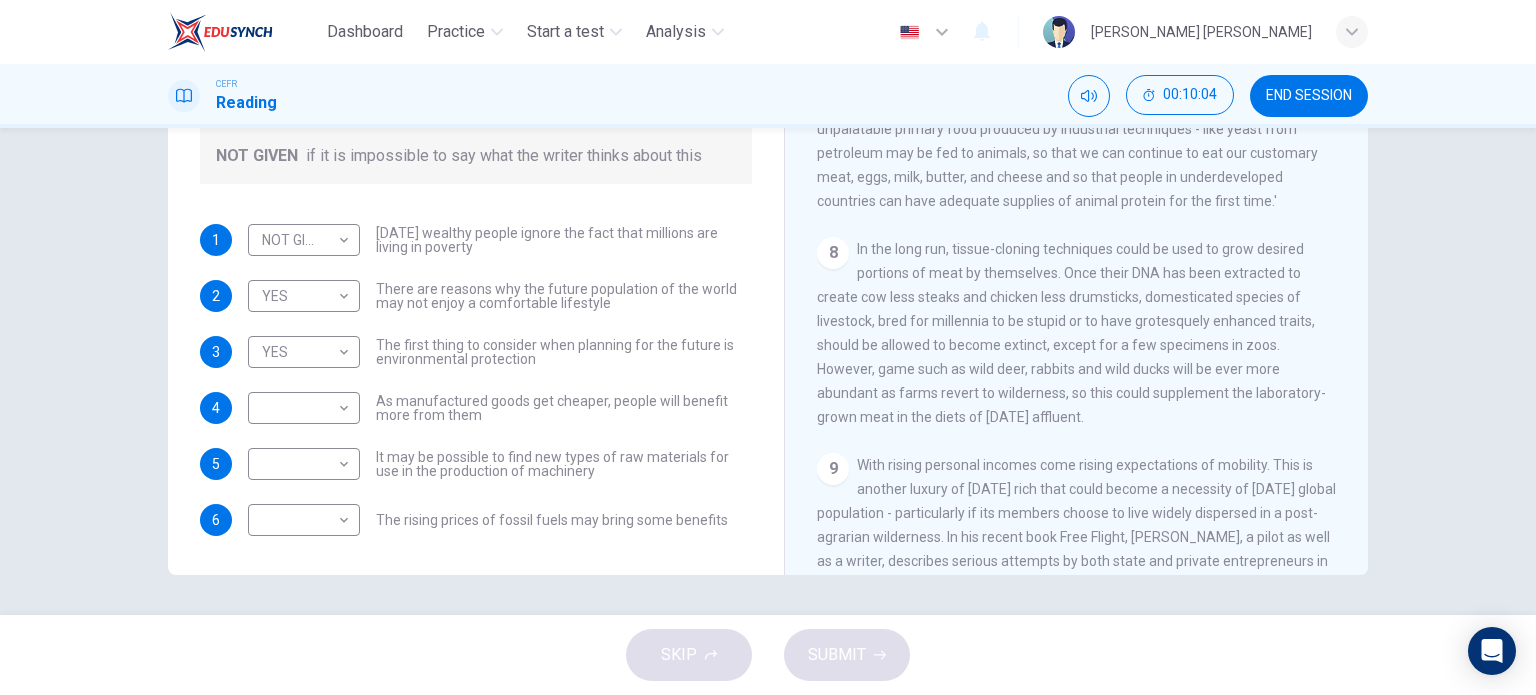 scroll, scrollTop: 1472, scrollLeft: 0, axis: vertical 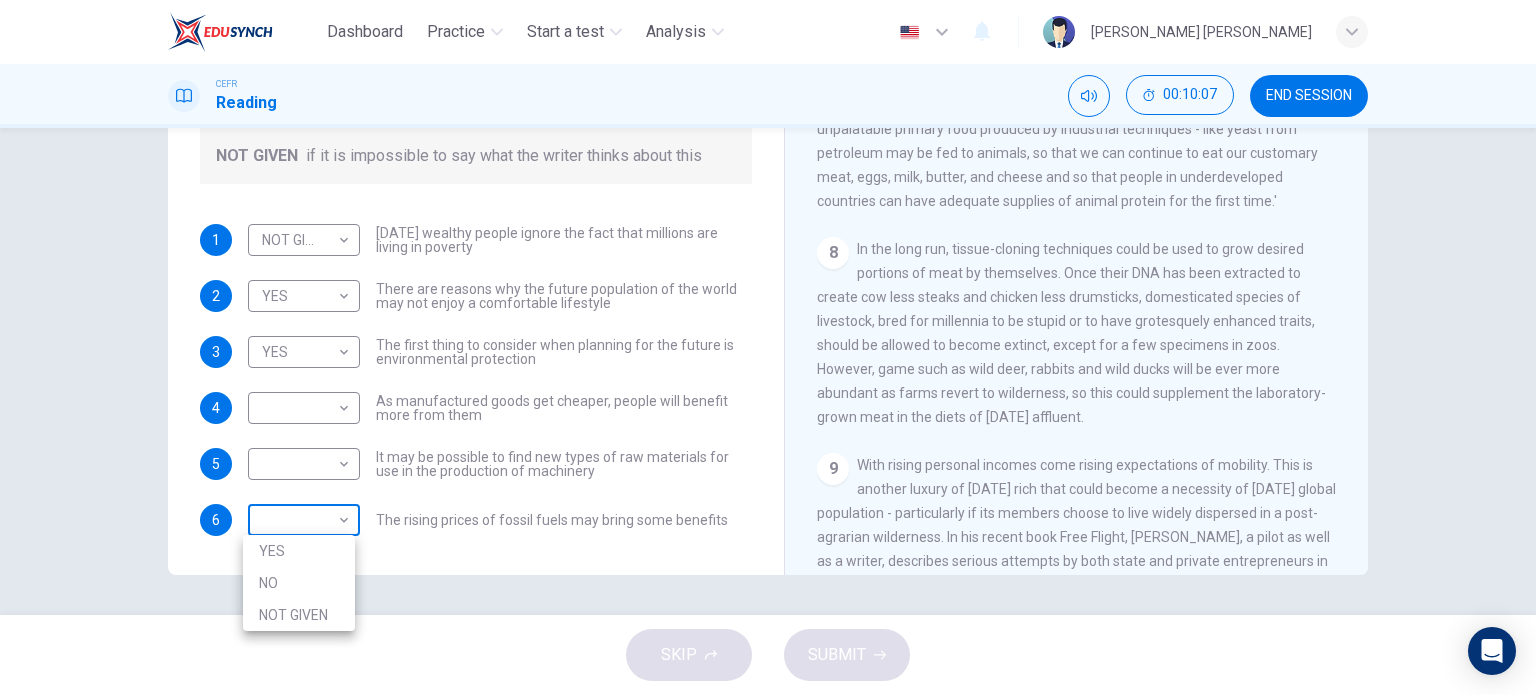 click on "Dashboard Practice Start a test Analysis English en ​ [PERSON_NAME] BATRISYA BINTI [PERSON_NAME] CEFR Reading 00:10:07 END SESSION Questions 1 - 6 Do the following statements reflect the claims of the writer in the Reading Passage?
In the boxes below, write YES if the statement agrees with the views of the writer NO if the statement contradicts the views of the writer NOT GIVEN if it is impossible to say what the writer thinks about this 1 NOT GIVEN NOT GIVEN ​ [DATE] wealthy people ignore the fact that millions are living in poverty 2 YES YES ​ There are reasons why the future population of the world may not enjoy a comfortable lifestyle 3 YES YES ​ The first thing to consider when planning for the future is environmental protection 4 ​ ​ As manufactured goods get cheaper, people will benefit more from them 5 ​ ​ It may be possible to find new types of raw materials for use in the production of machinery 6 ​ ​ The rising prices of fossil fuels may bring some benefits Worldly Wealth 1 2 3" at bounding box center (768, 347) 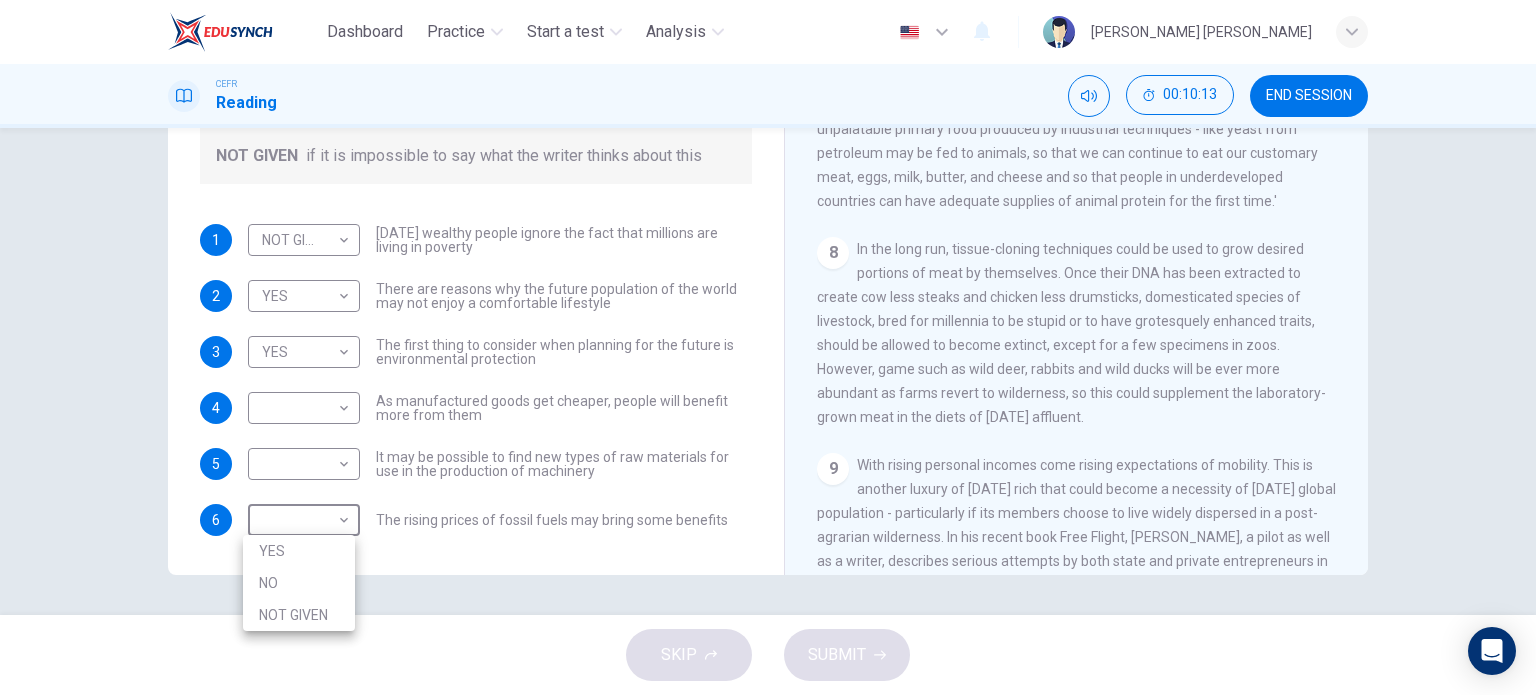 scroll, scrollTop: 78, scrollLeft: 0, axis: vertical 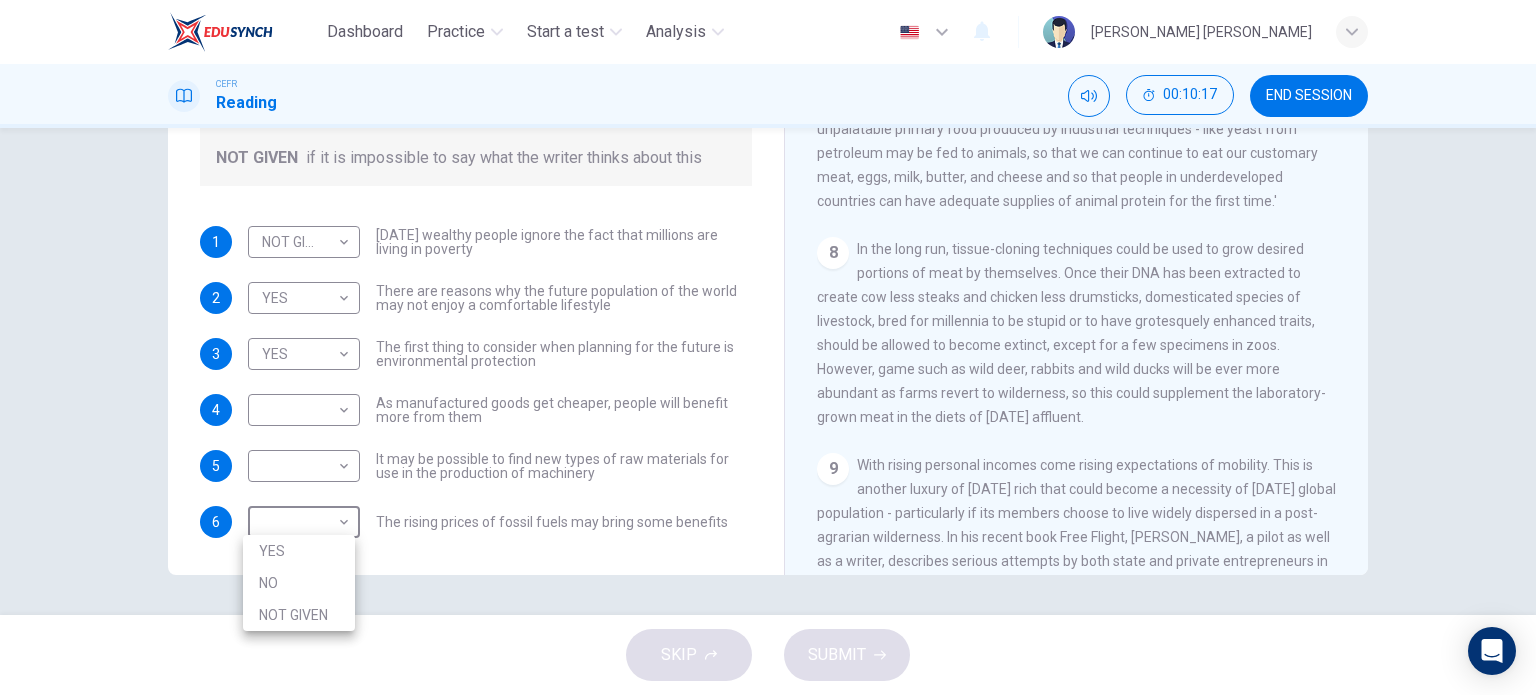 click at bounding box center (768, 347) 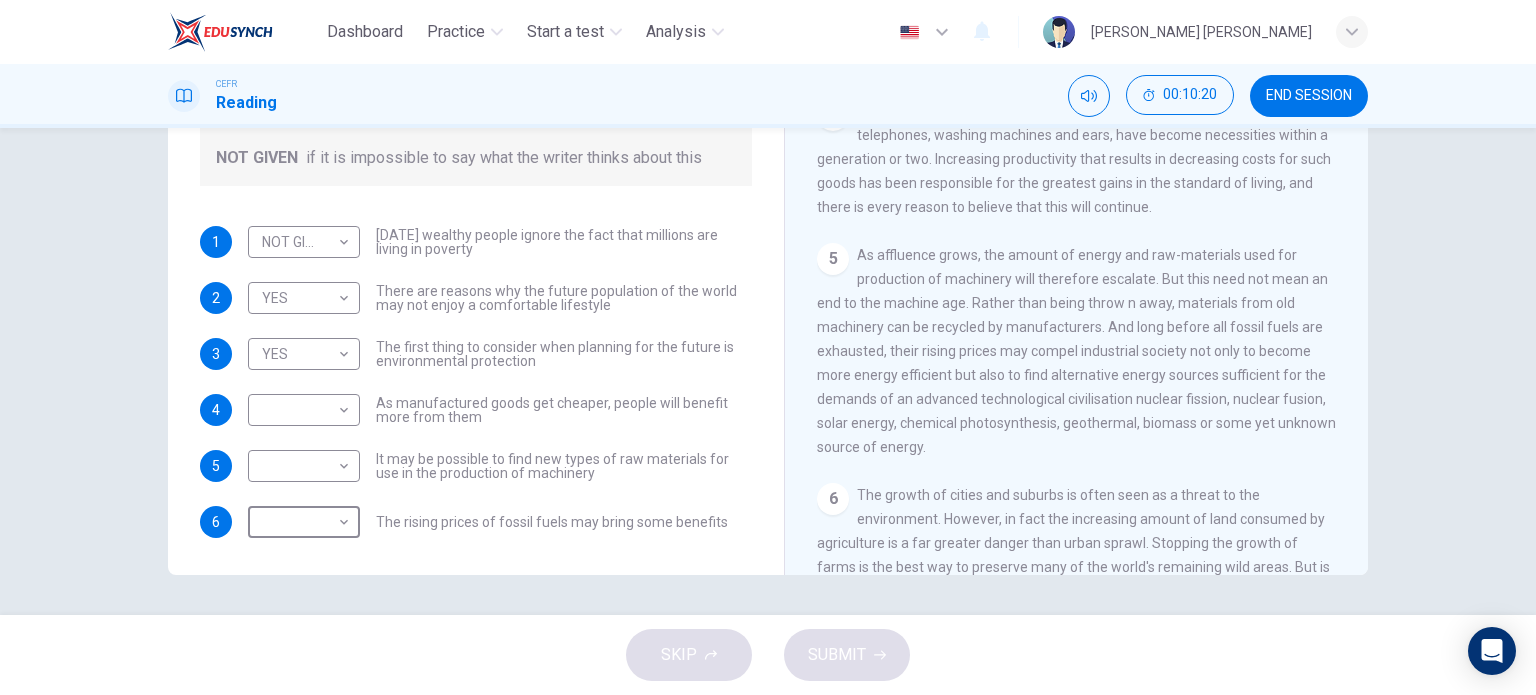 scroll, scrollTop: 734, scrollLeft: 0, axis: vertical 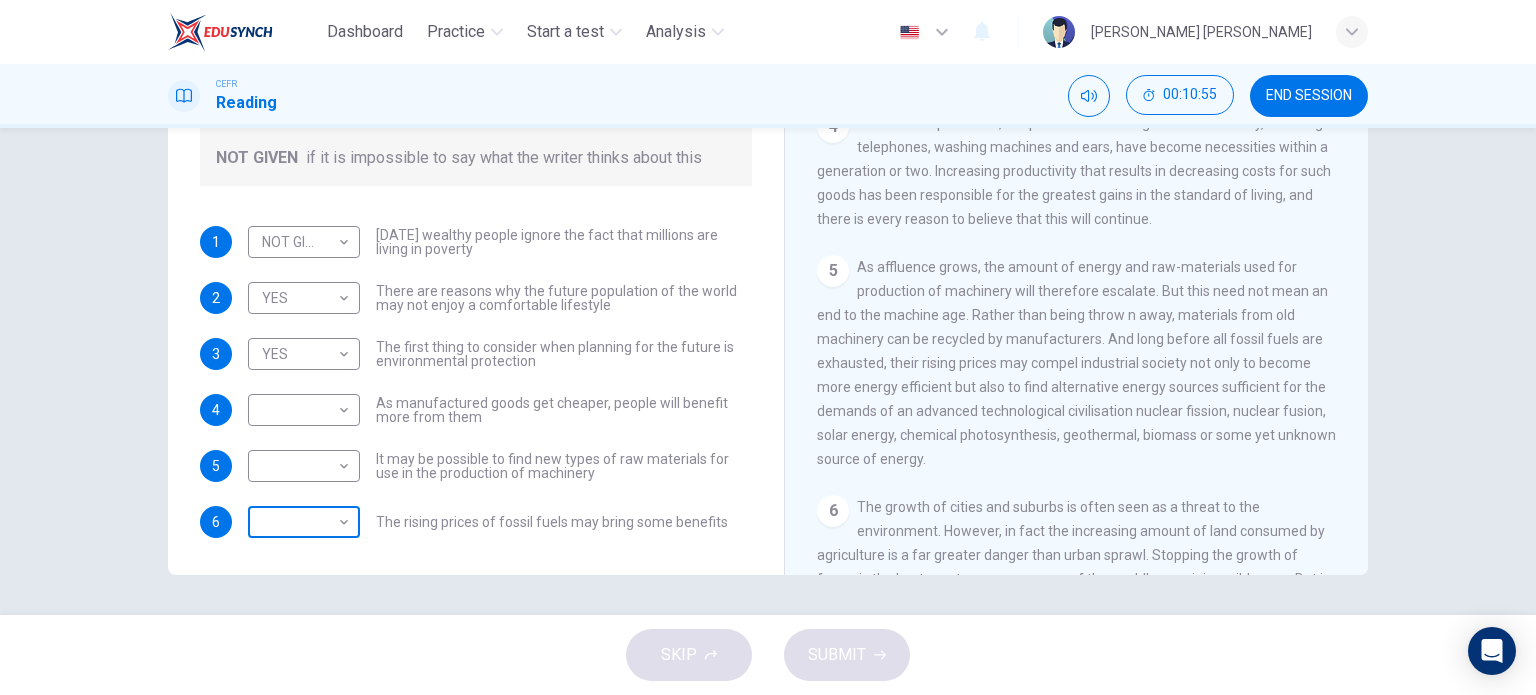 click on "Dashboard Practice Start a test Analysis English en ​ [PERSON_NAME] BATRISYA BINTI [PERSON_NAME] CEFR Reading 00:10:55 END SESSION Questions 1 - 6 Do the following statements reflect the claims of the writer in the Reading Passage?
In the boxes below, write YES if the statement agrees with the views of the writer NO if the statement contradicts the views of the writer NOT GIVEN if it is impossible to say what the writer thinks about this 1 NOT GIVEN NOT GIVEN ​ [DATE] wealthy people ignore the fact that millions are living in poverty 2 YES YES ​ There are reasons why the future population of the world may not enjoy a comfortable lifestyle 3 YES YES ​ The first thing to consider when planning for the future is environmental protection 4 ​ ​ As manufactured goods get cheaper, people will benefit more from them 5 ​ ​ It may be possible to find new types of raw materials for use in the production of machinery 6 ​ ​ The rising prices of fossil fuels may bring some benefits Worldly Wealth 1 2 3" at bounding box center (768, 347) 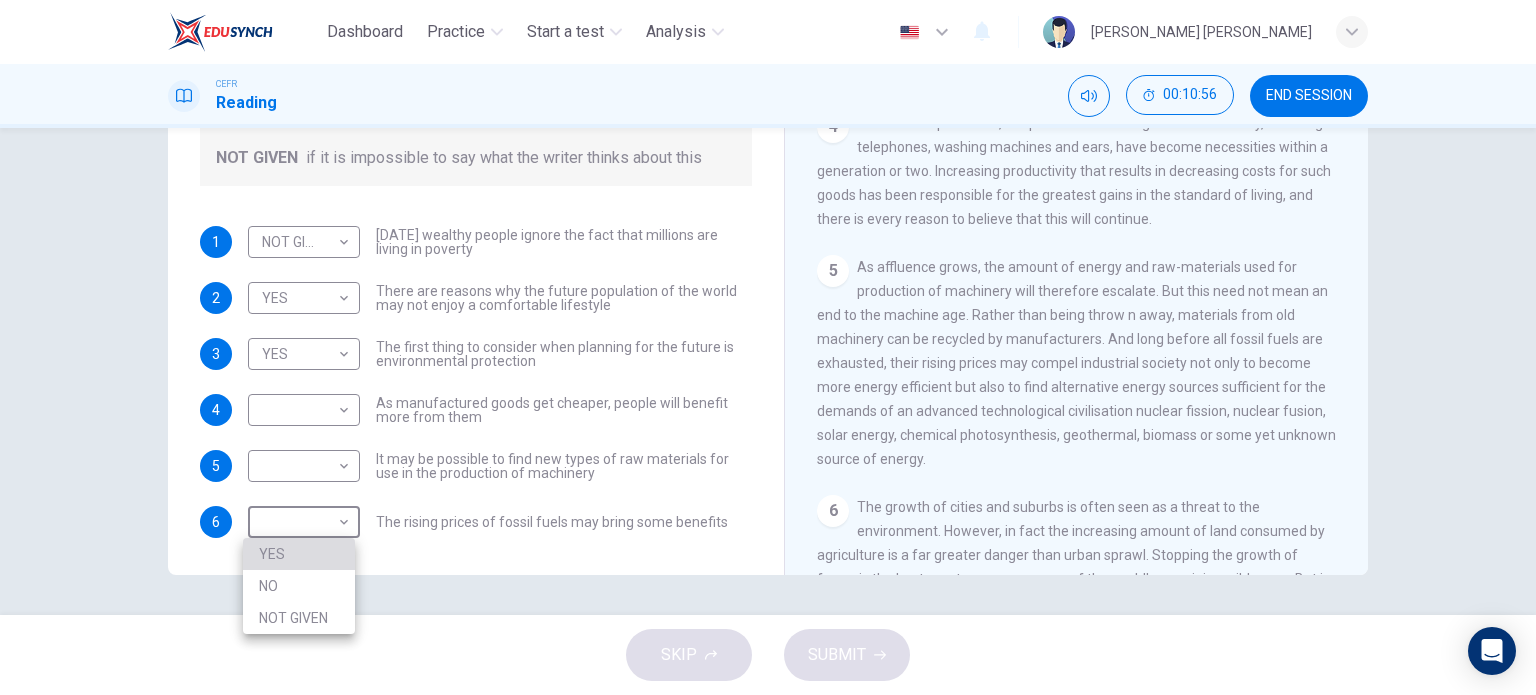 click on "YES" at bounding box center [299, 554] 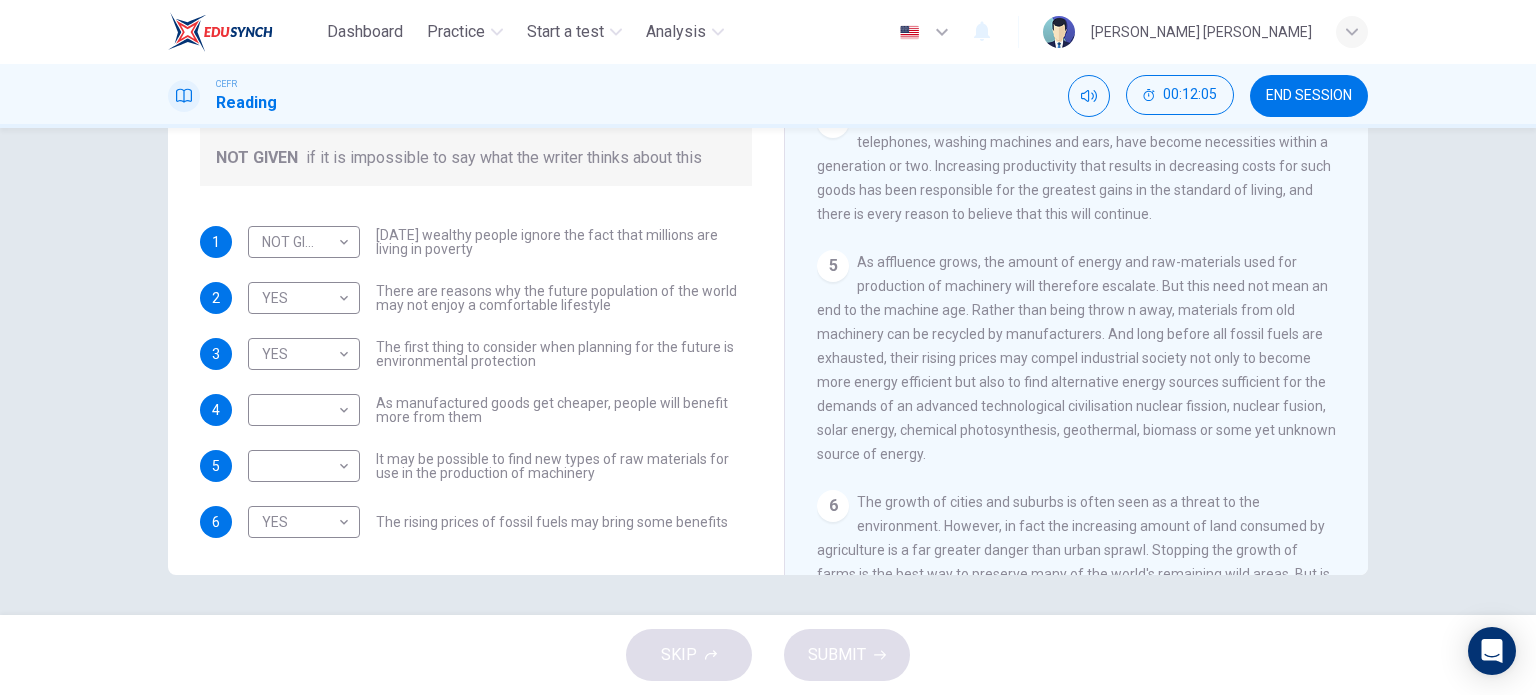 scroll, scrollTop: 744, scrollLeft: 0, axis: vertical 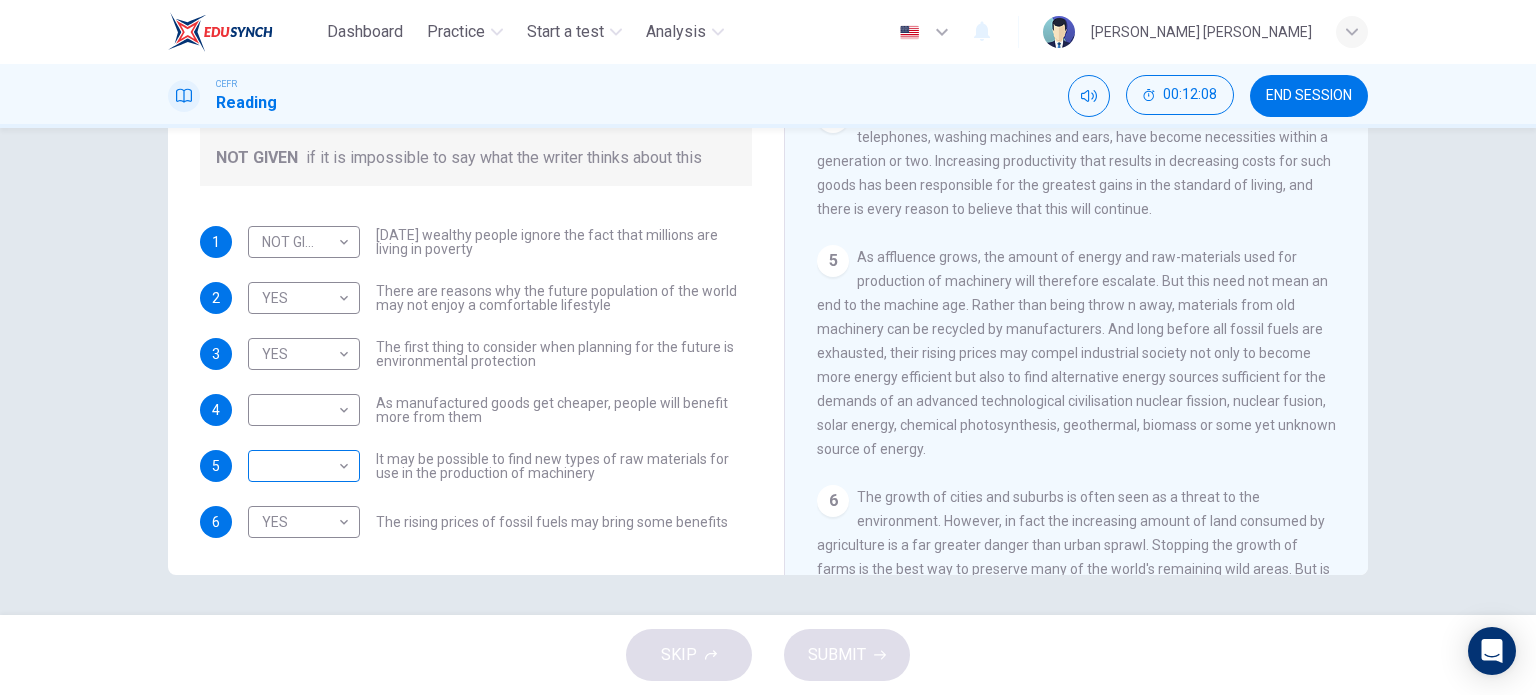 click on "Dashboard Practice Start a test Analysis English en ​ [PERSON_NAME] BATRISYA BINTI [PERSON_NAME] CEFR Reading 00:12:08 END SESSION Questions 1 - 6 Do the following statements reflect the claims of the writer in the Reading Passage?
In the boxes below, write YES if the statement agrees with the views of the writer NO if the statement contradicts the views of the writer NOT GIVEN if it is impossible to say what the writer thinks about this 1 NOT GIVEN NOT GIVEN ​ [DATE] wealthy people ignore the fact that millions are living in poverty 2 YES YES ​ There are reasons why the future population of the world may not enjoy a comfortable lifestyle 3 YES YES ​ The first thing to consider when planning for the future is environmental protection 4 ​ ​ As manufactured goods get cheaper, people will benefit more from them 5 ​ ​ It may be possible to find new types of raw materials for use in the production of machinery 6 YES YES ​ The rising prices of fossil fuels may bring some benefits Worldly Wealth 1" at bounding box center [768, 347] 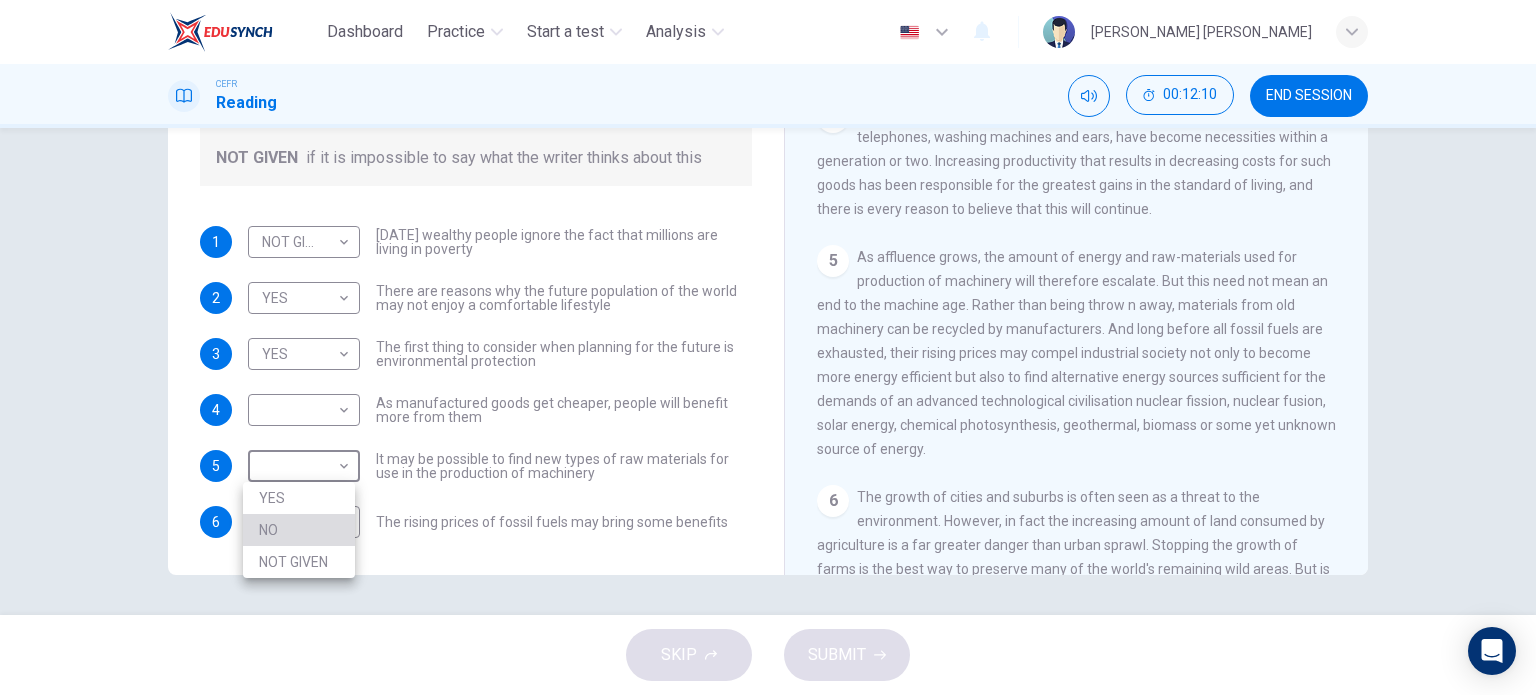 click on "NO" at bounding box center [299, 530] 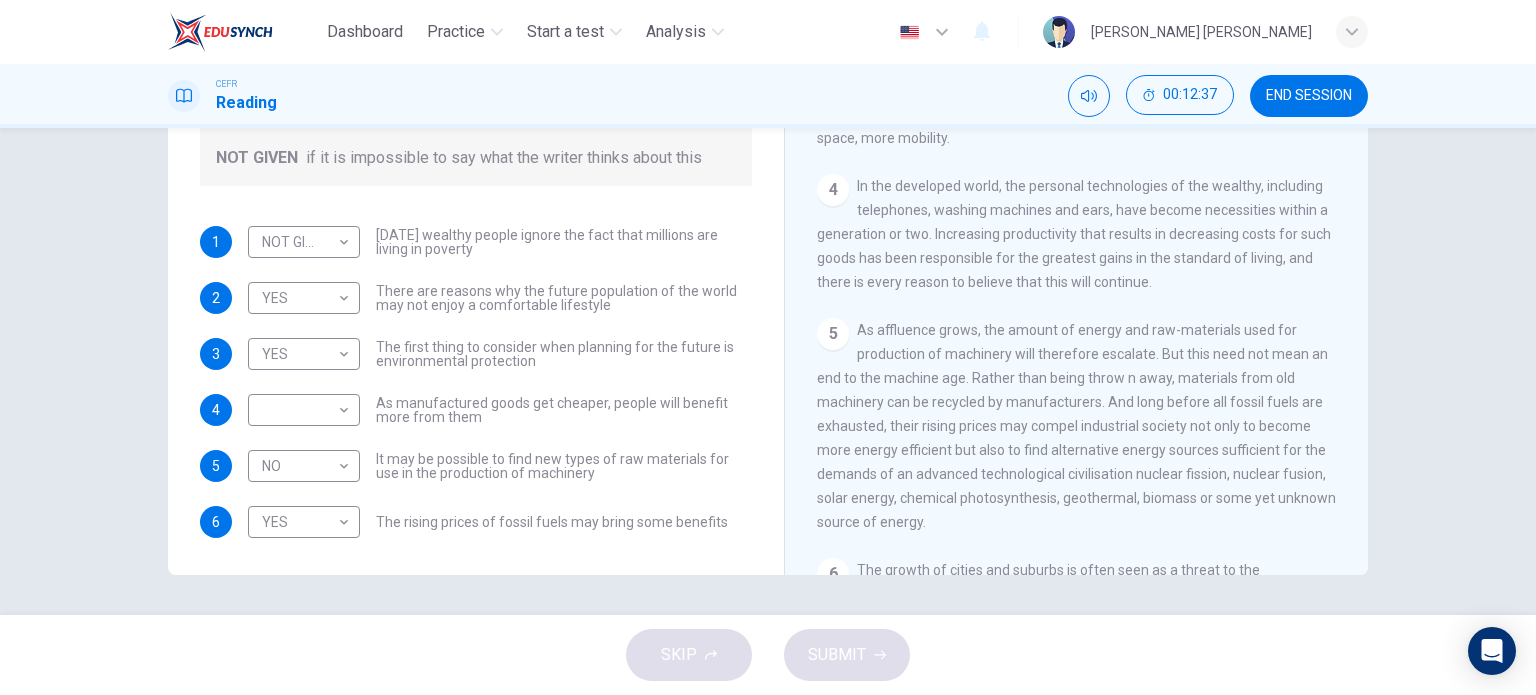 scroll, scrollTop: 648, scrollLeft: 0, axis: vertical 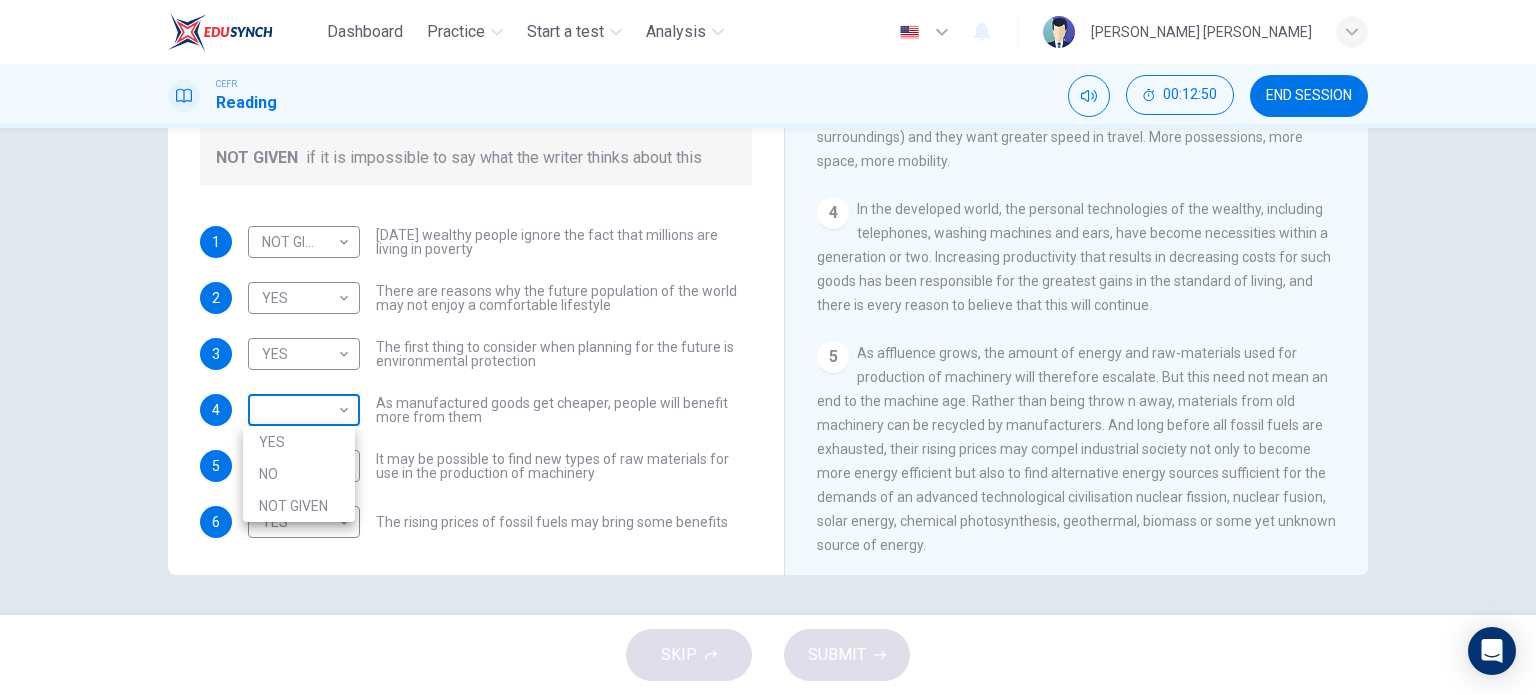 click on "Dashboard Practice Start a test Analysis English en ​ [PERSON_NAME] BATRISYA BINTI [PERSON_NAME] CEFR Reading 00:12:50 END SESSION Questions 1 - 6 Do the following statements reflect the claims of the writer in the Reading Passage?
In the boxes below, write YES if the statement agrees with the views of the writer NO if the statement contradicts the views of the writer NOT GIVEN if it is impossible to say what the writer thinks about this 1 NOT GIVEN NOT GIVEN ​ [DATE] wealthy people ignore the fact that millions are living in poverty 2 YES YES ​ There are reasons why the future population of the world may not enjoy a comfortable lifestyle 3 YES YES ​ The first thing to consider when planning for the future is environmental protection 4 ​ ​ As manufactured goods get cheaper, people will benefit more from them 5 NO NO ​ It may be possible to find new types of raw materials for use in the production of machinery 6 YES YES ​ The rising prices of fossil fuels may bring some benefits Worldly Wealth" at bounding box center (768, 347) 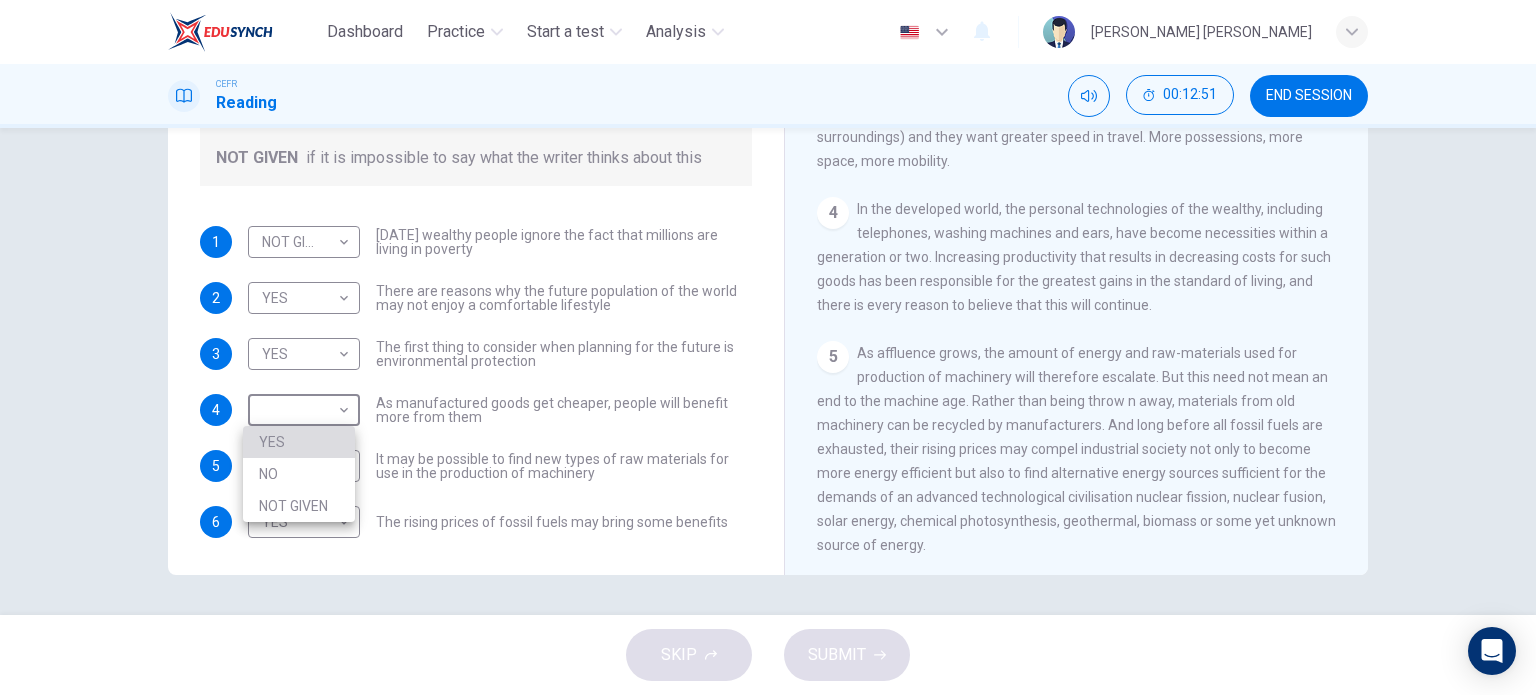 click on "YES" at bounding box center (299, 442) 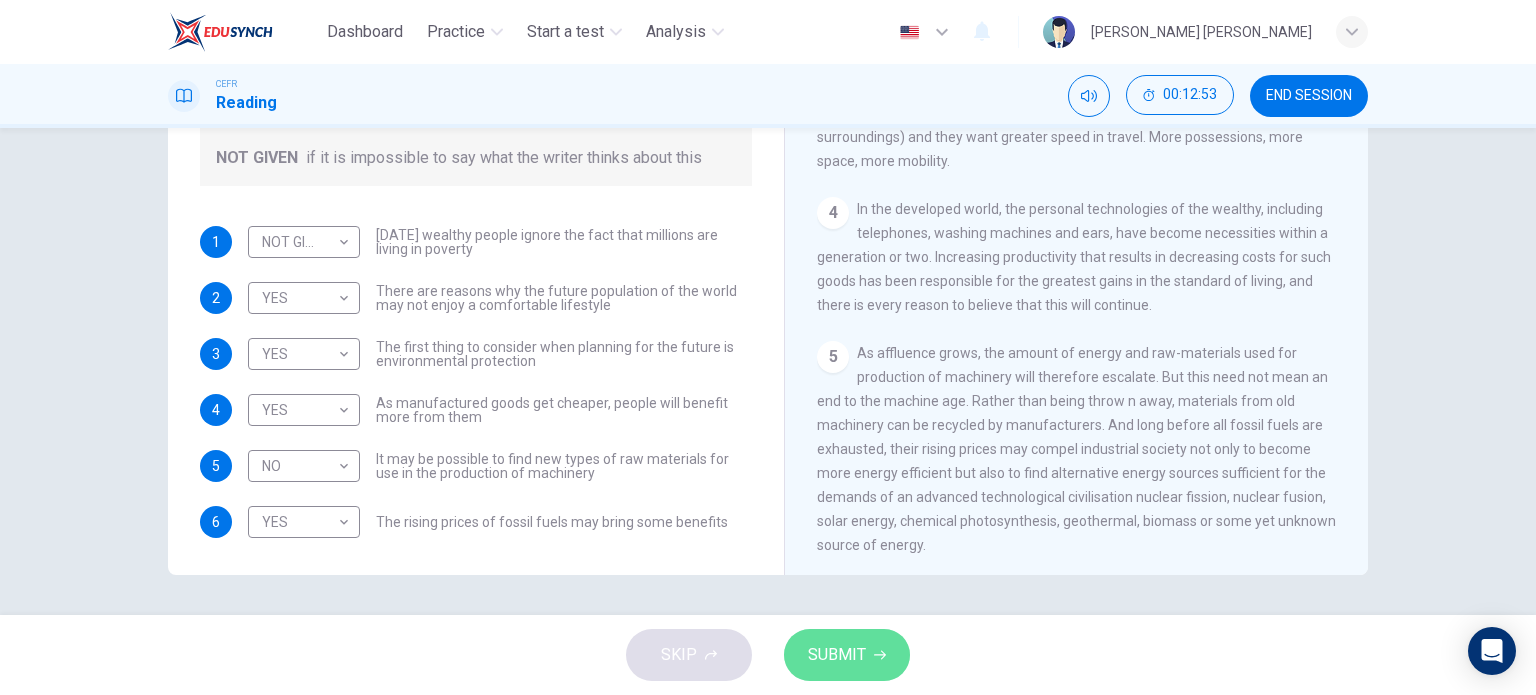 click on "SUBMIT" at bounding box center (847, 655) 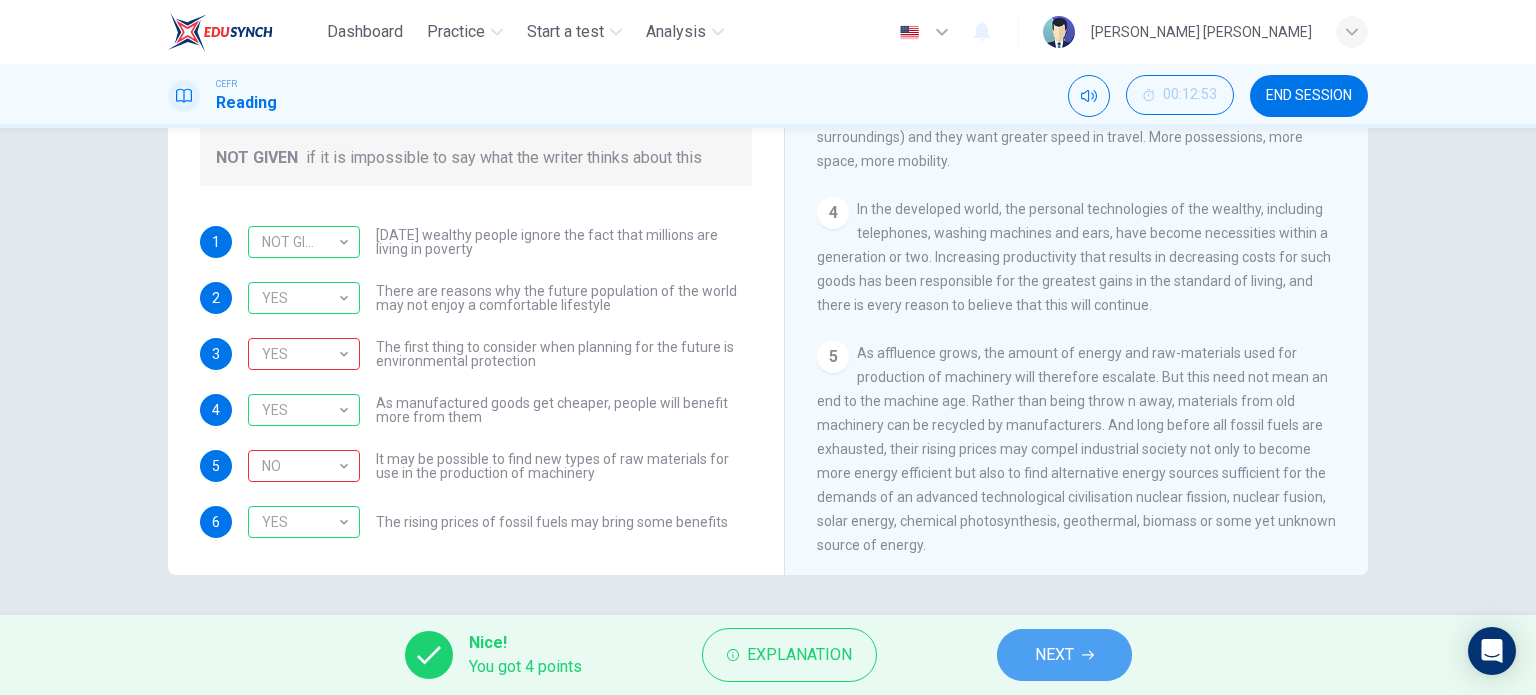 click on "NEXT" at bounding box center [1054, 655] 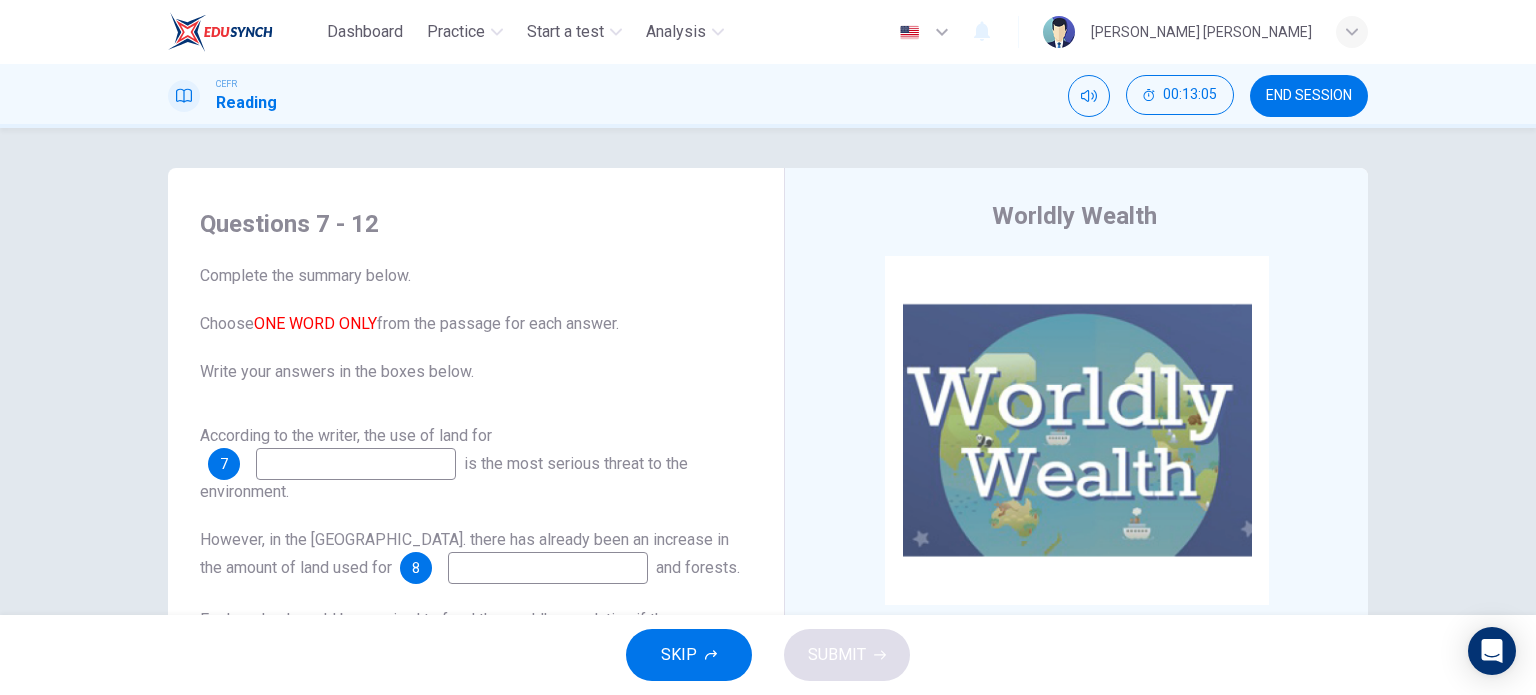 scroll, scrollTop: 288, scrollLeft: 0, axis: vertical 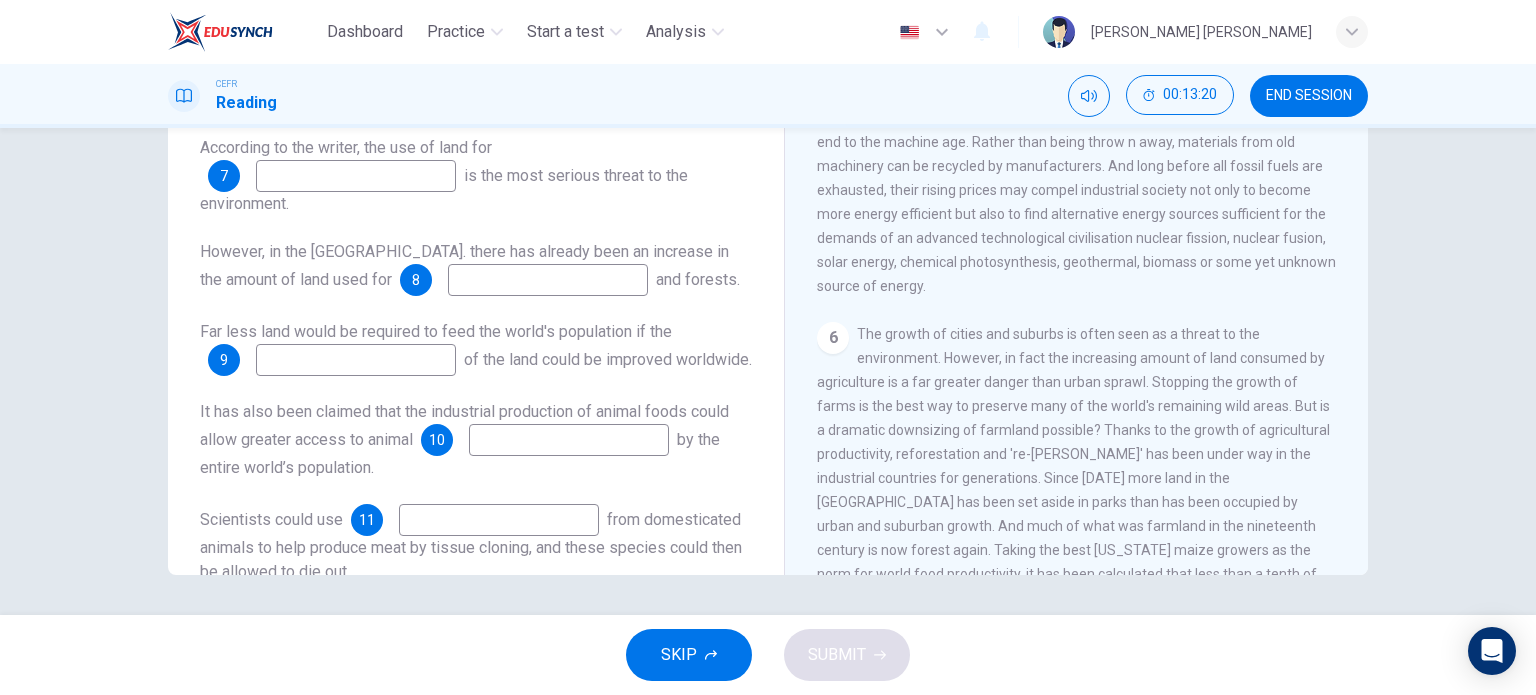 click at bounding box center (356, 176) 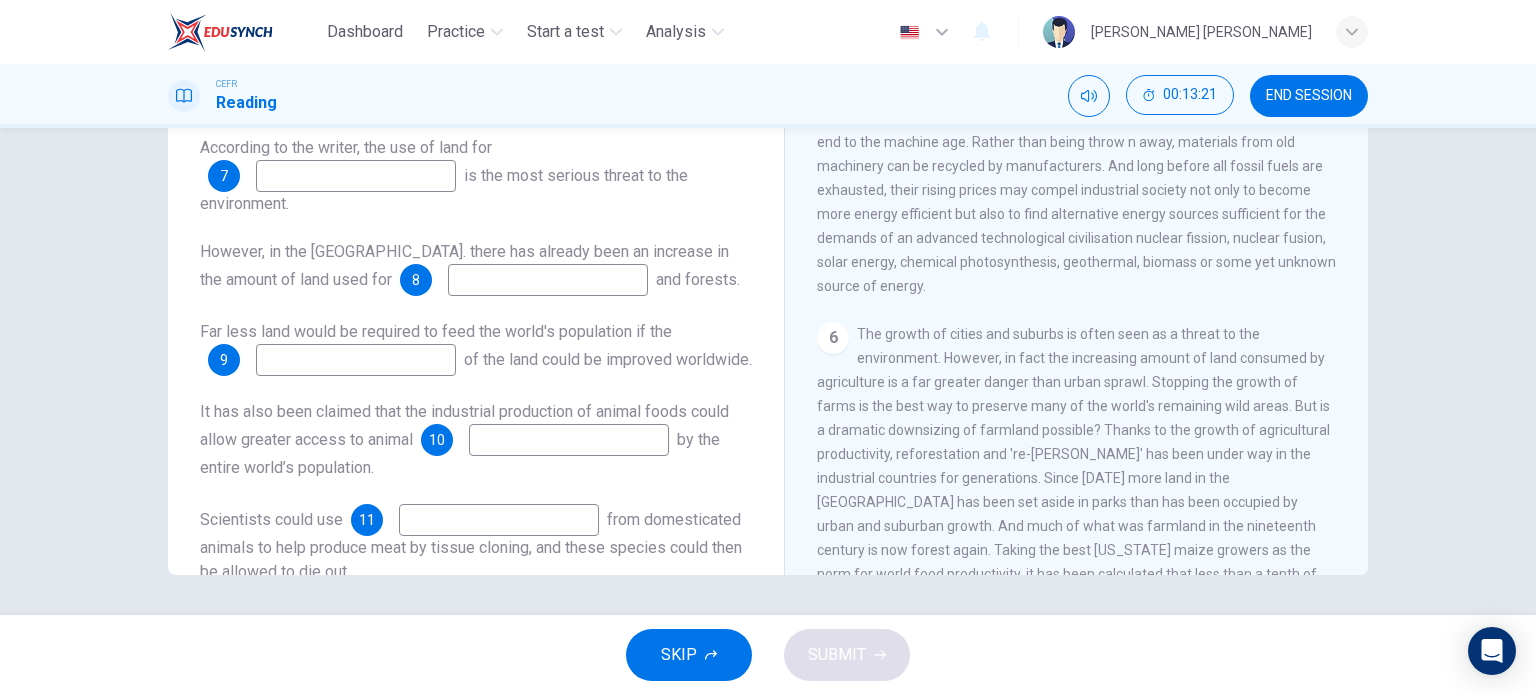 click at bounding box center [356, 176] 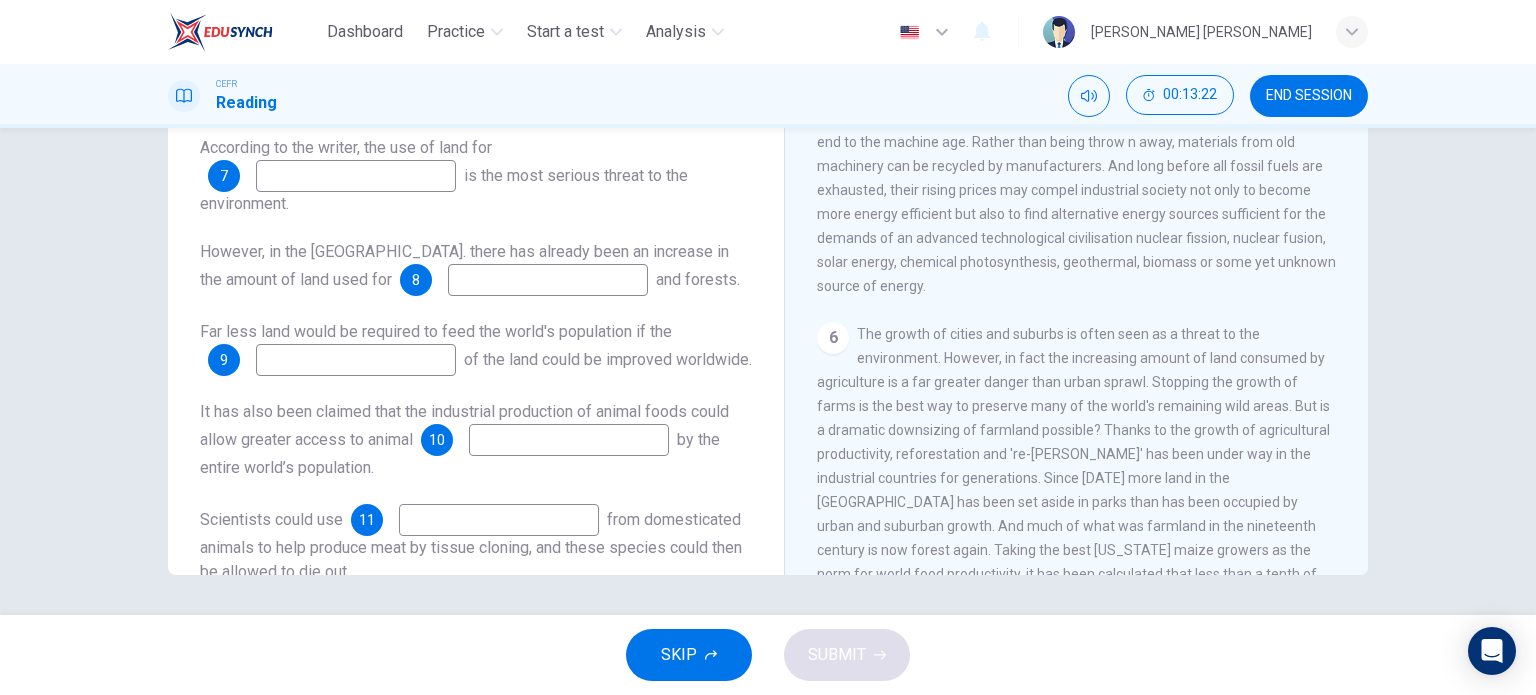 click at bounding box center (356, 176) 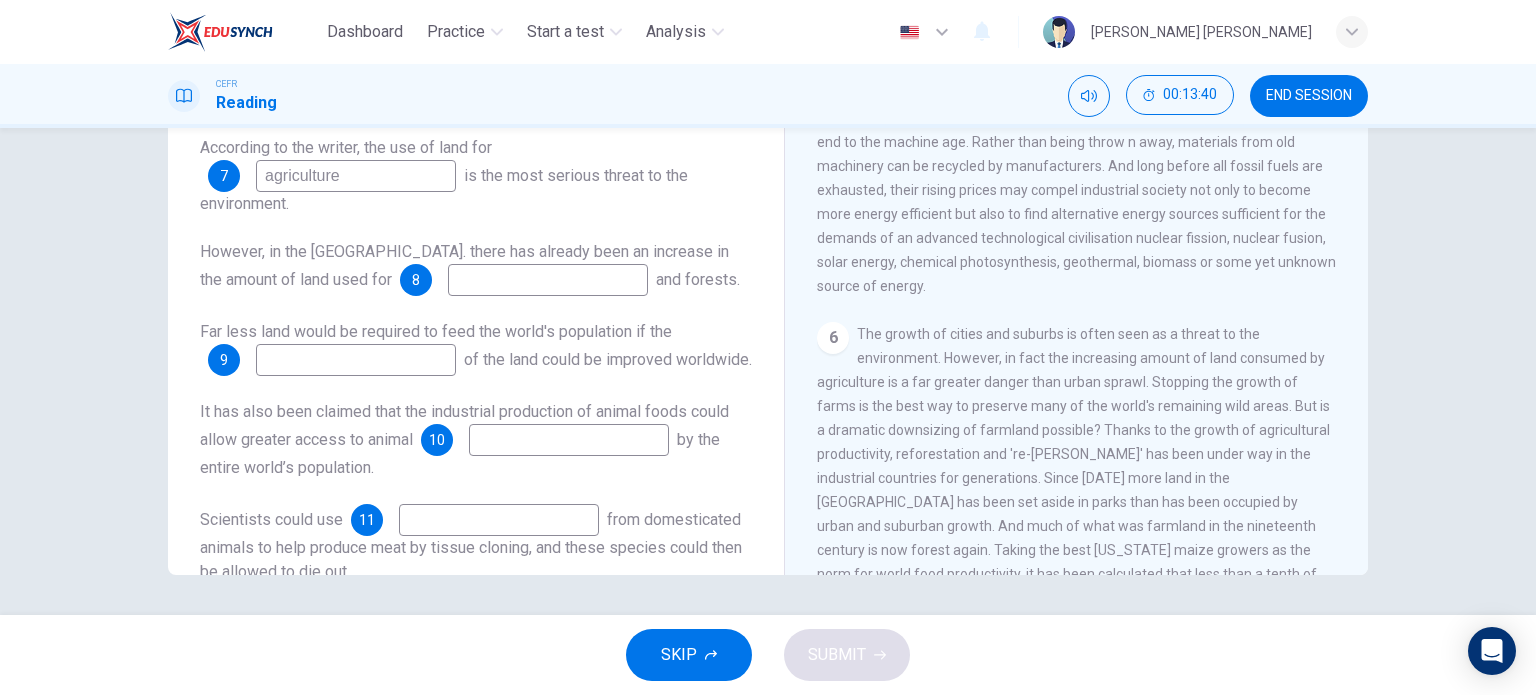 type on "agriculture" 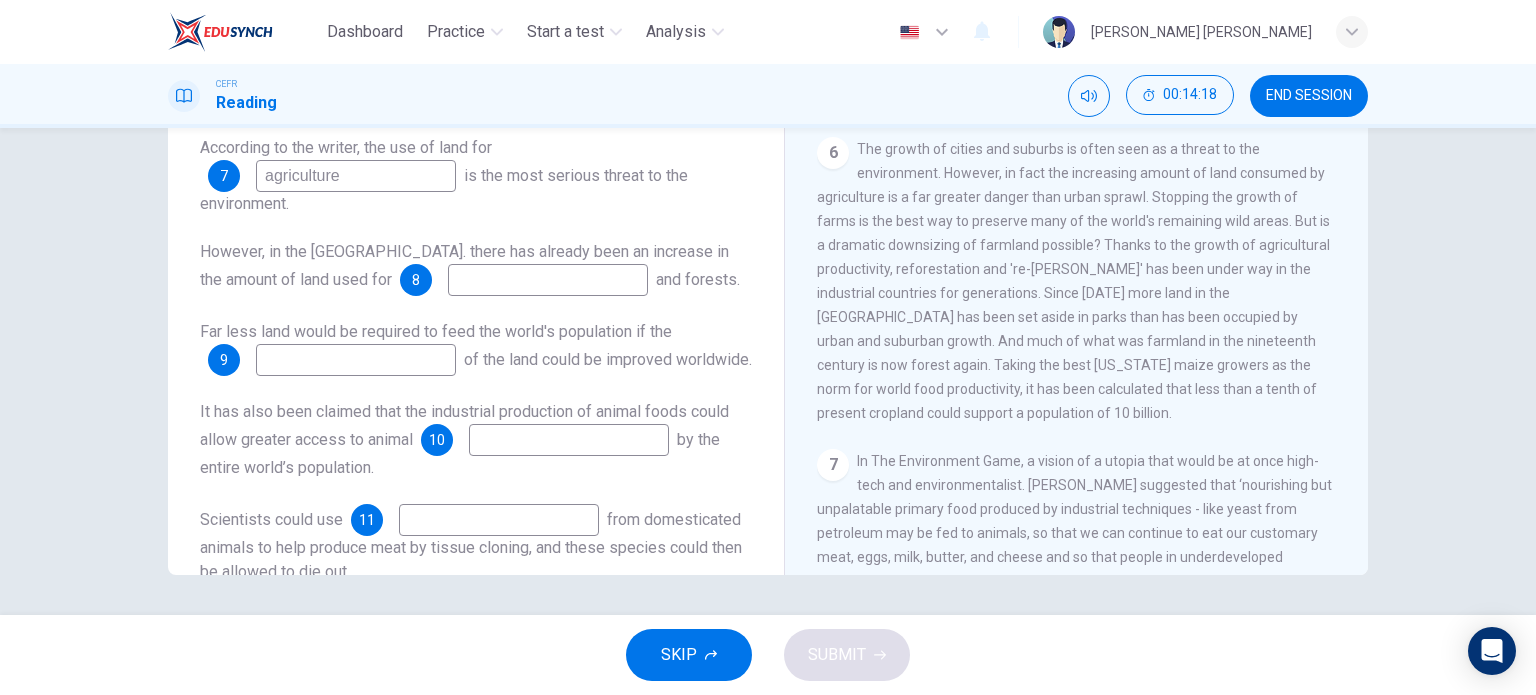 scroll, scrollTop: 1084, scrollLeft: 0, axis: vertical 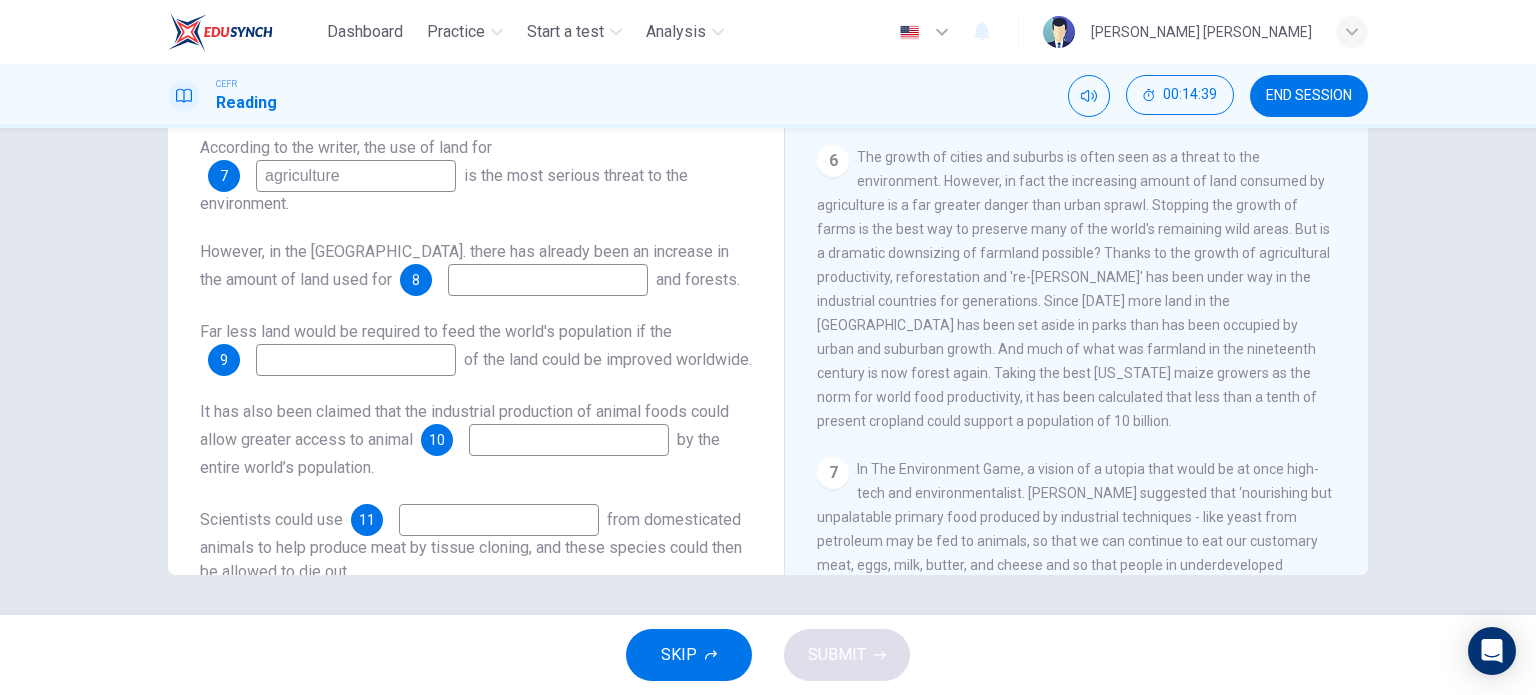 click at bounding box center (548, 280) 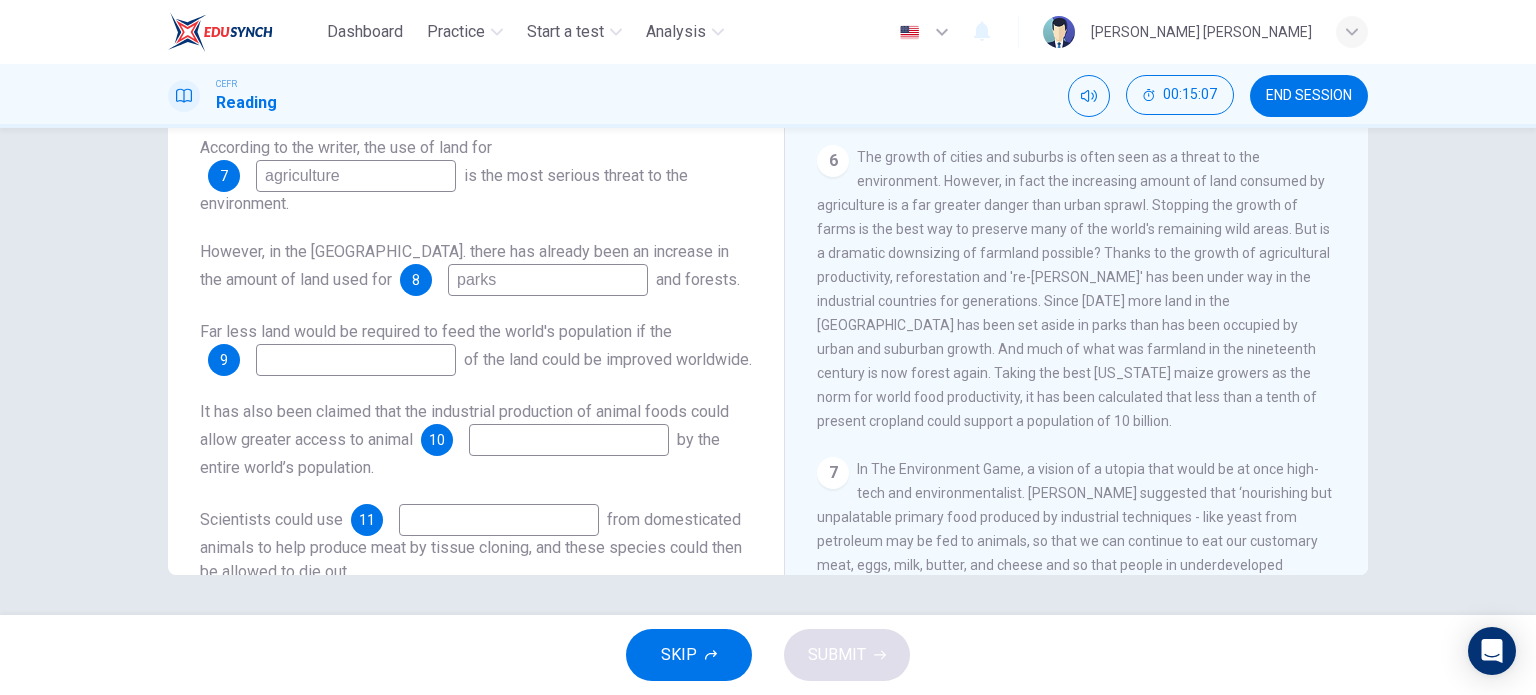 type on "parks" 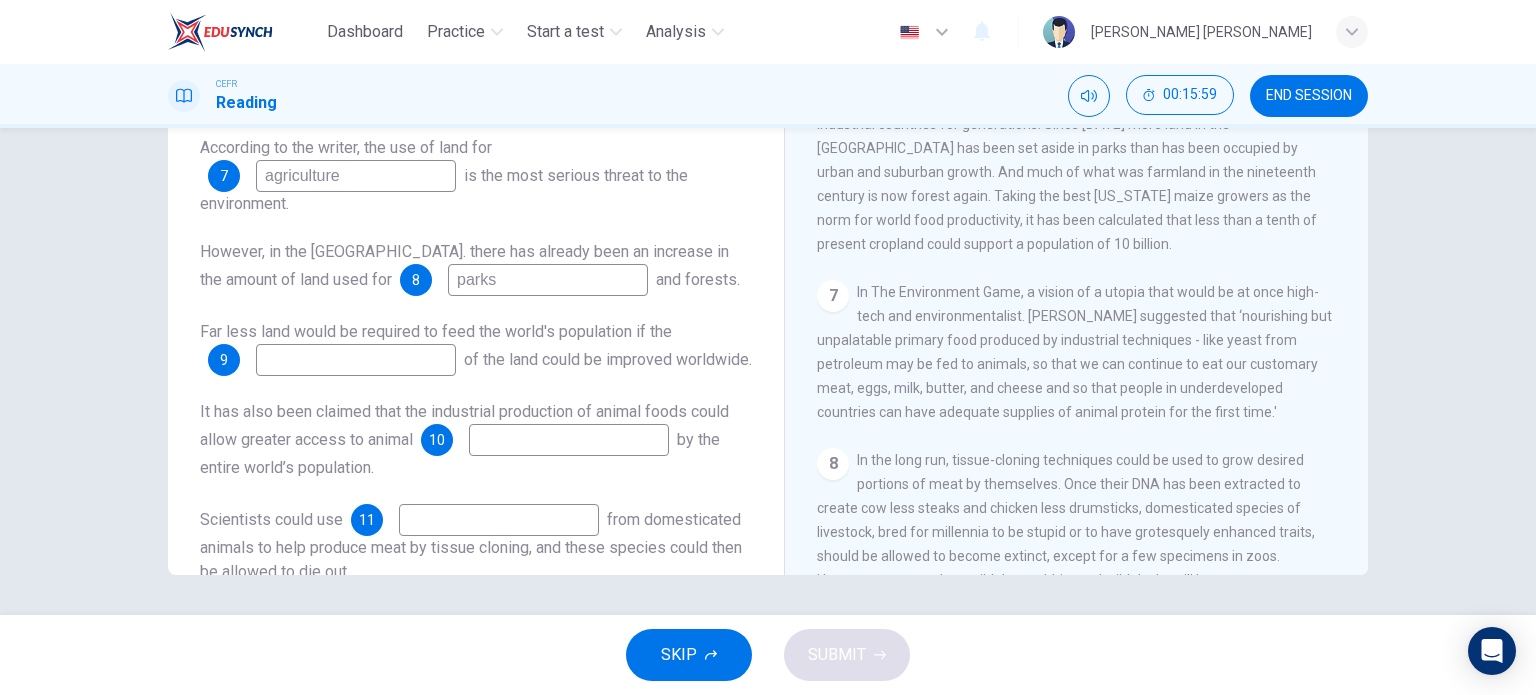 scroll, scrollTop: 1248, scrollLeft: 0, axis: vertical 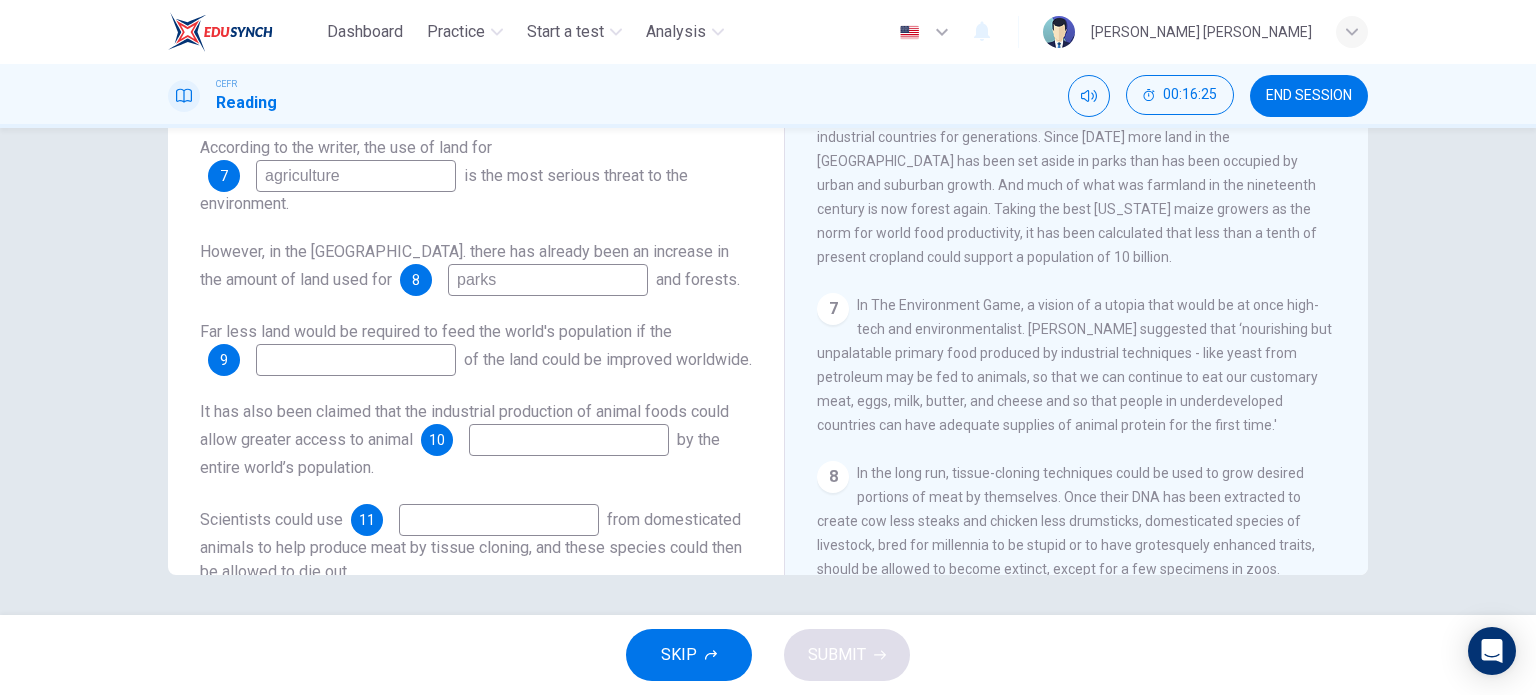 click at bounding box center [356, 360] 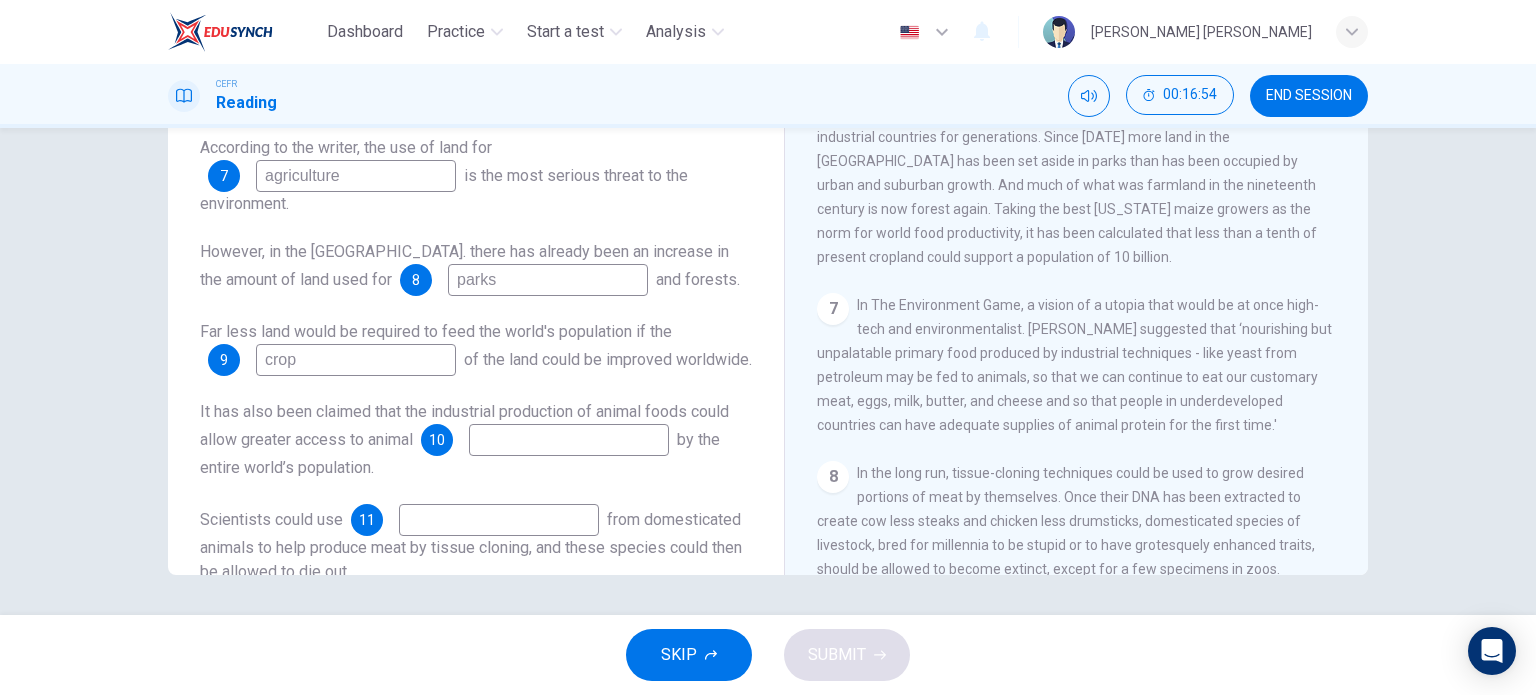 click on "crop" at bounding box center [356, 360] 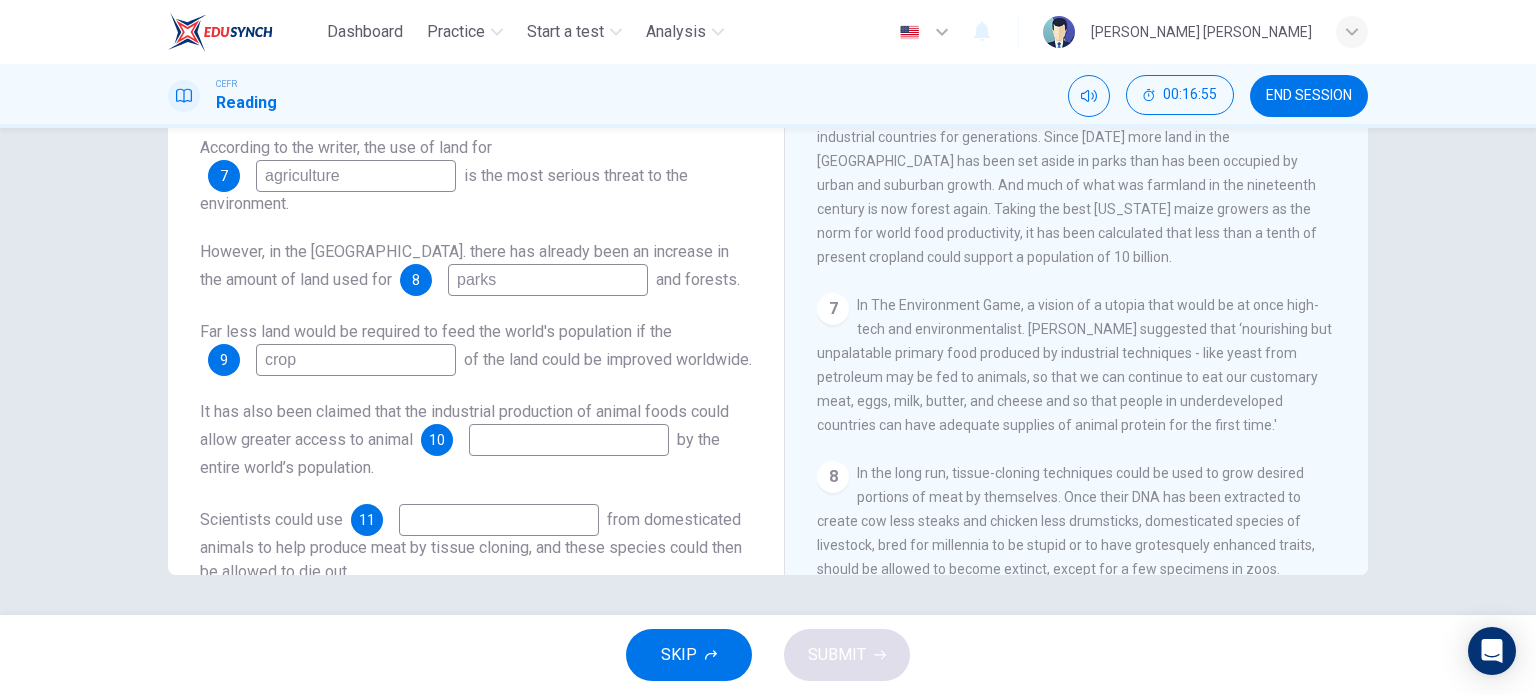 click on "crop" at bounding box center (356, 360) 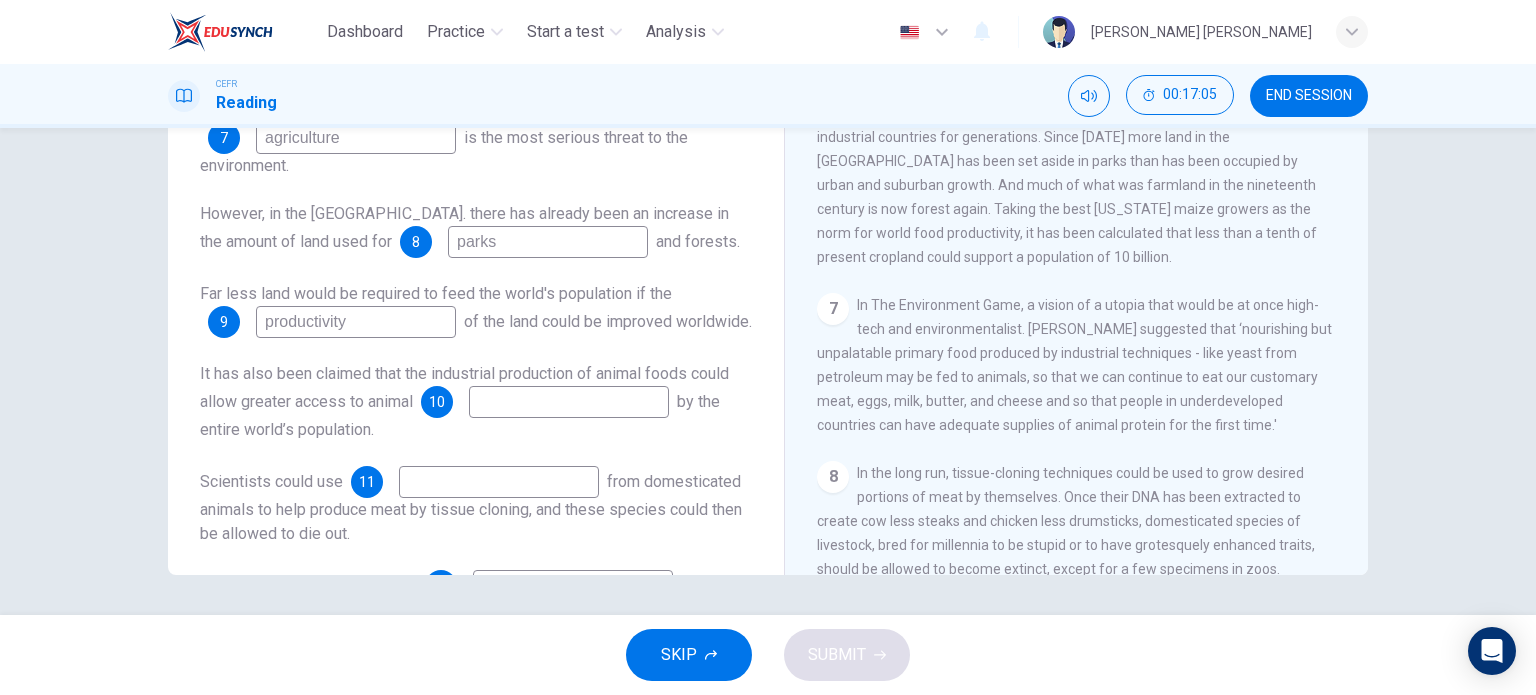 scroll, scrollTop: 0, scrollLeft: 0, axis: both 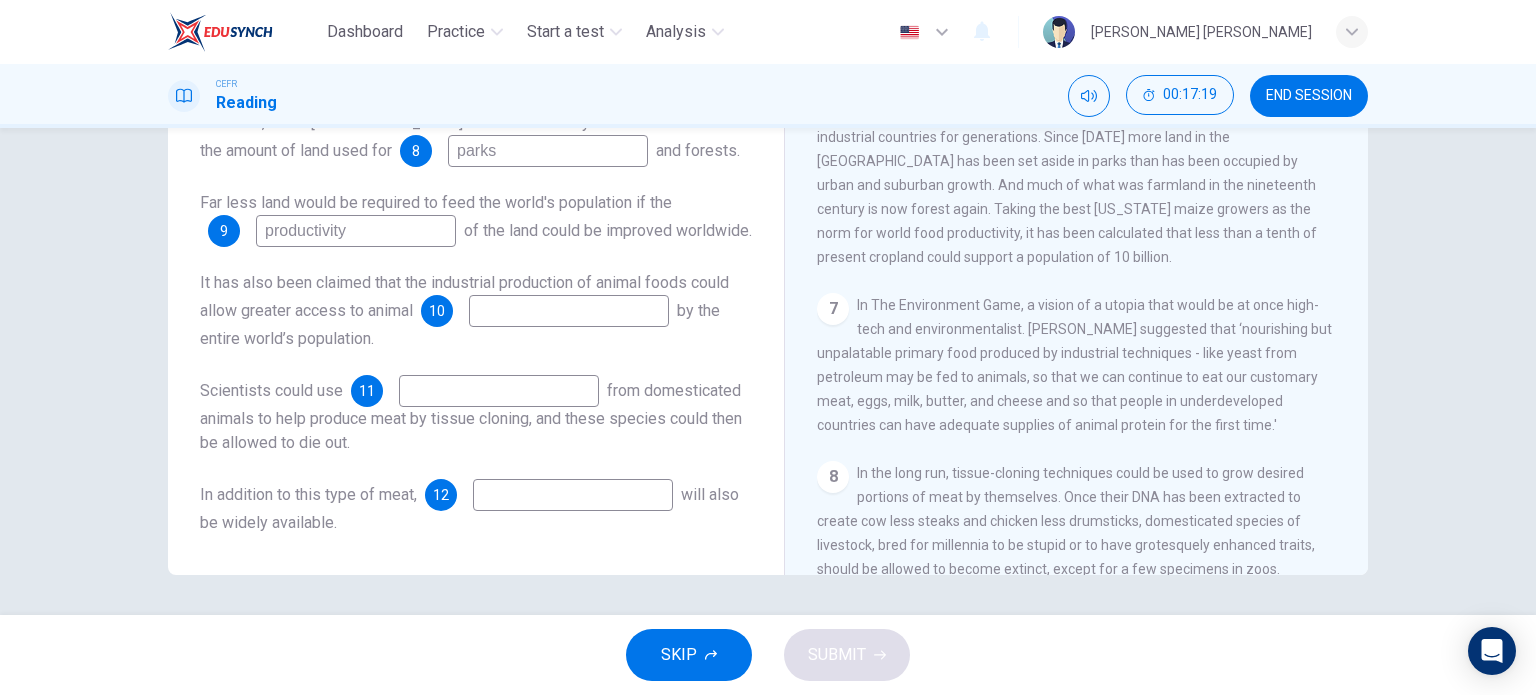 type on "productivity" 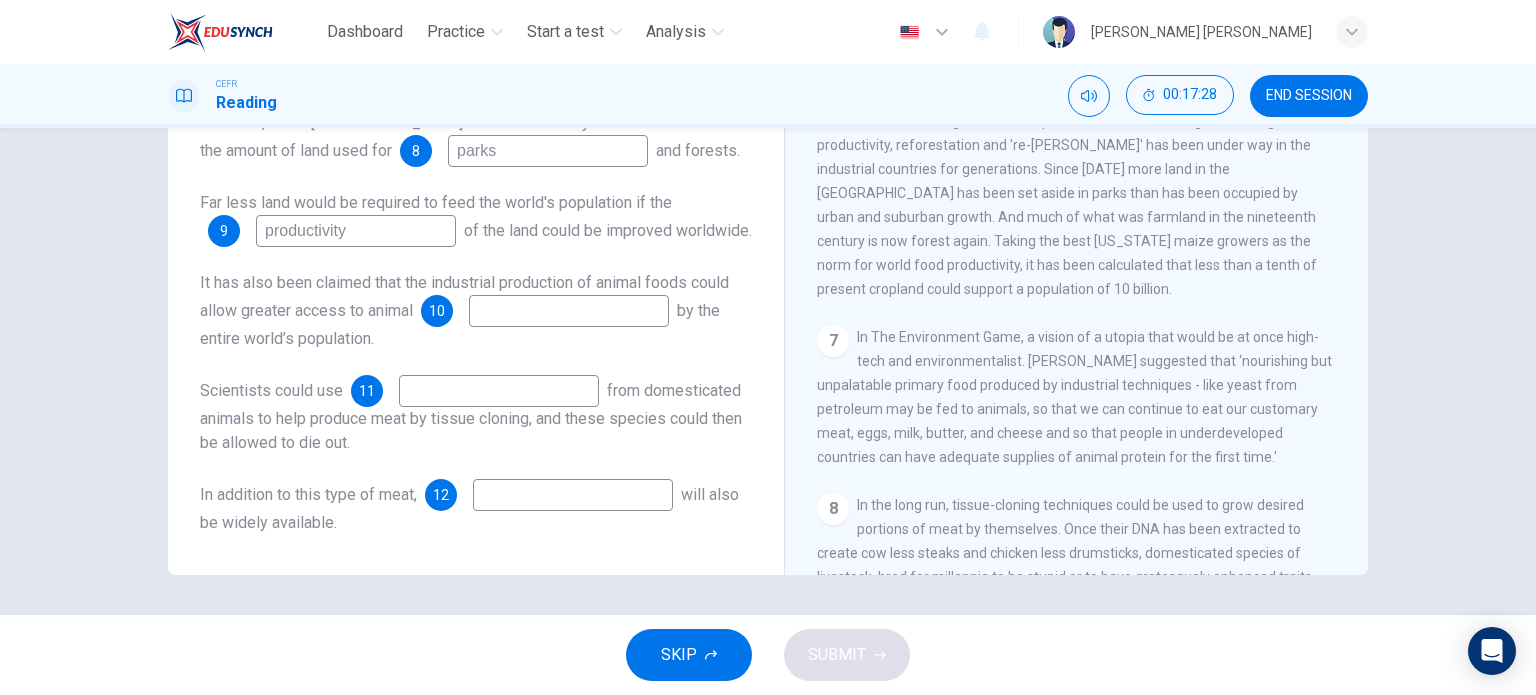 scroll, scrollTop: 1260, scrollLeft: 0, axis: vertical 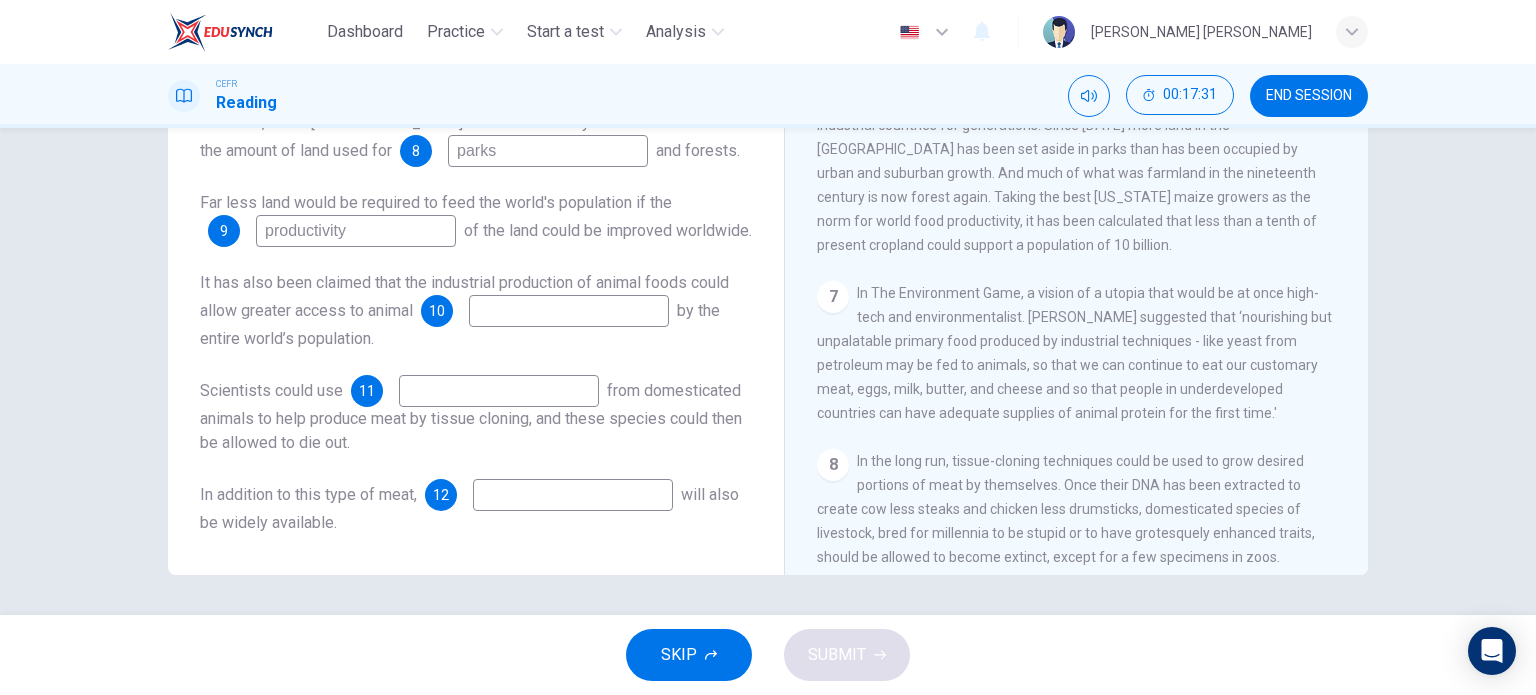click on "In The Environment Game, a vision of a utopia that would be at once high-tech and environmentalist. [PERSON_NAME] suggested that ‘nourishing but unpalatable primary food produced by industrial techniques - like yeast from petroleum may be fed to animals, so that we can continue to eat our customary meat, eggs, milk, butter, and cheese and so that people in underdeveloped countries can have adequate supplies of animal protein for the first time.'" at bounding box center (1074, 353) 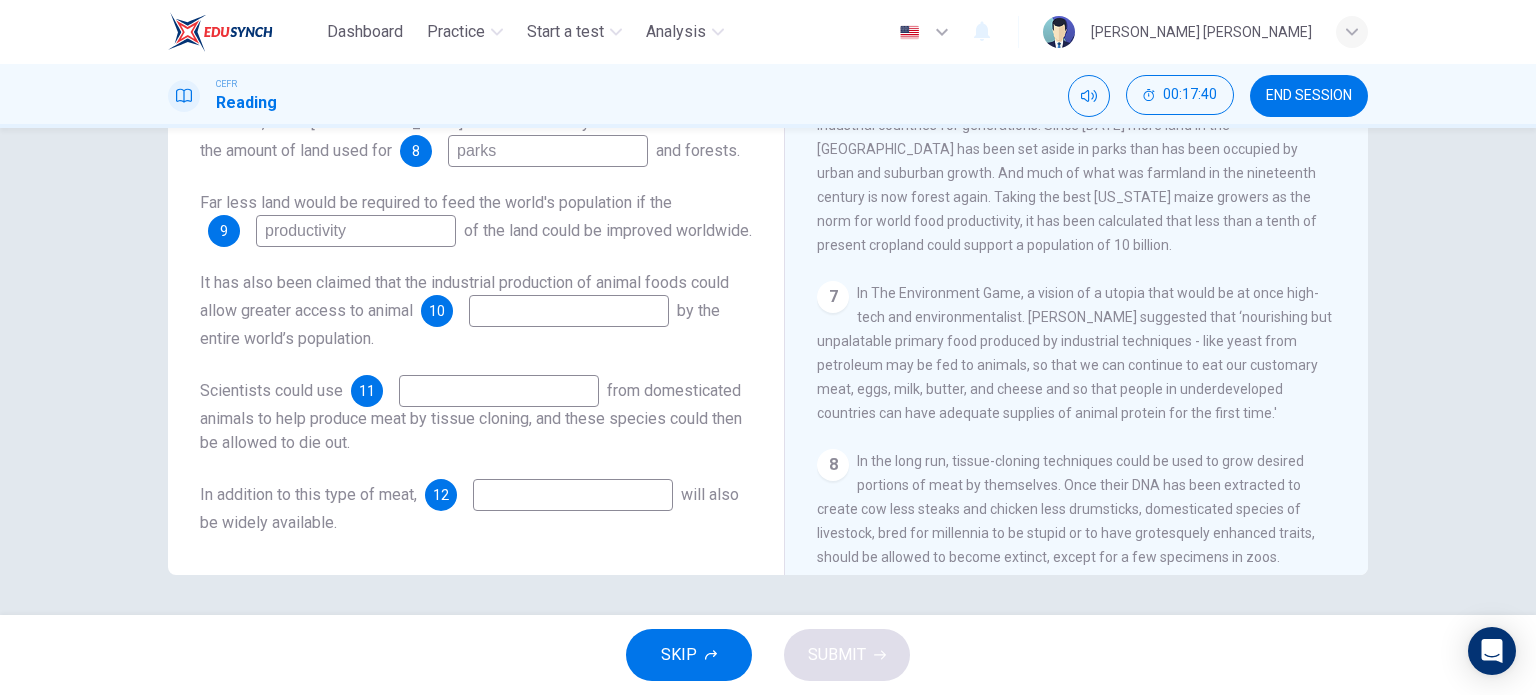 click at bounding box center (569, 311) 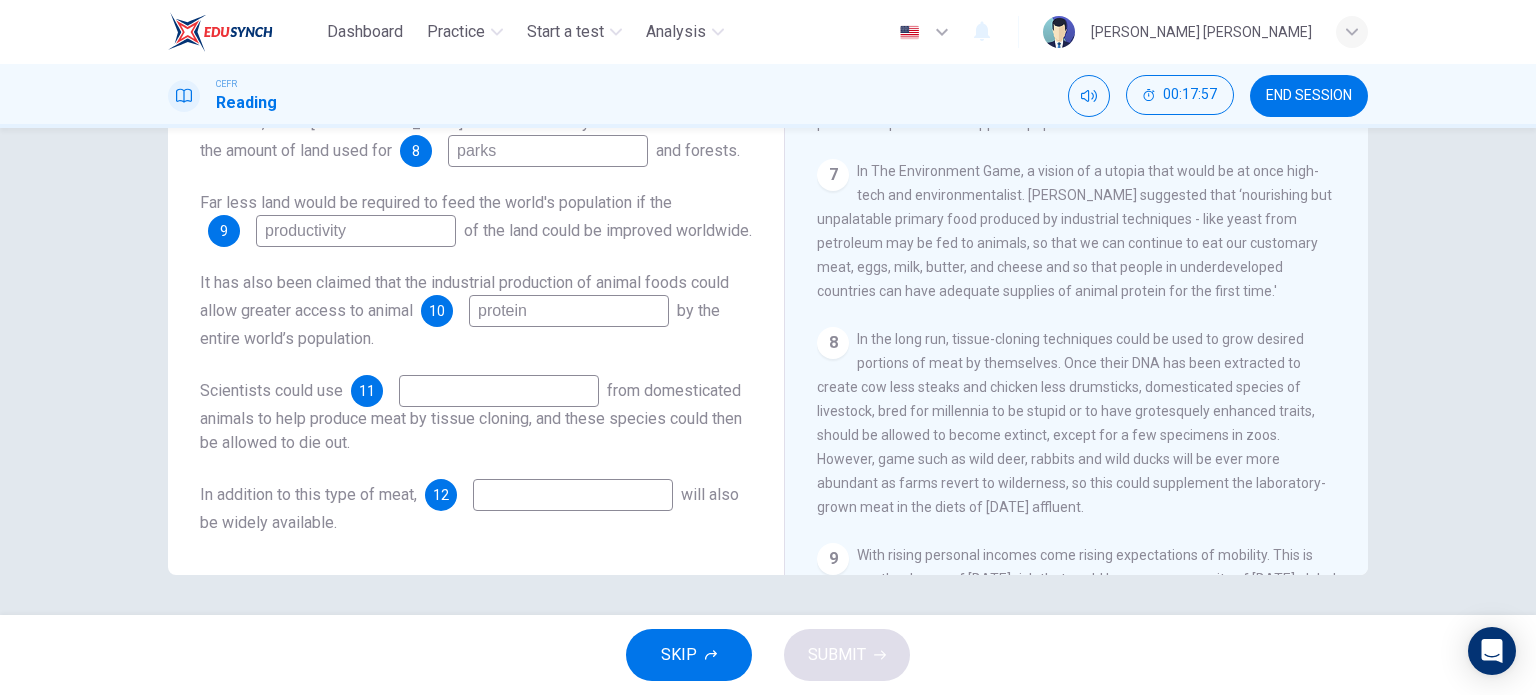 scroll, scrollTop: 1407, scrollLeft: 0, axis: vertical 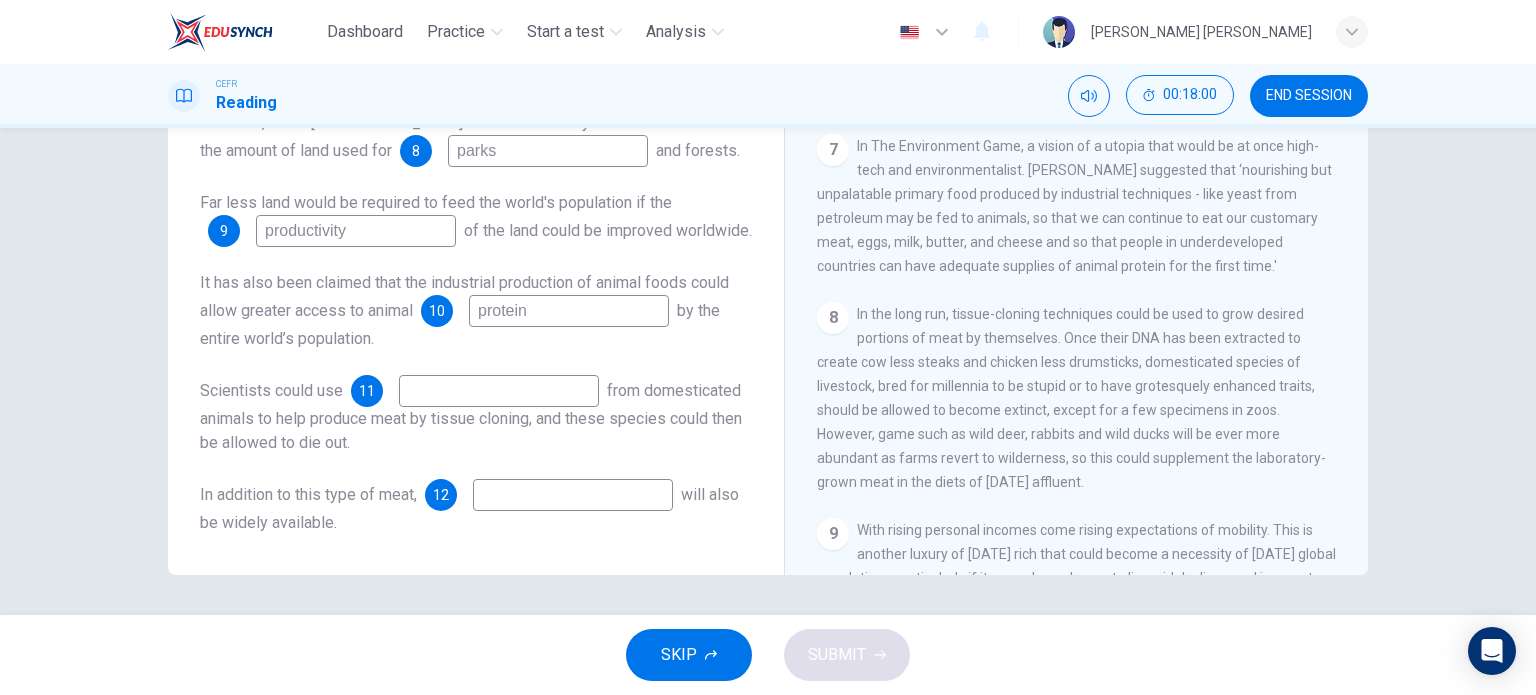 type on "protein" 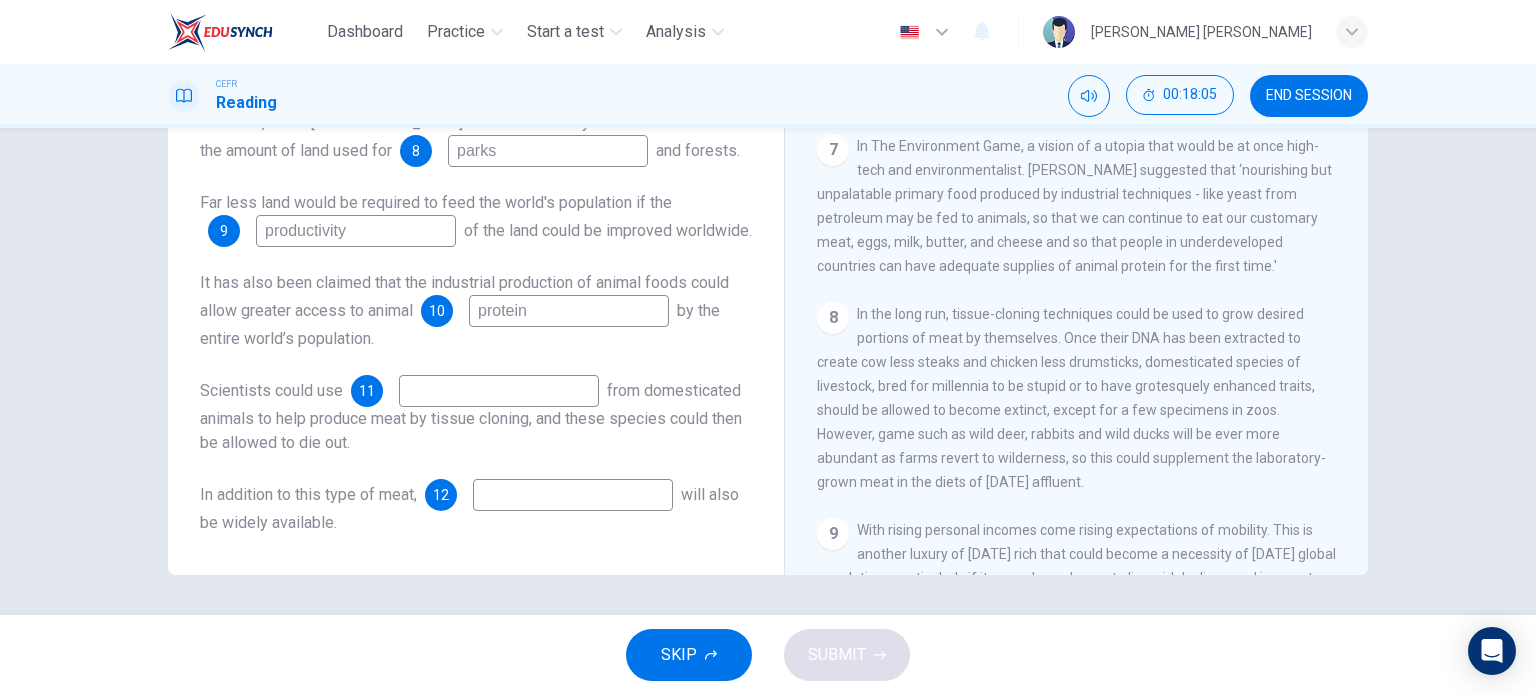 click at bounding box center [499, 391] 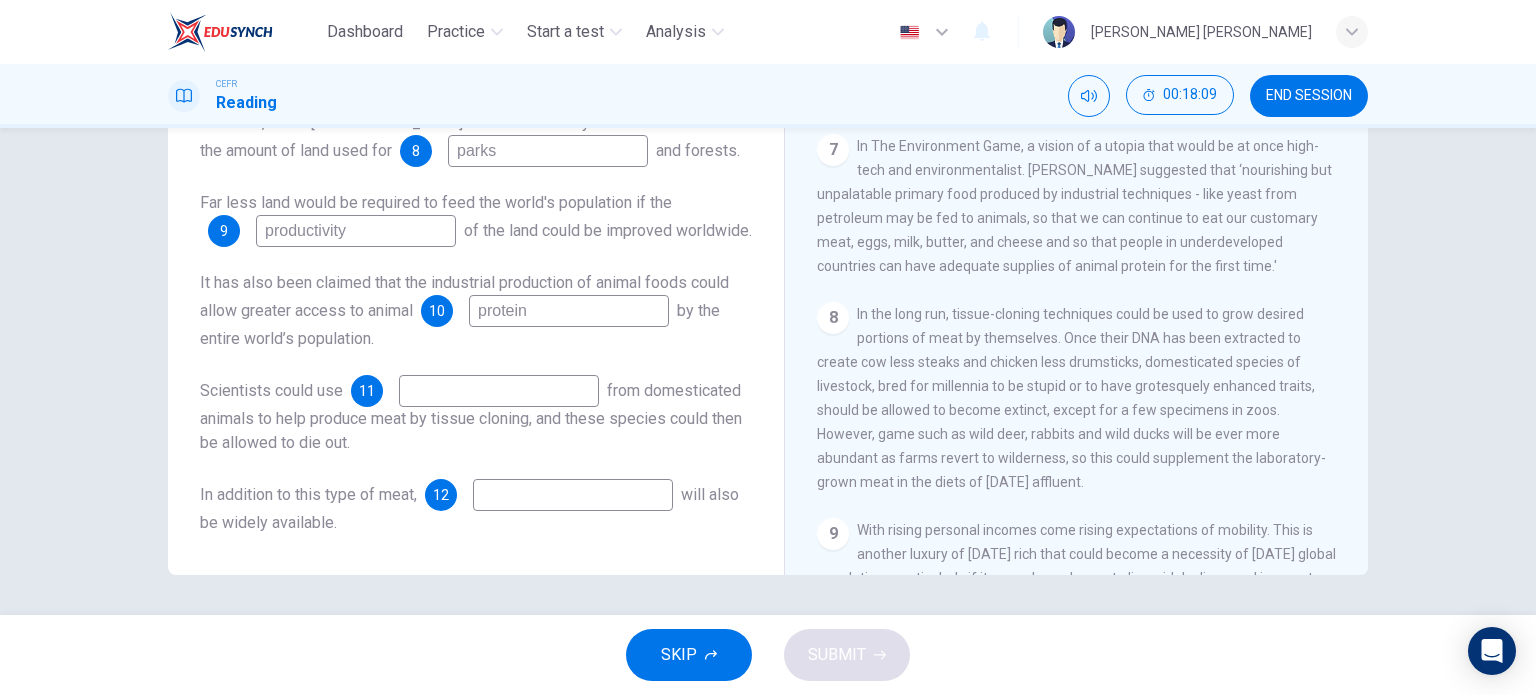 click at bounding box center [499, 391] 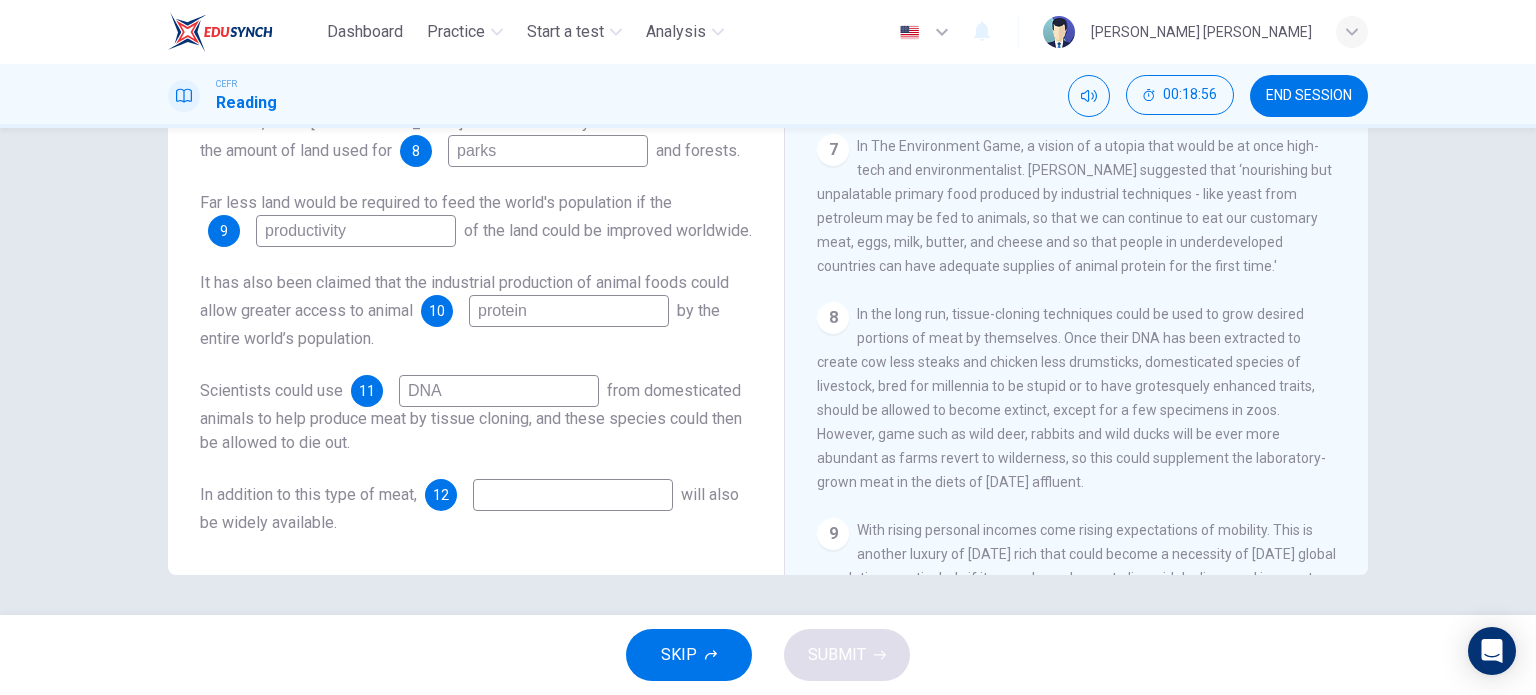 type on "DNA" 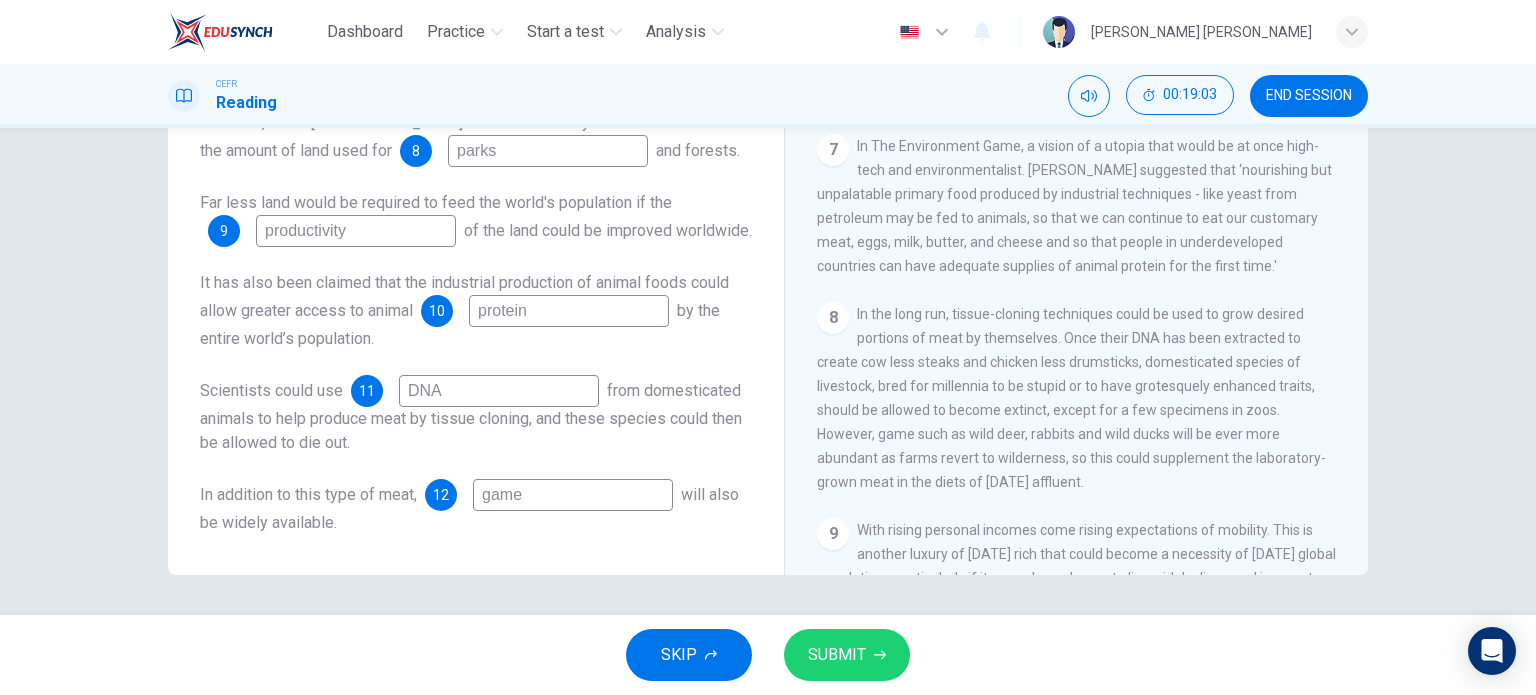 type on "game" 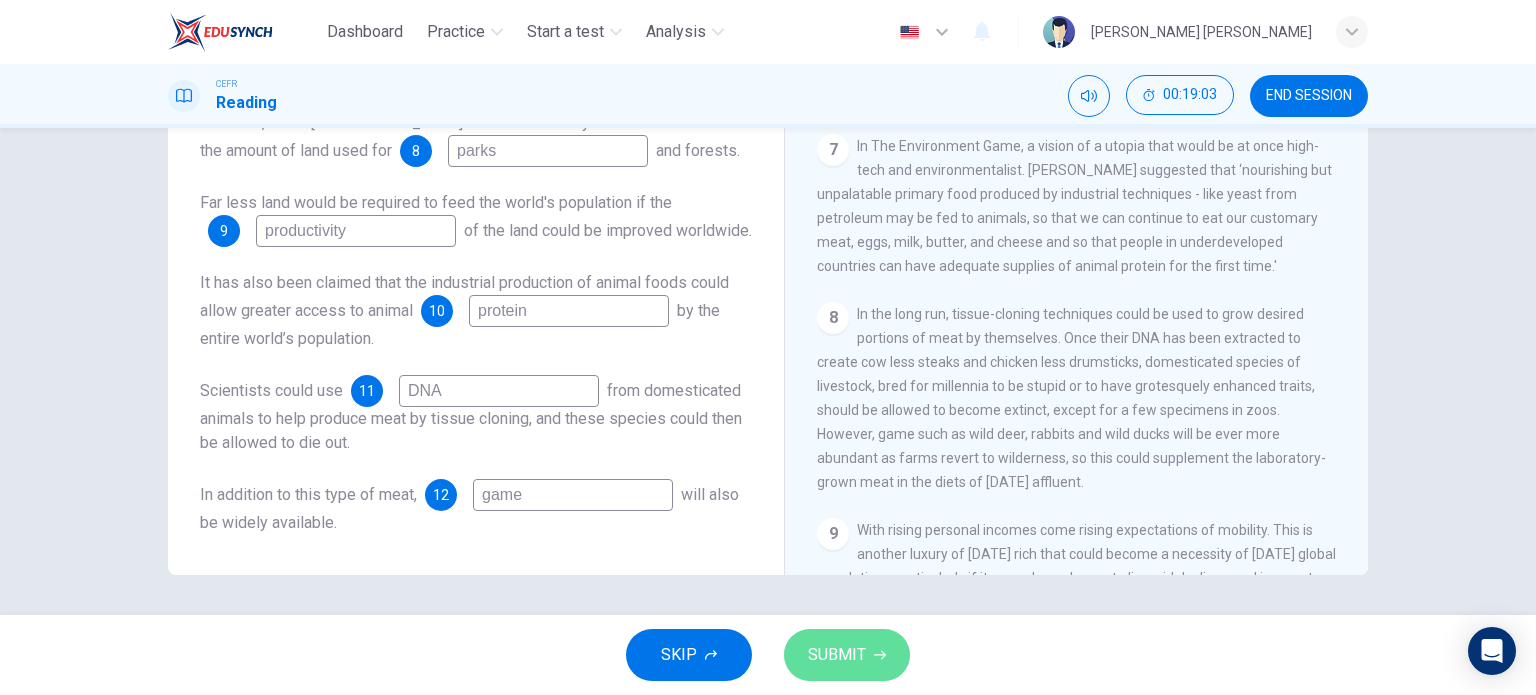 click on "SUBMIT" at bounding box center [837, 655] 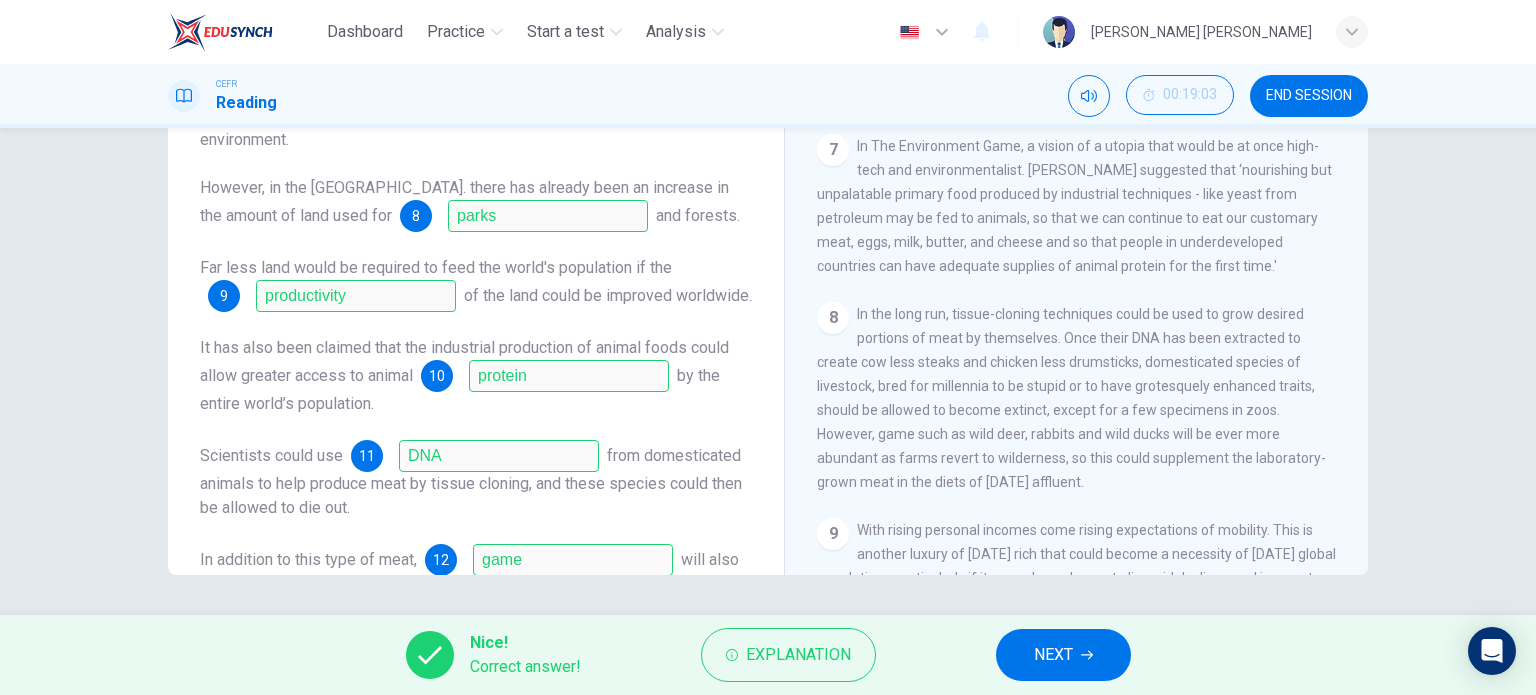 scroll, scrollTop: 0, scrollLeft: 0, axis: both 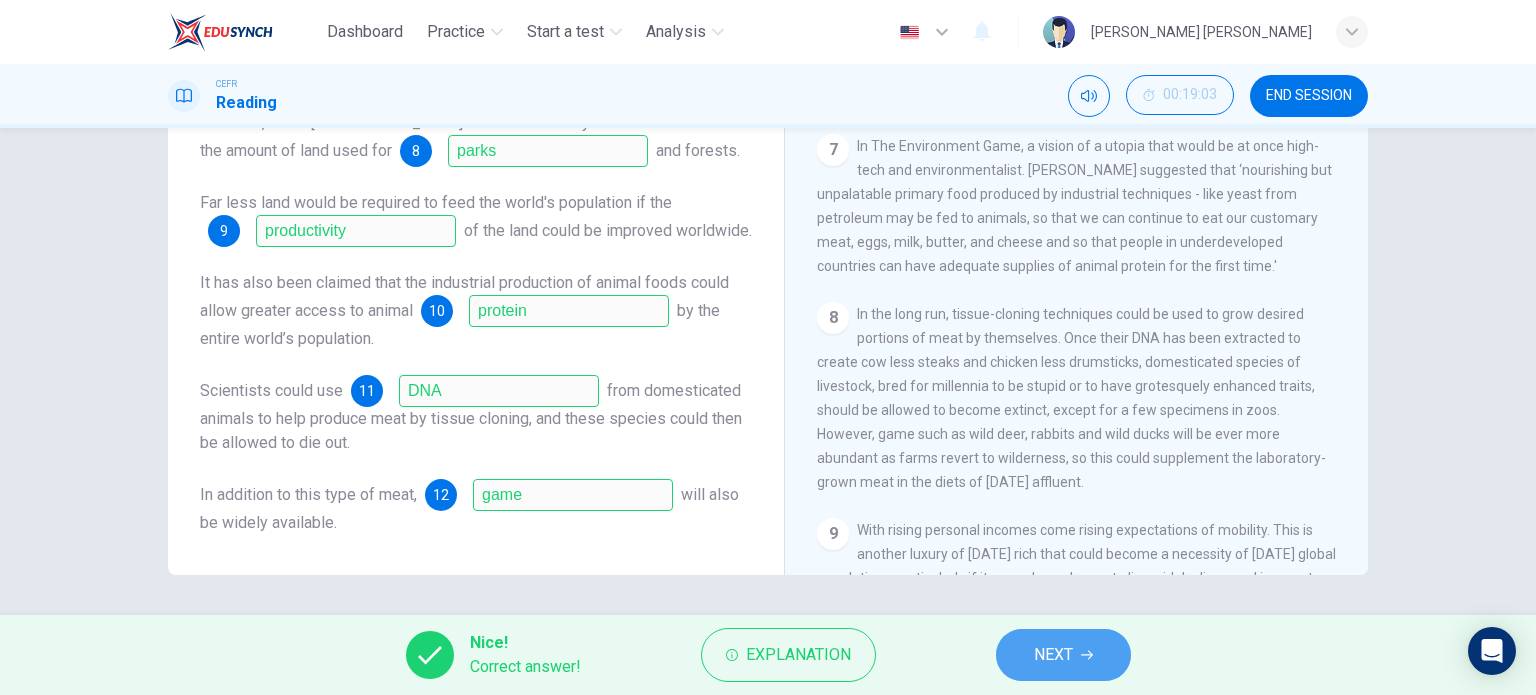 click on "NEXT" at bounding box center (1053, 655) 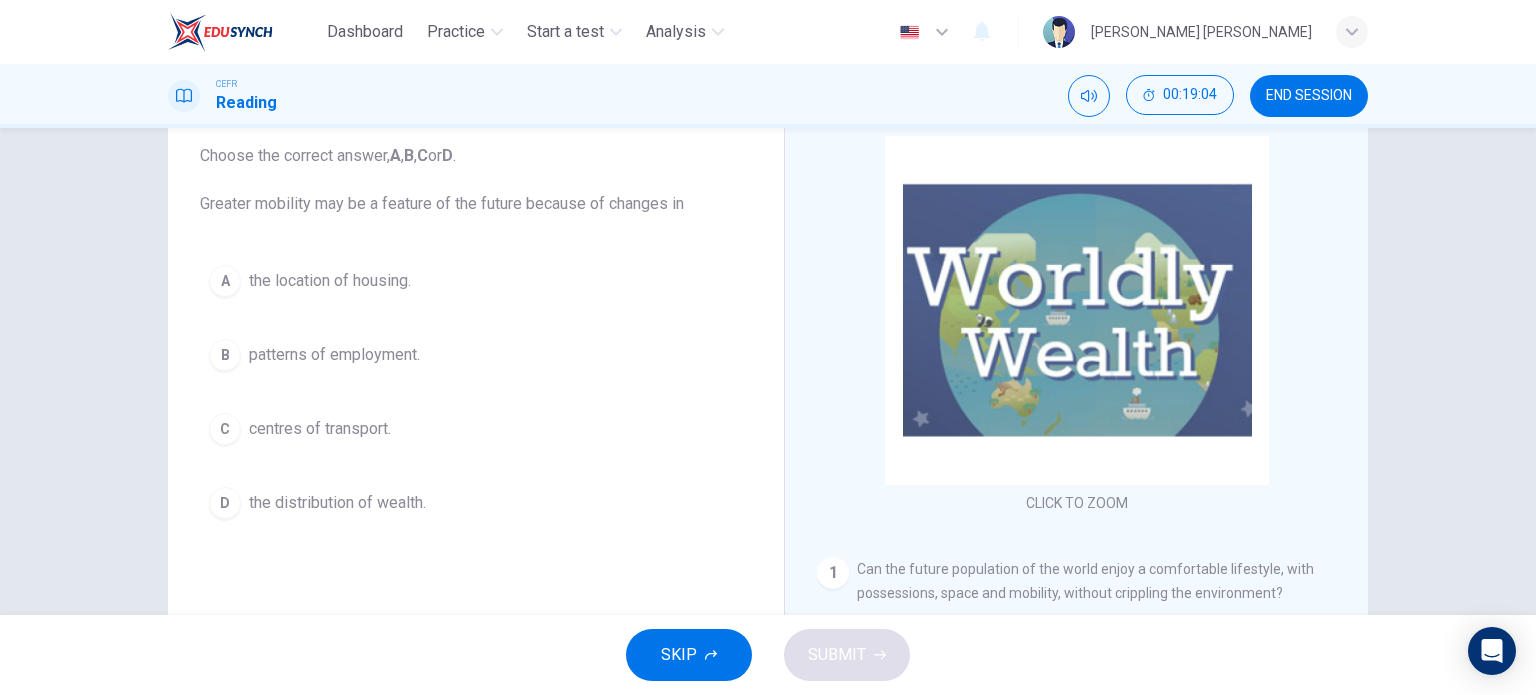 scroll, scrollTop: 120, scrollLeft: 0, axis: vertical 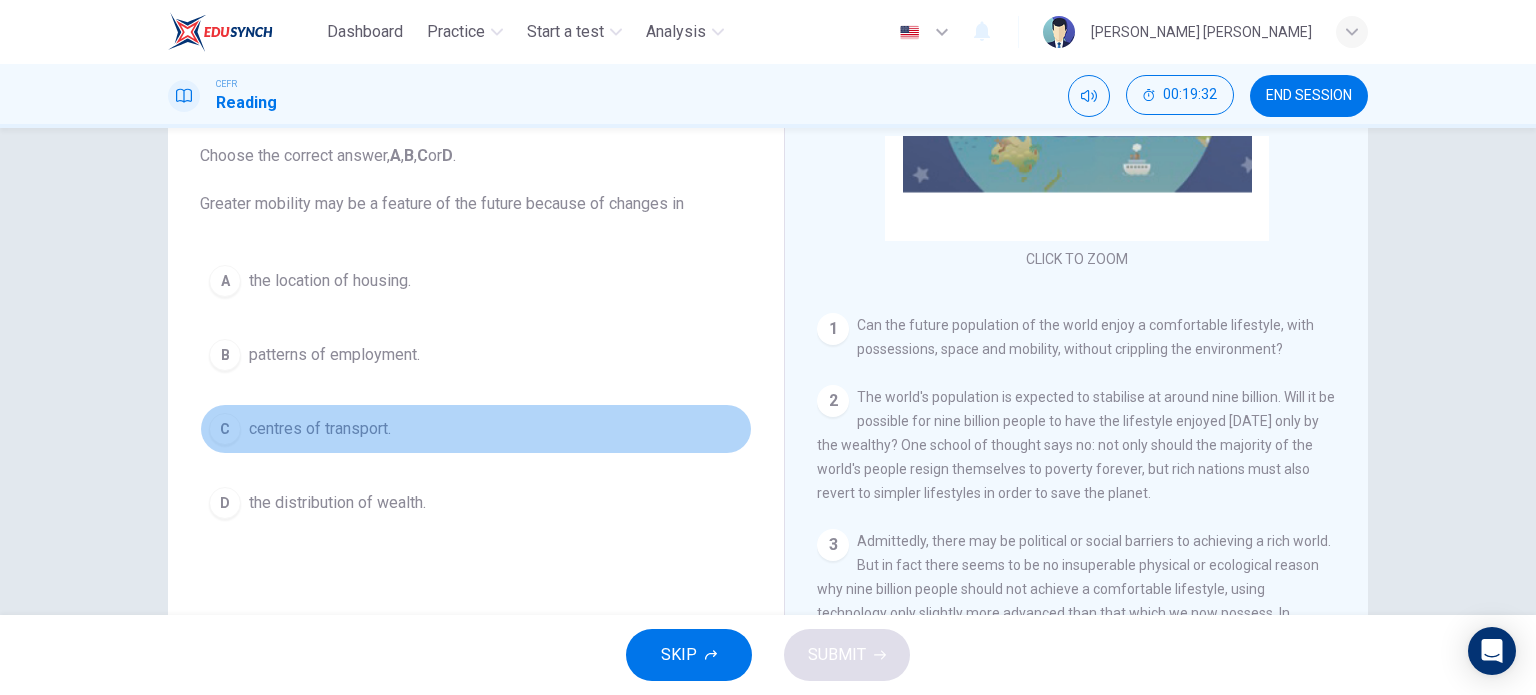 click on "C centres of transport." at bounding box center (476, 429) 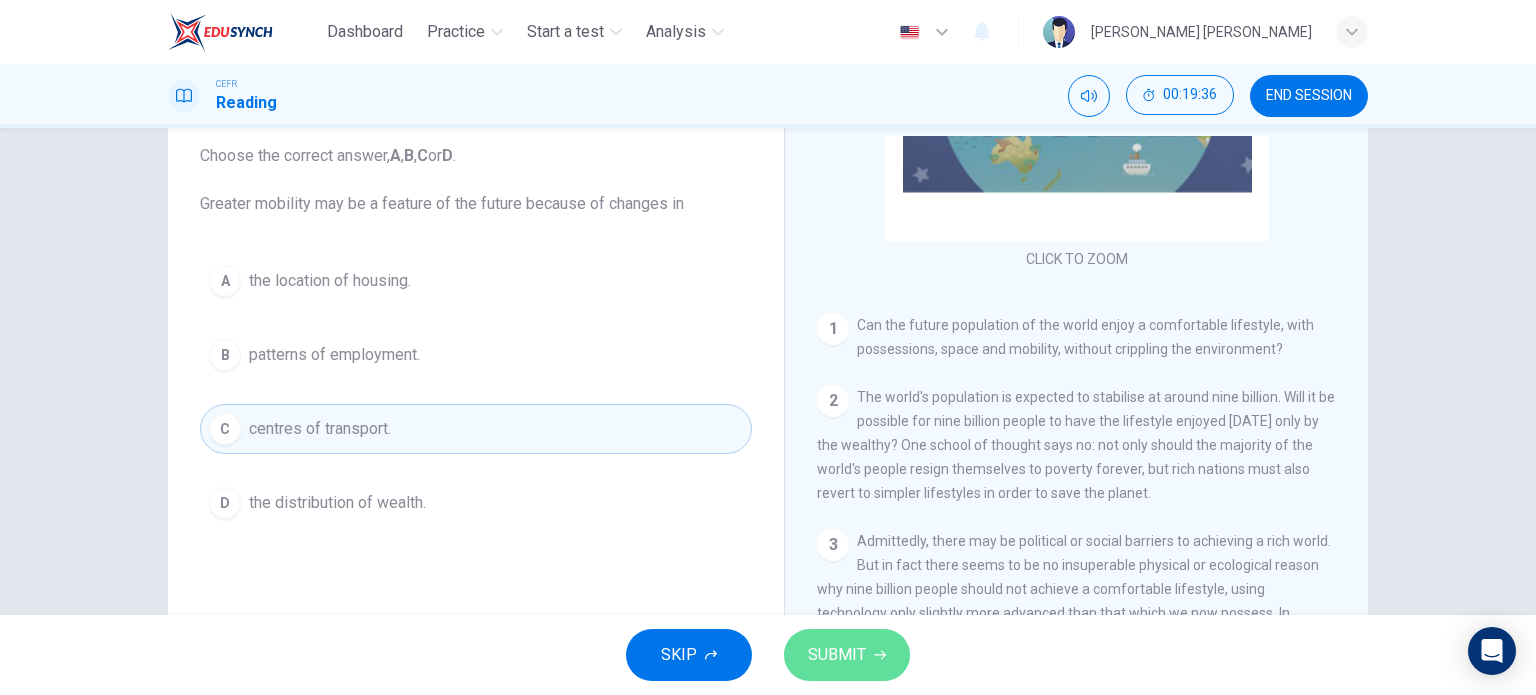 click on "SUBMIT" at bounding box center [847, 655] 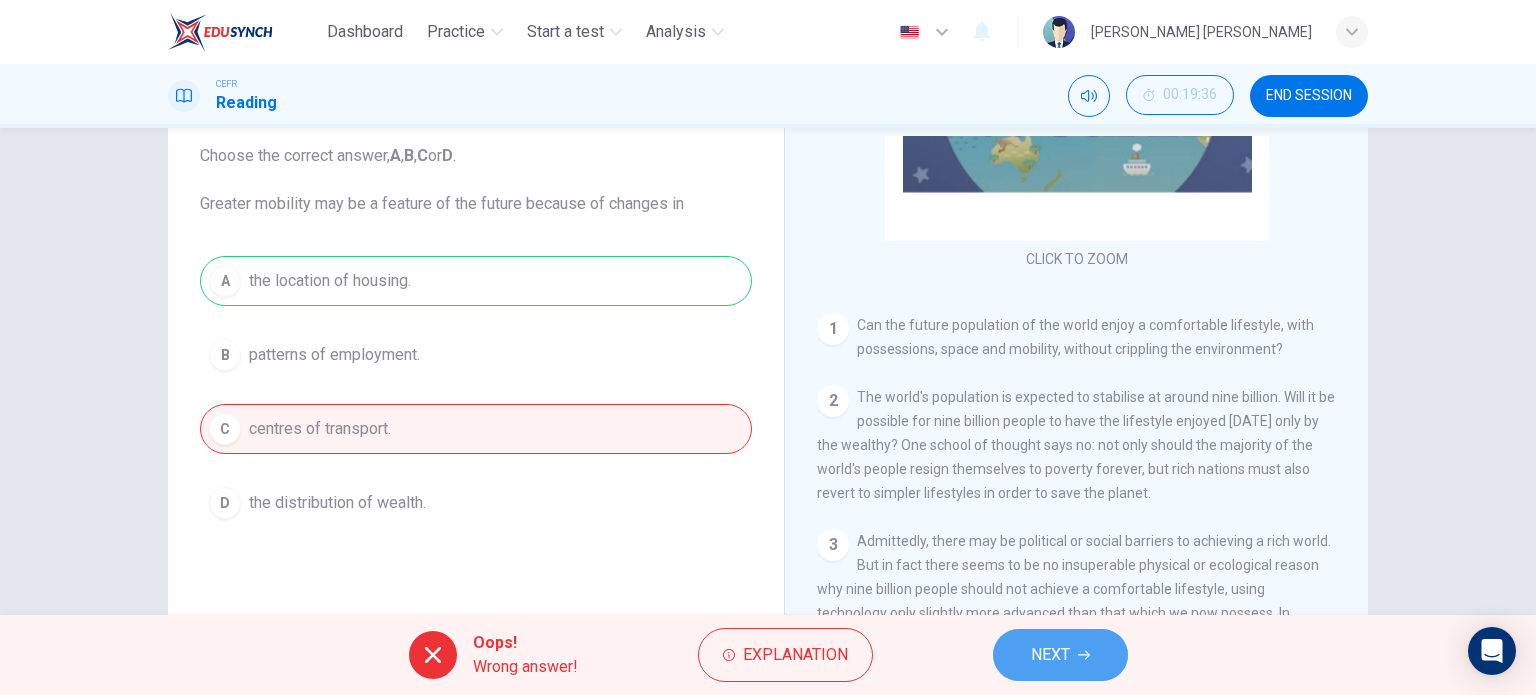 click on "NEXT" at bounding box center [1050, 655] 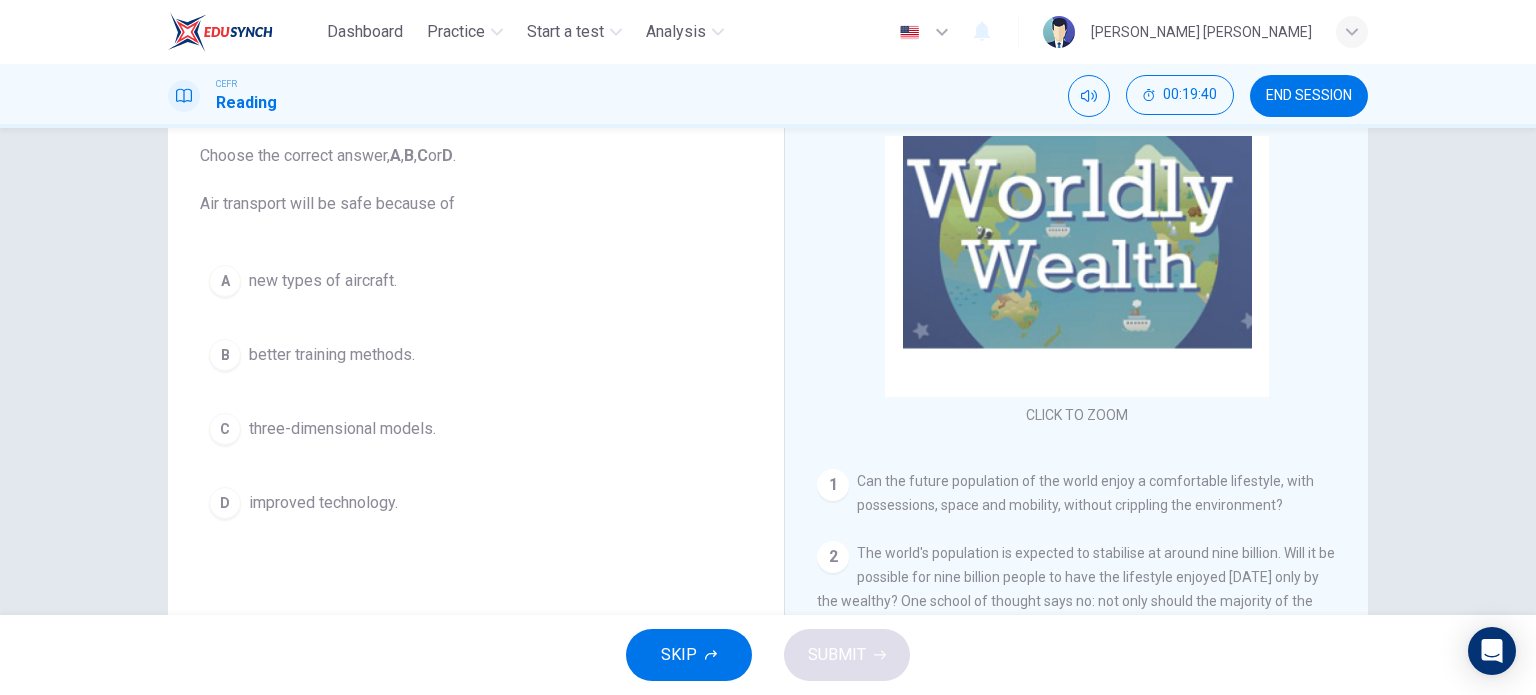 scroll, scrollTop: 192, scrollLeft: 0, axis: vertical 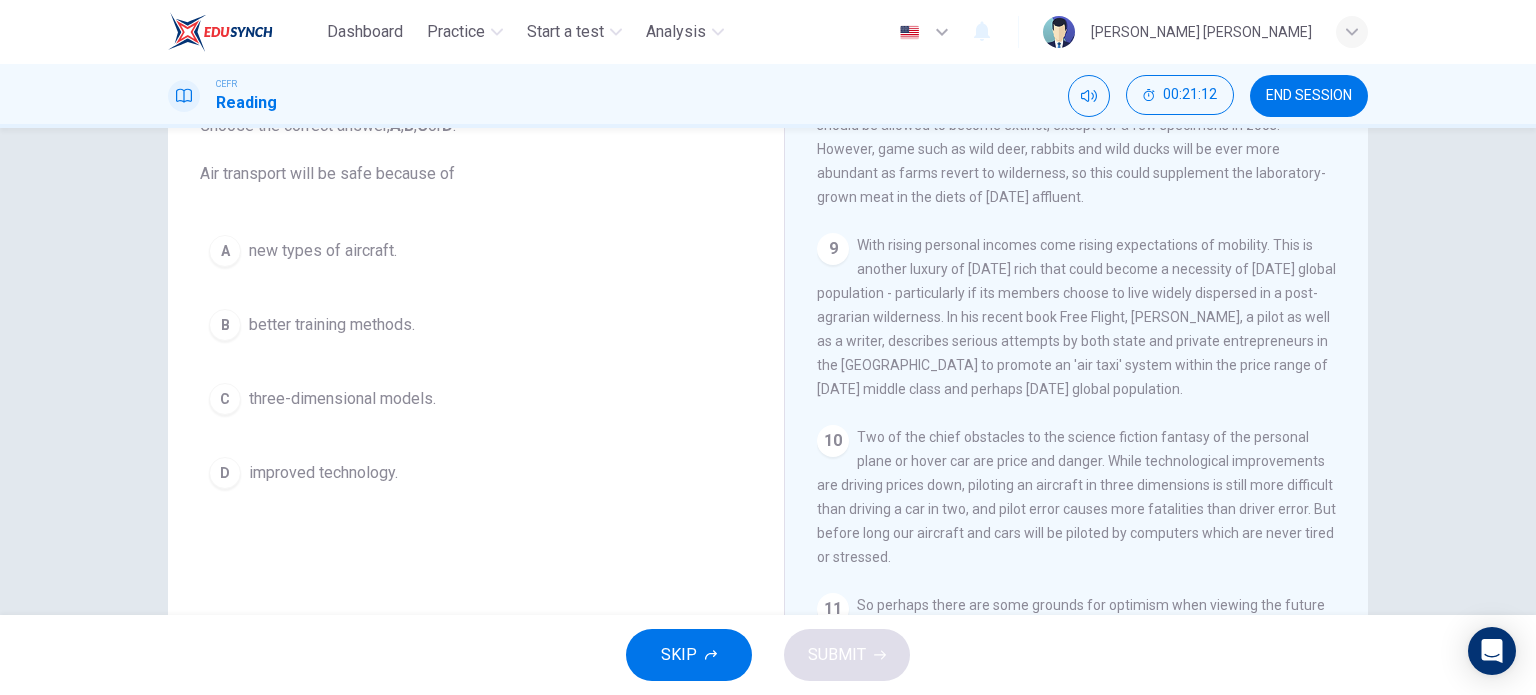 click on "three-dimensional models." at bounding box center (342, 399) 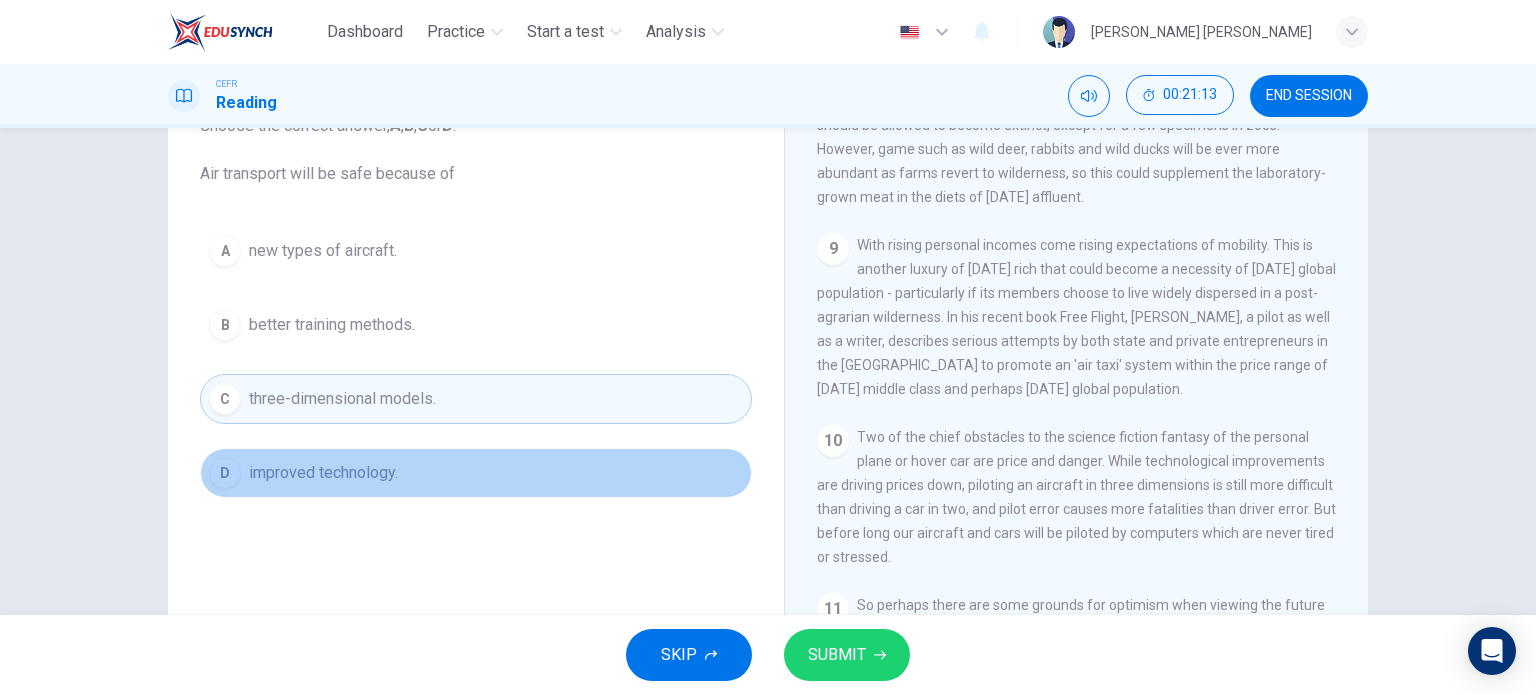 click on "improved technology." at bounding box center [323, 473] 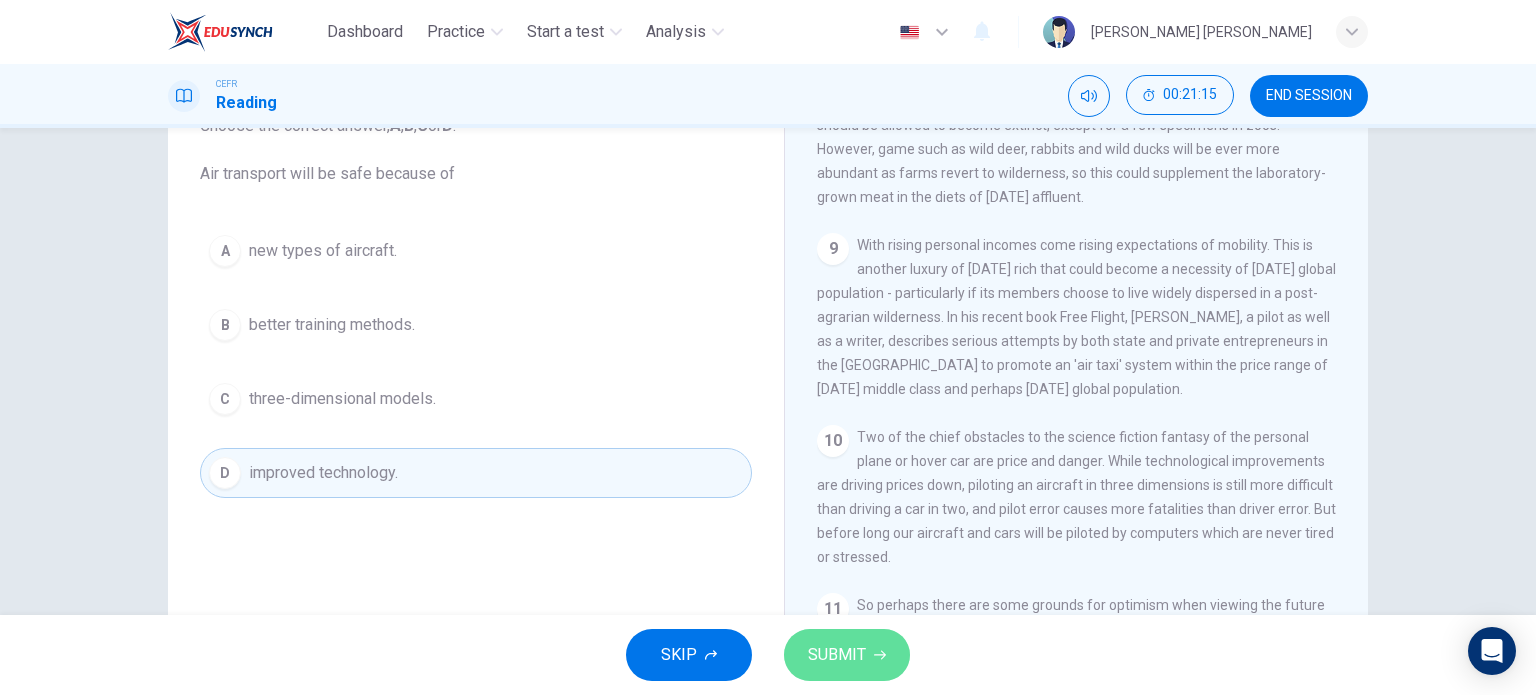 click on "SUBMIT" at bounding box center [837, 655] 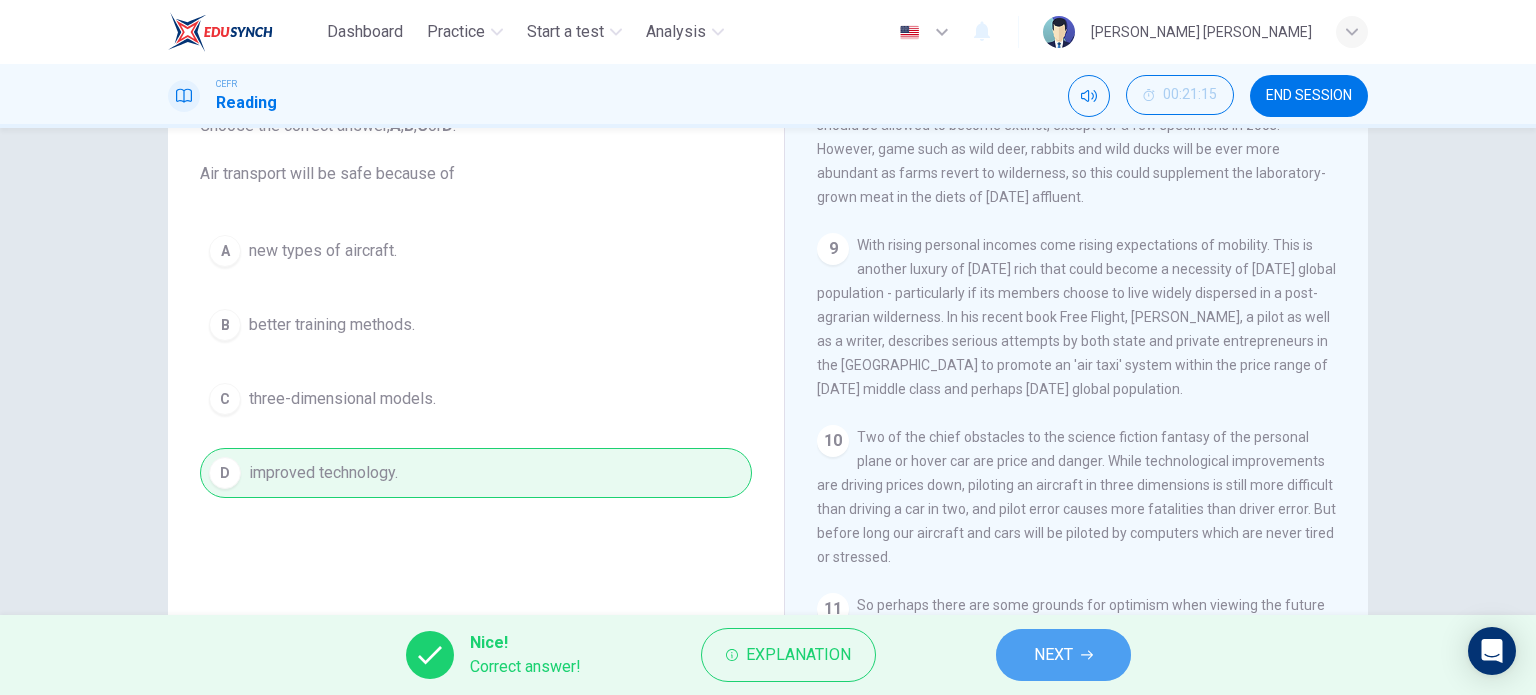 click on "NEXT" at bounding box center [1063, 655] 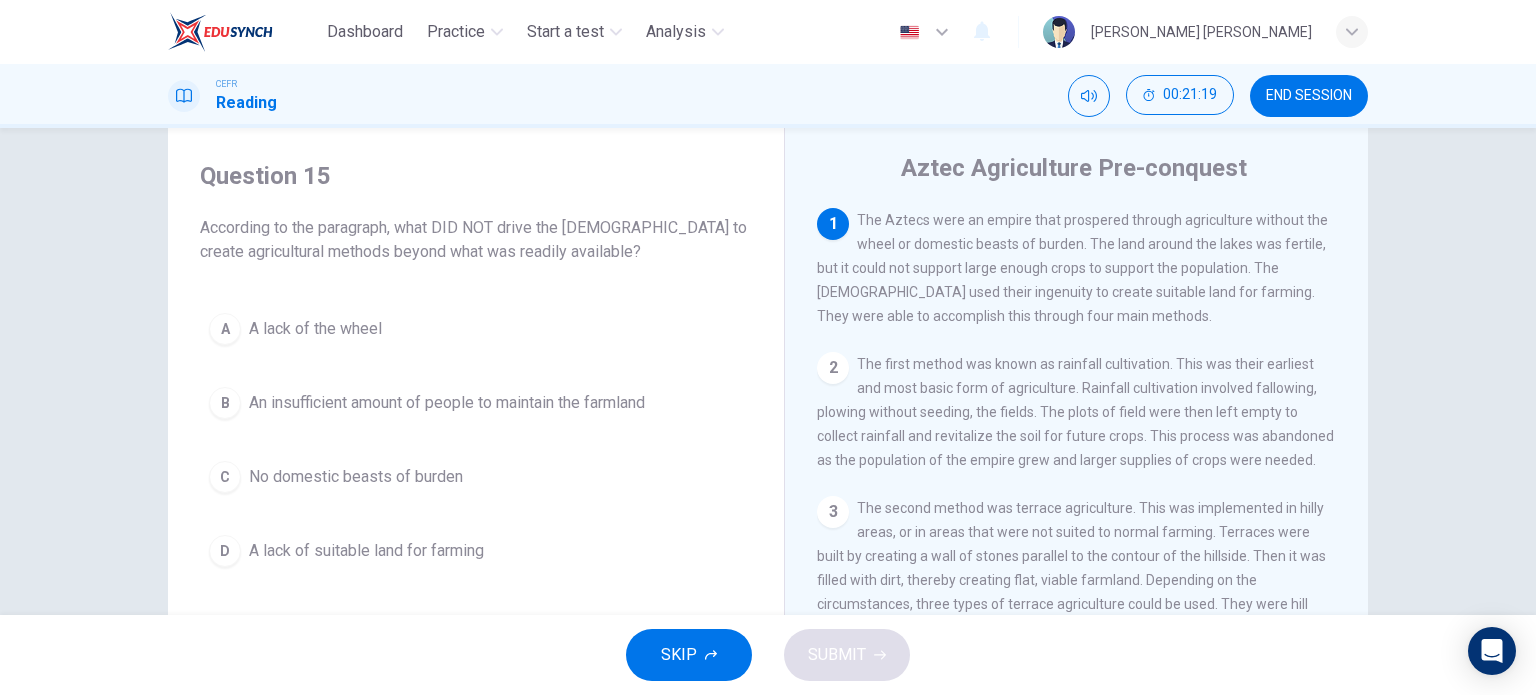 scroll, scrollTop: 50, scrollLeft: 0, axis: vertical 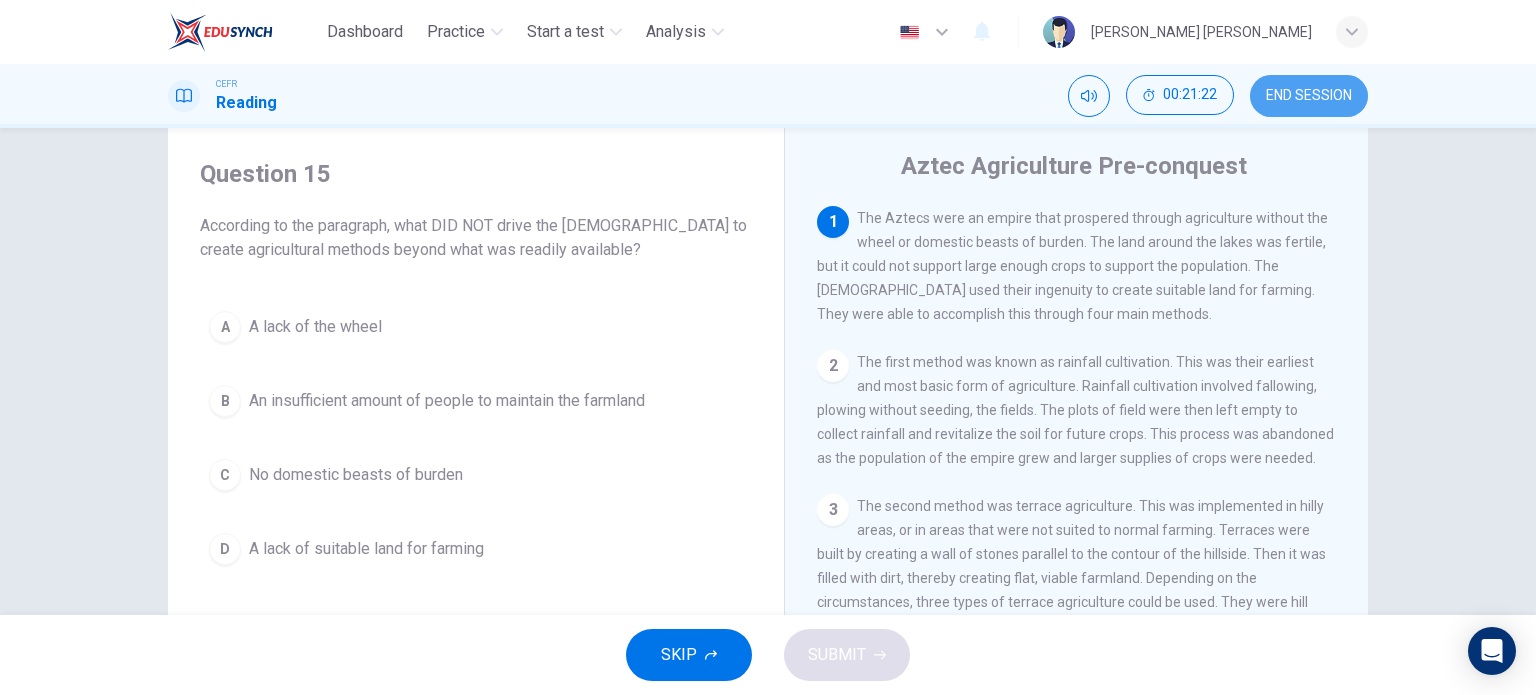 click on "END SESSION" at bounding box center [1309, 96] 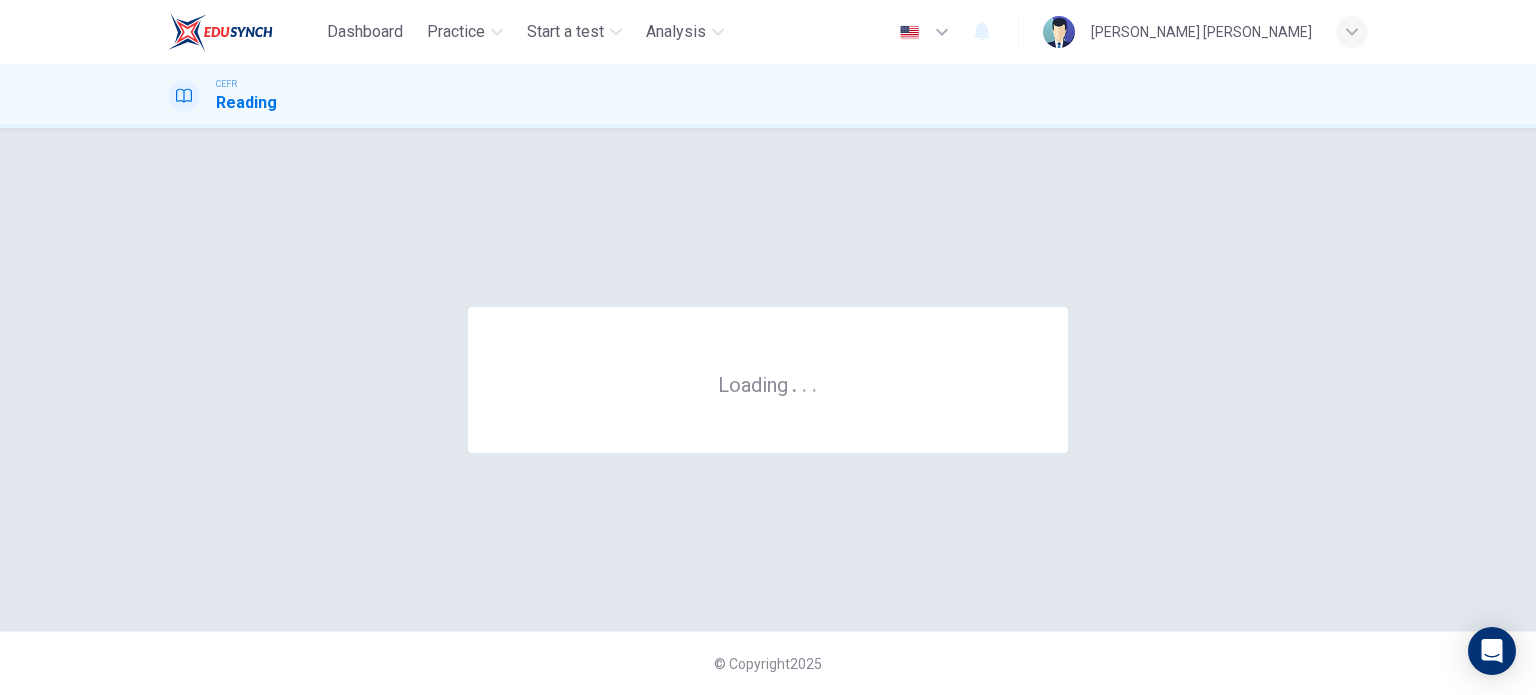 scroll, scrollTop: 0, scrollLeft: 0, axis: both 